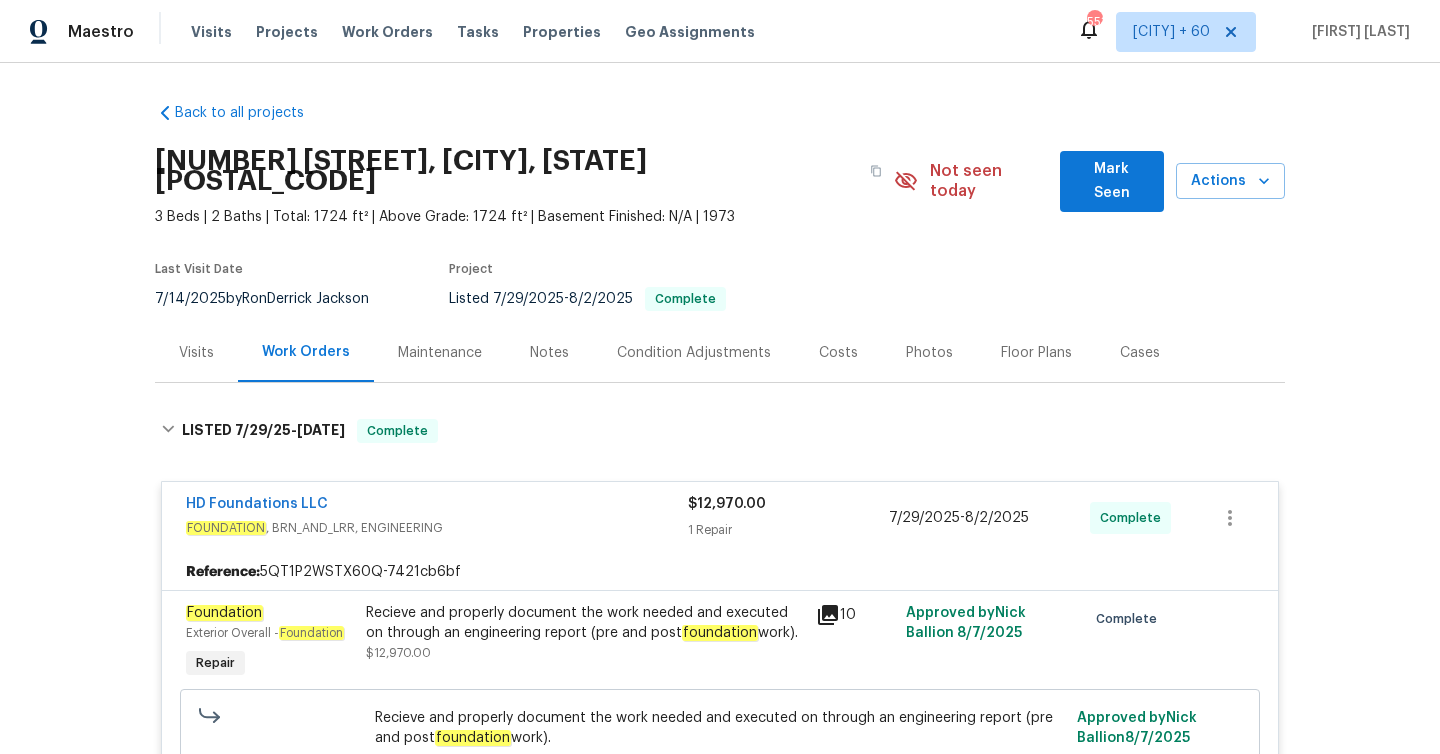 scroll, scrollTop: 0, scrollLeft: 0, axis: both 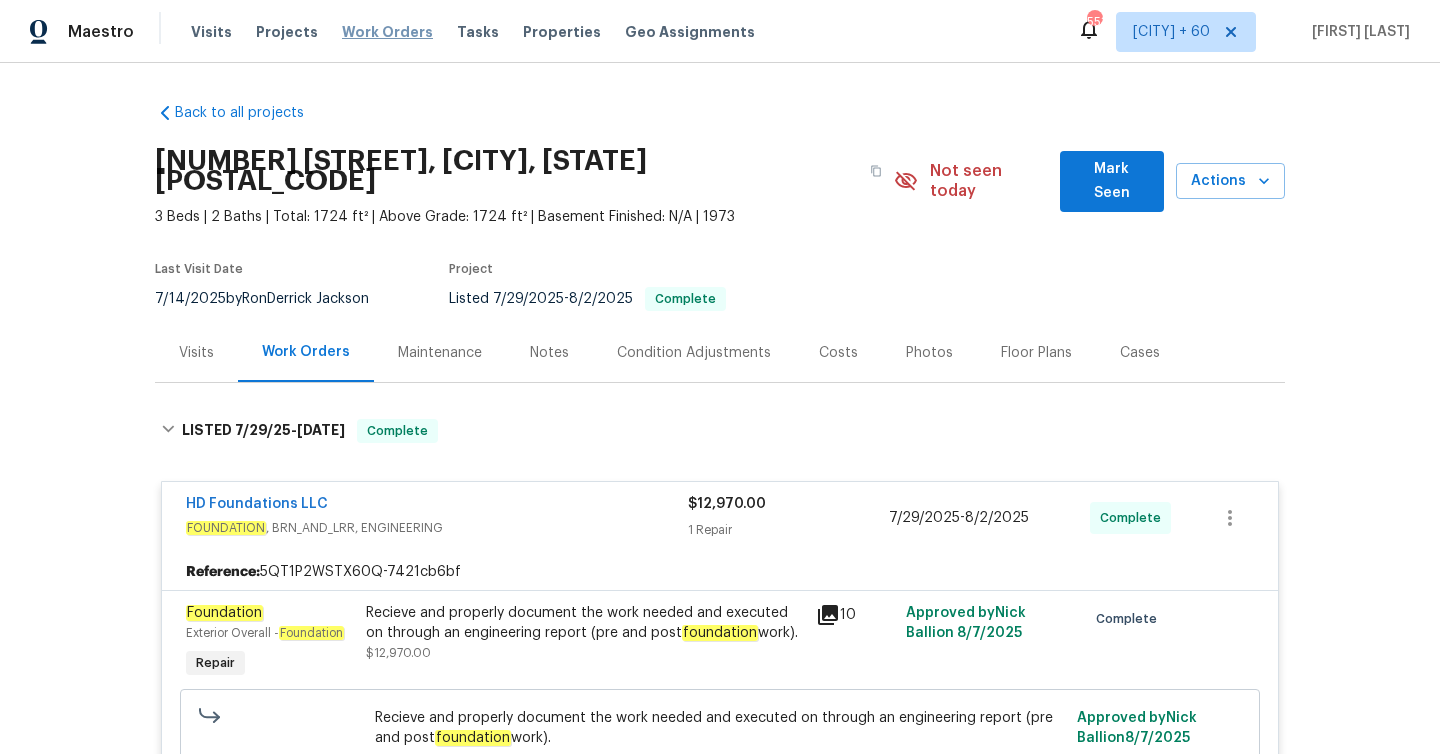 click on "Work Orders" at bounding box center (387, 32) 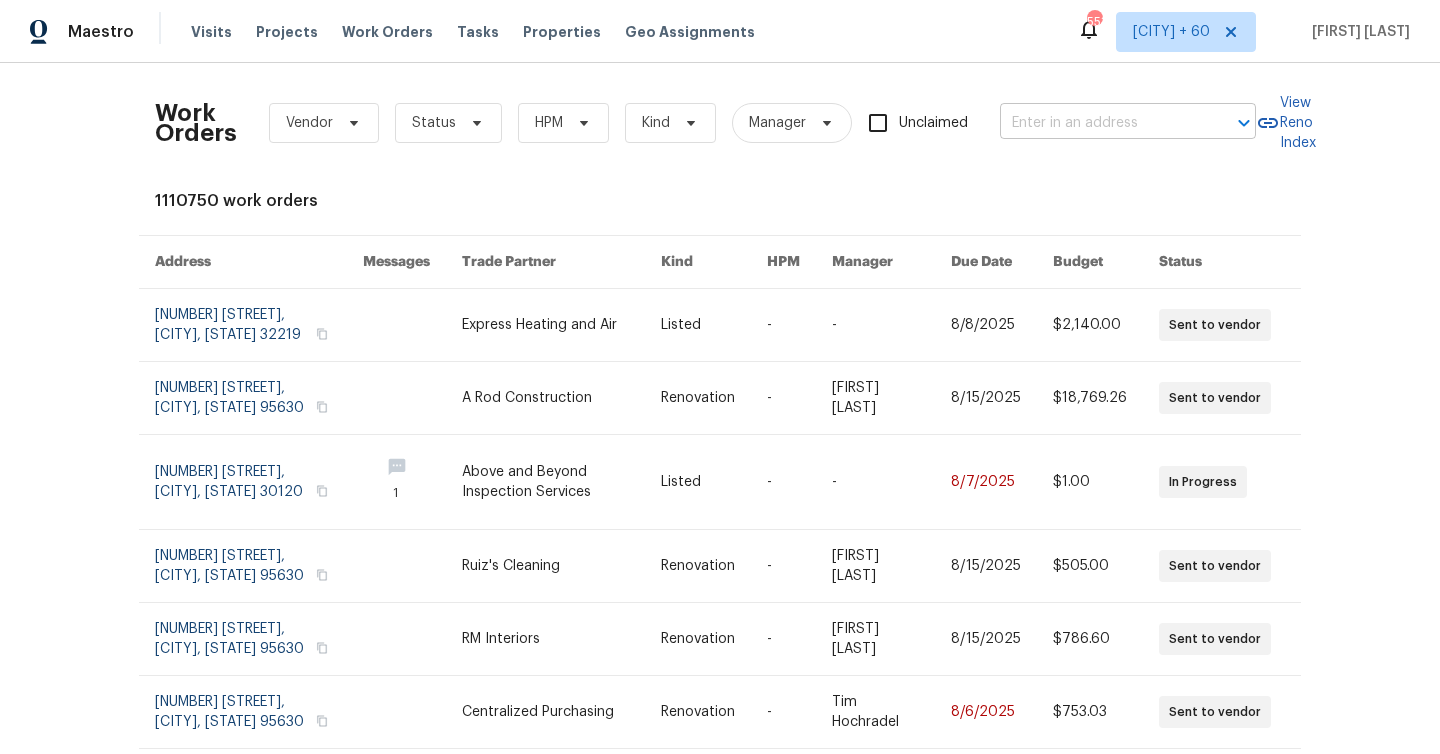 click at bounding box center (1100, 123) 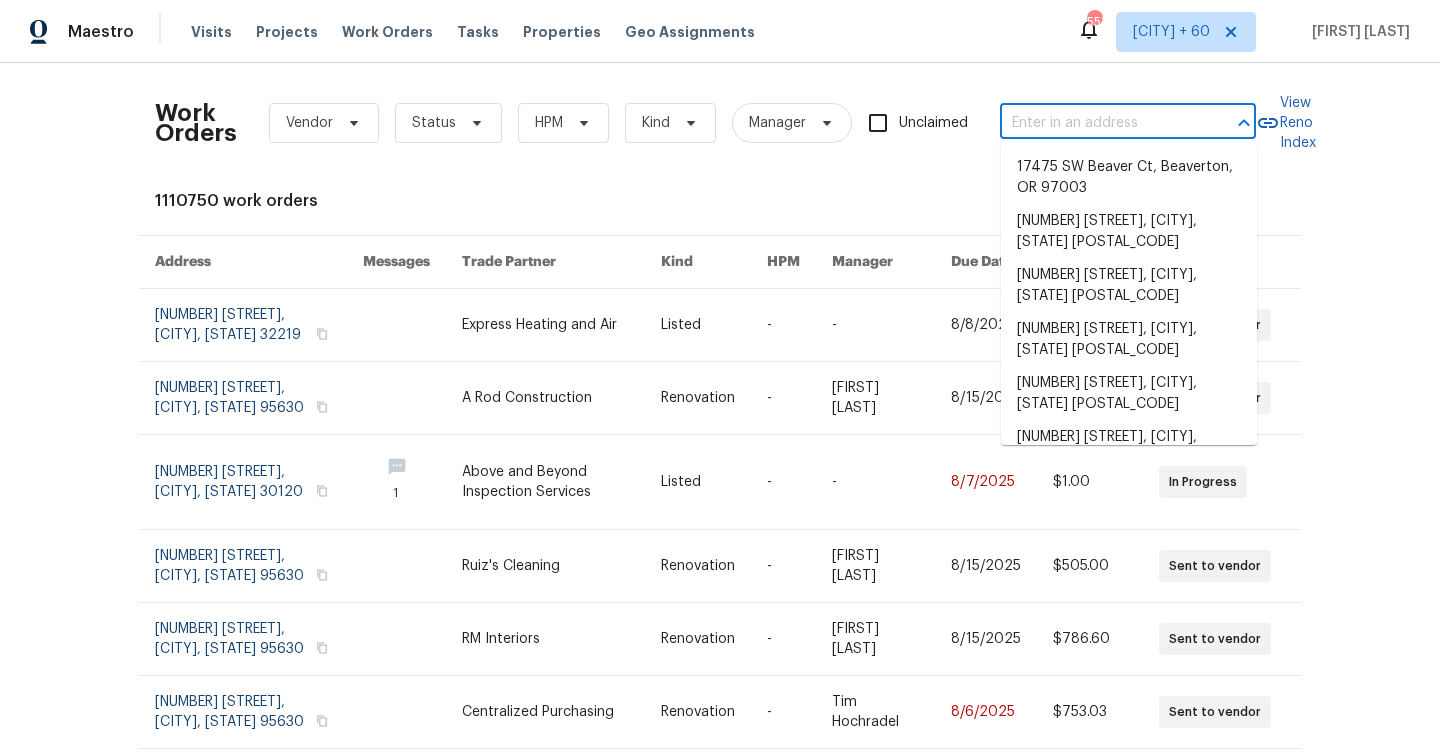 paste on "3904 Pecan Ct, Schertz, TX 78108" 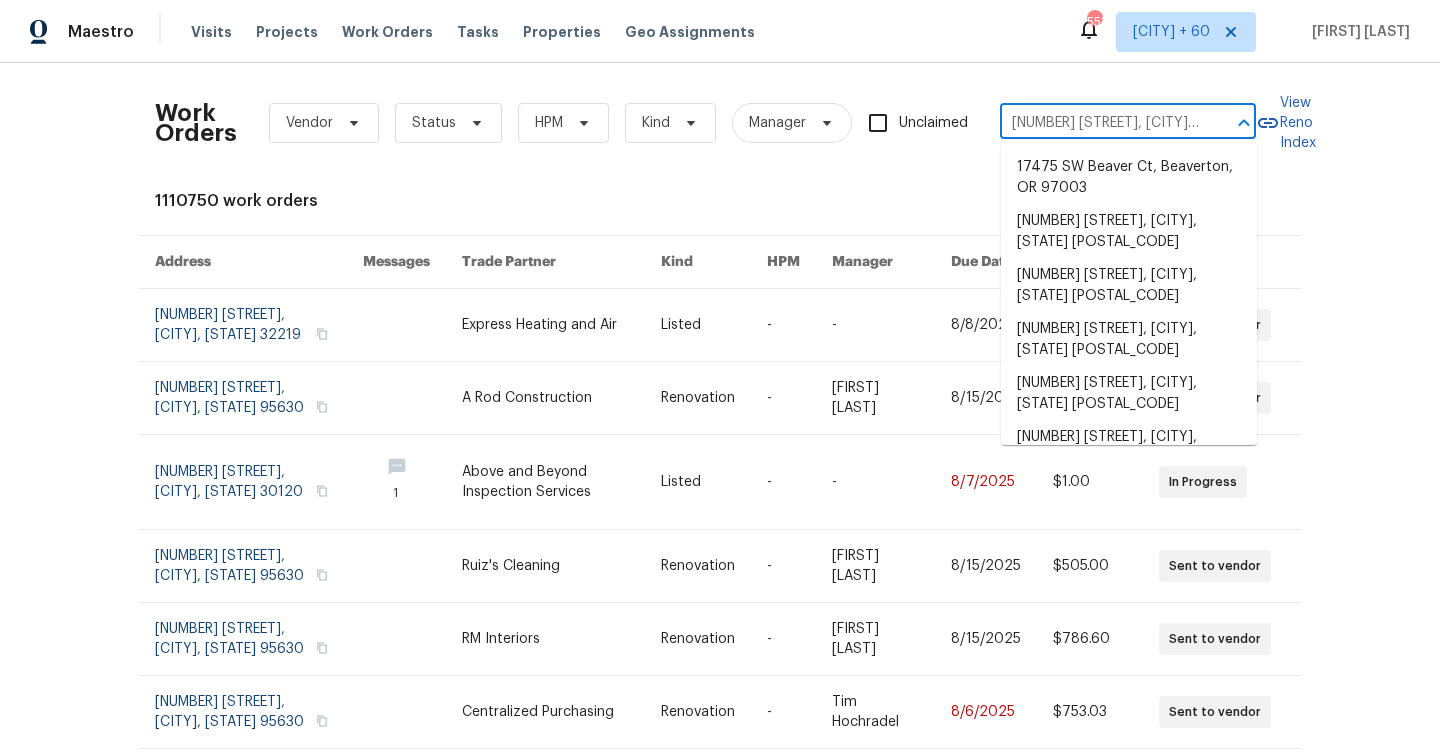 scroll, scrollTop: 0, scrollLeft: 34, axis: horizontal 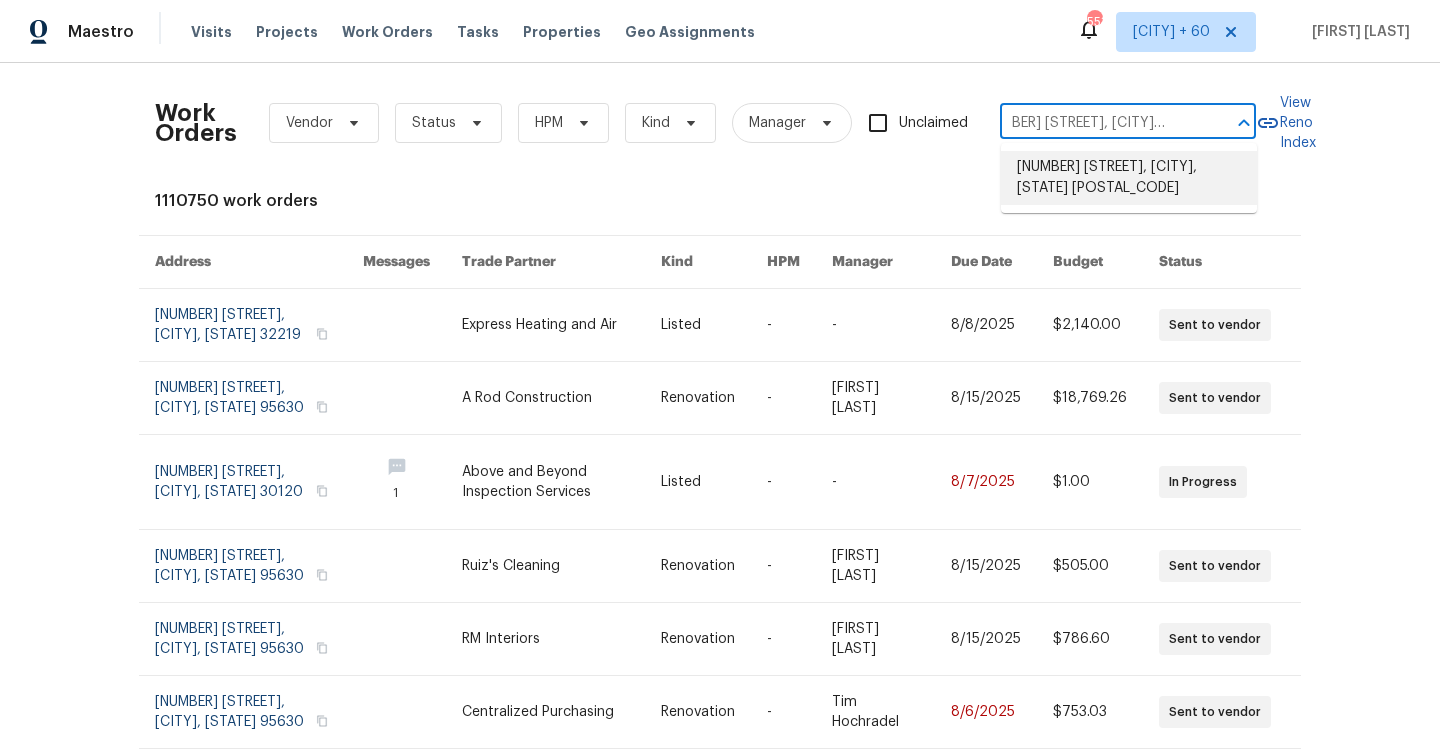 click on "3904 Pecan Ct, Schertz, TX 78108" at bounding box center [1129, 178] 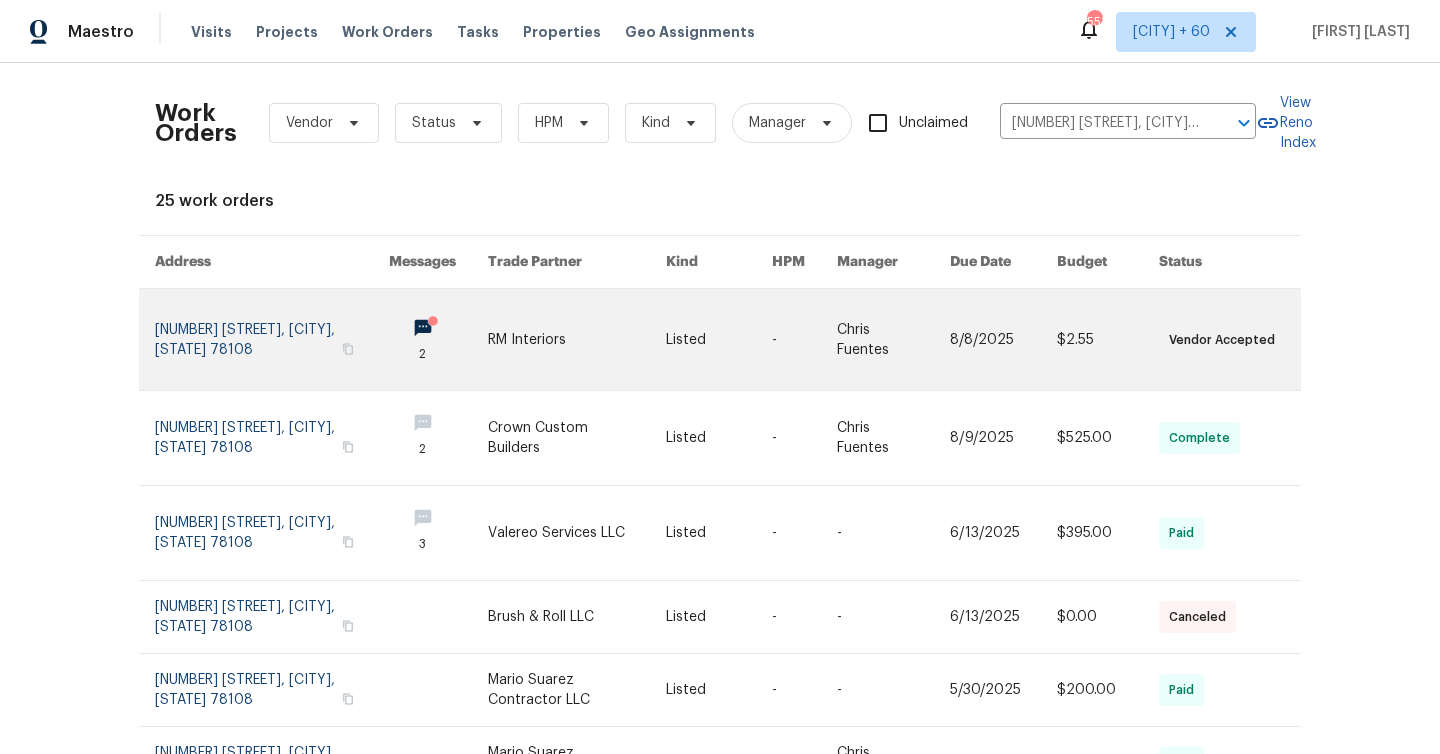 click at bounding box center [272, 339] 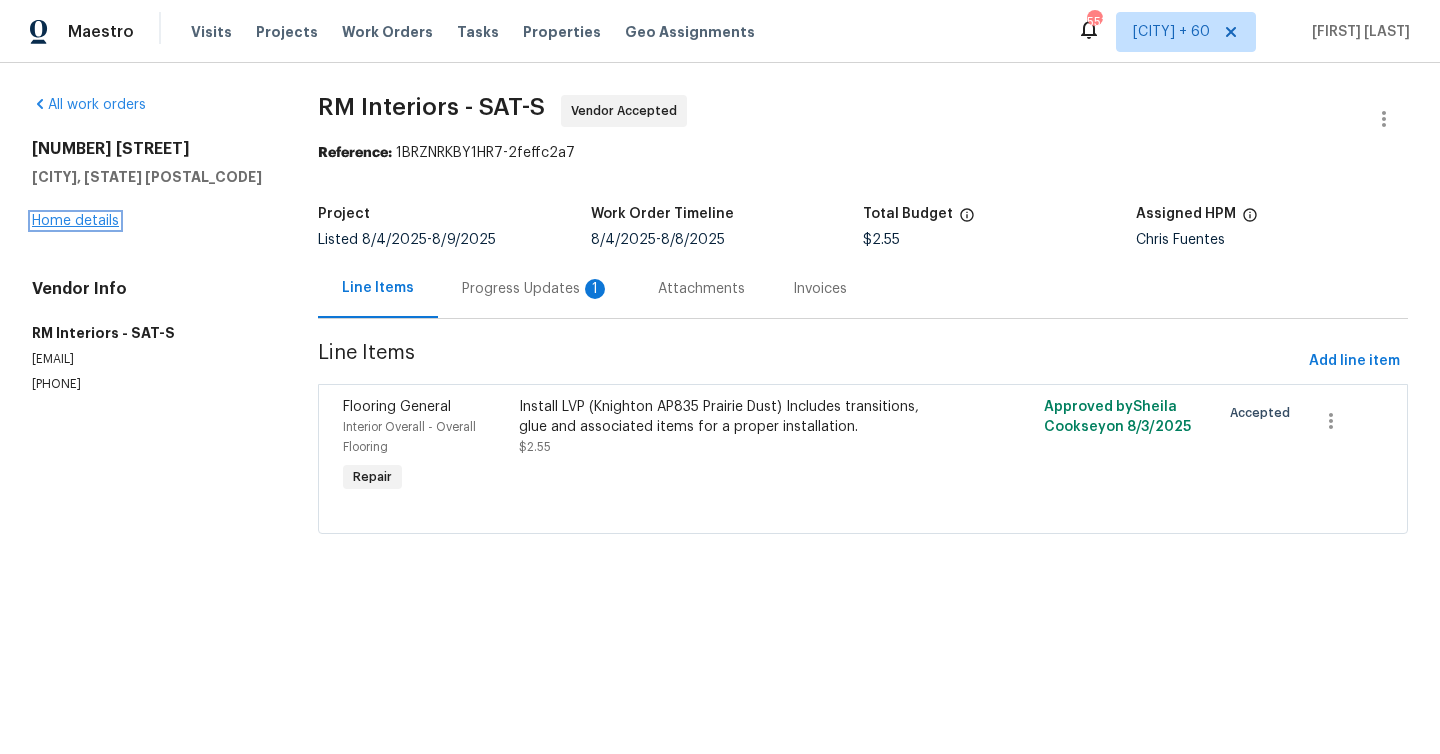click on "Home details" at bounding box center (75, 221) 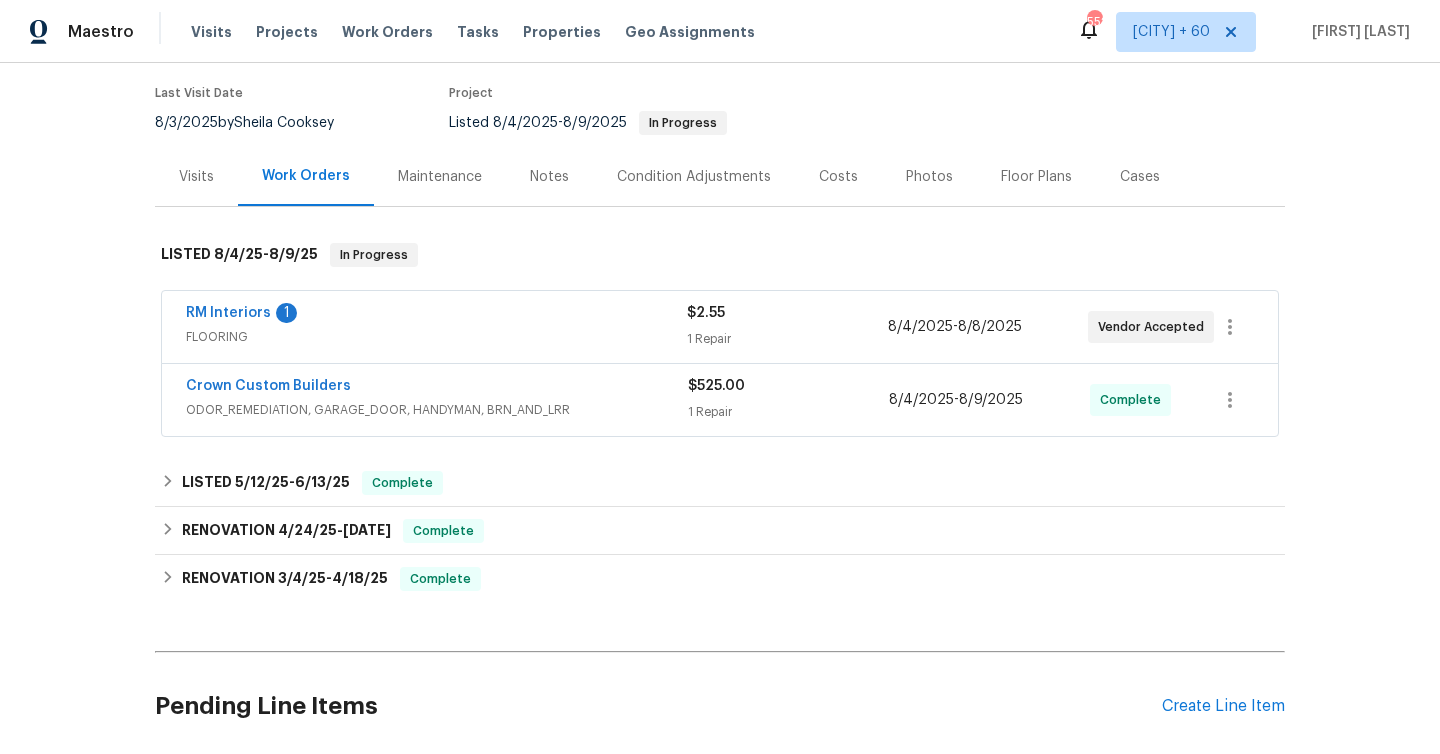 scroll, scrollTop: 0, scrollLeft: 0, axis: both 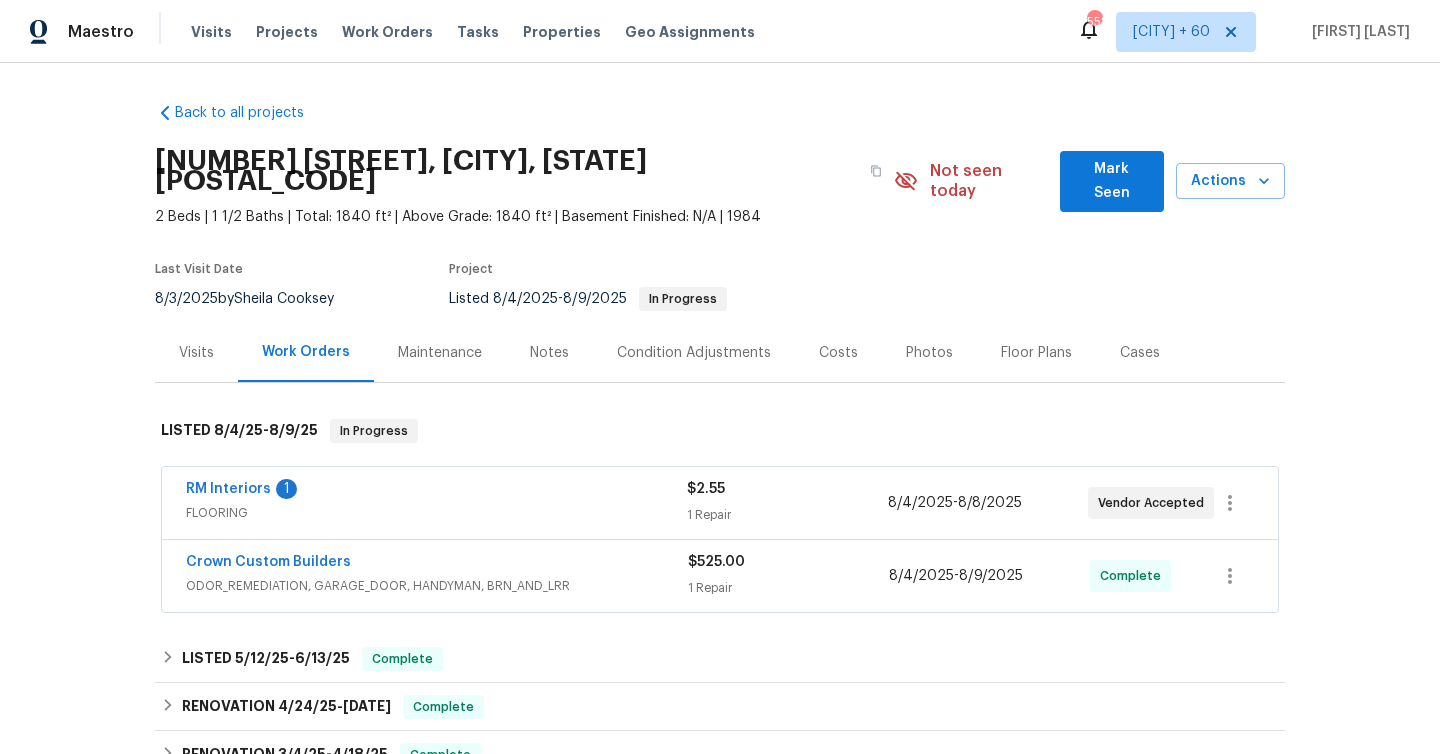 click on "Visits" at bounding box center [196, 353] 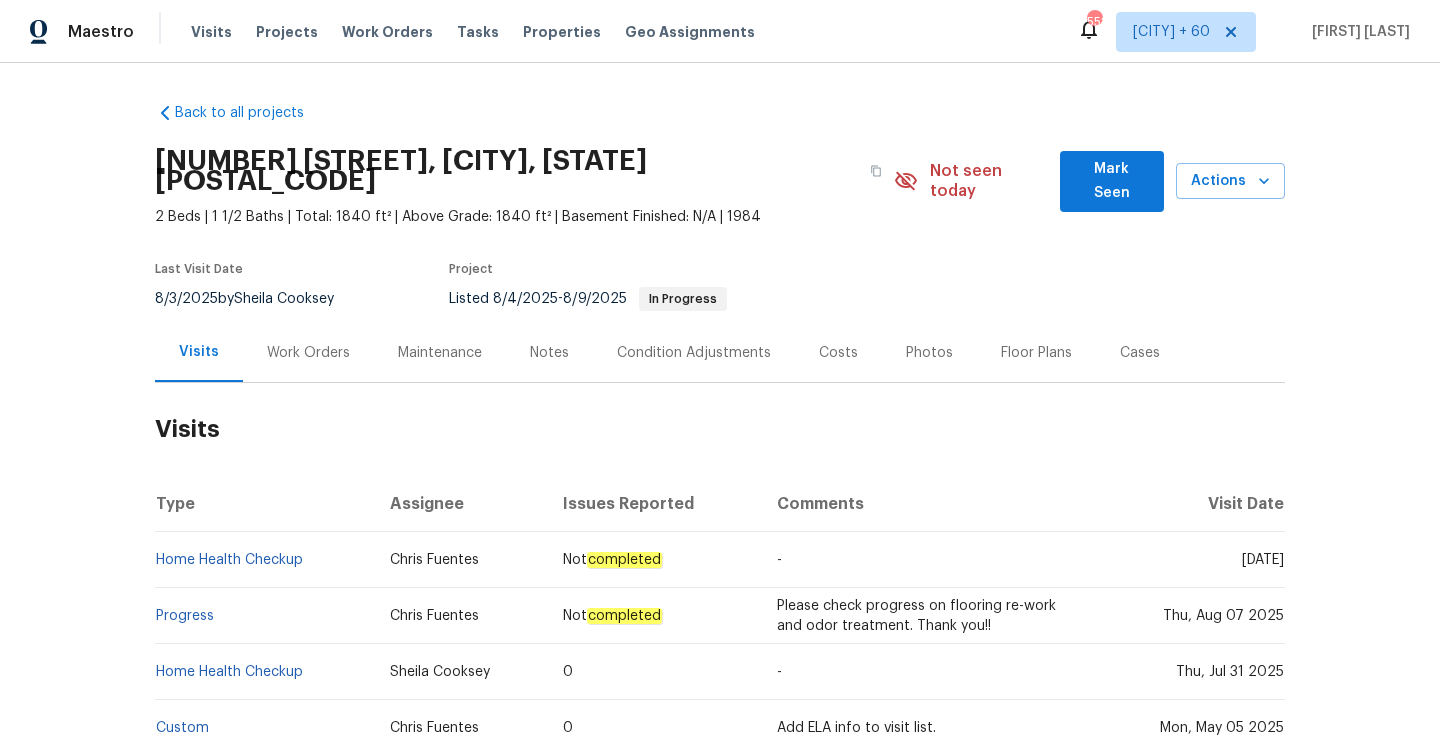 click on "Work Orders" at bounding box center [308, 353] 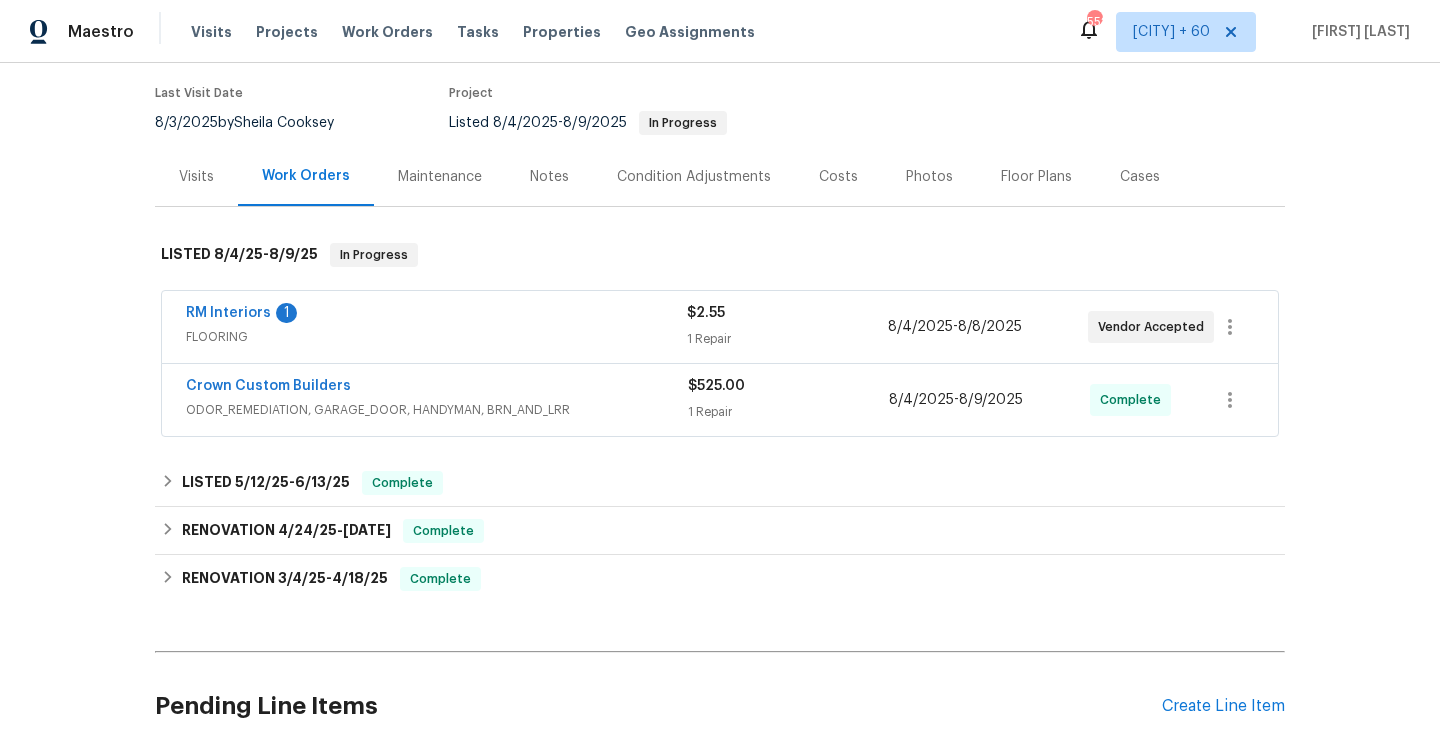 scroll, scrollTop: 199, scrollLeft: 0, axis: vertical 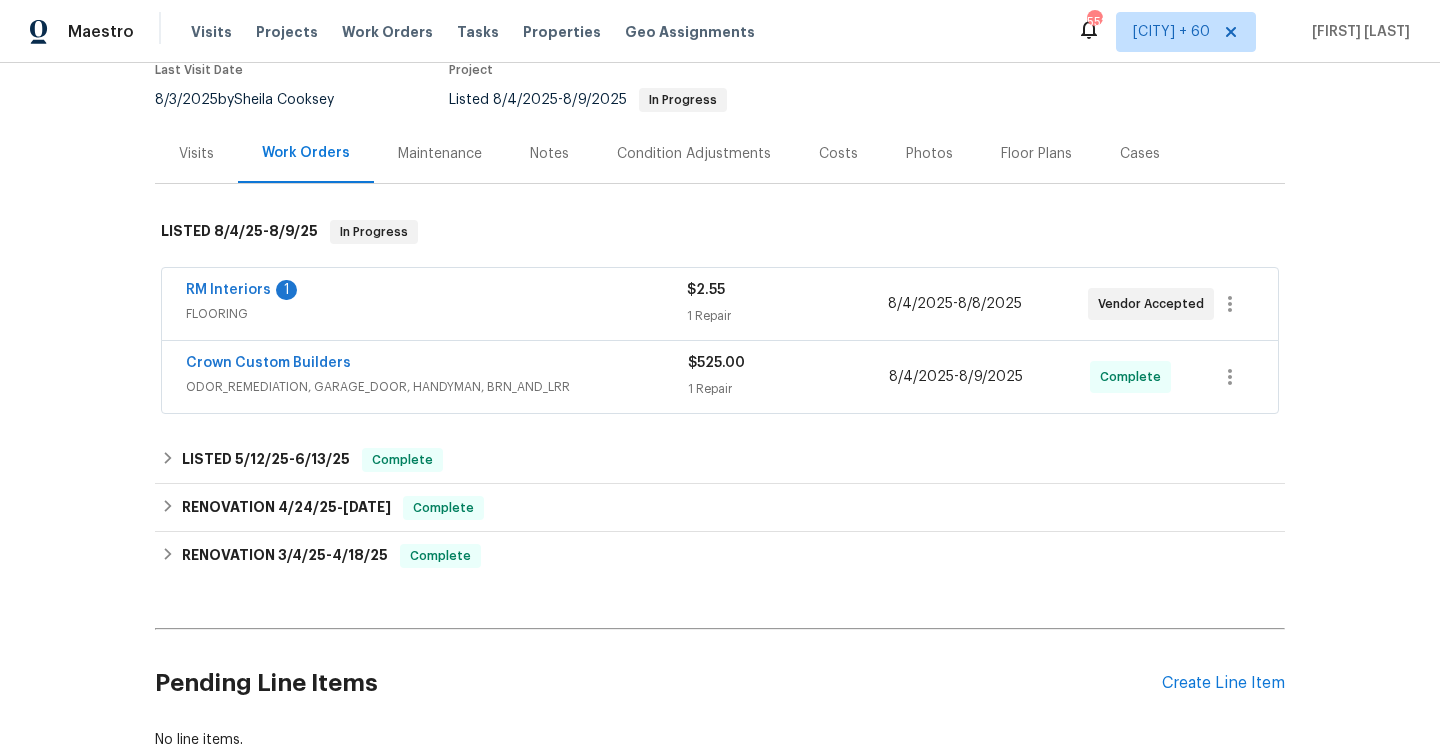click on "$2.55 1 Repair" at bounding box center (787, 304) 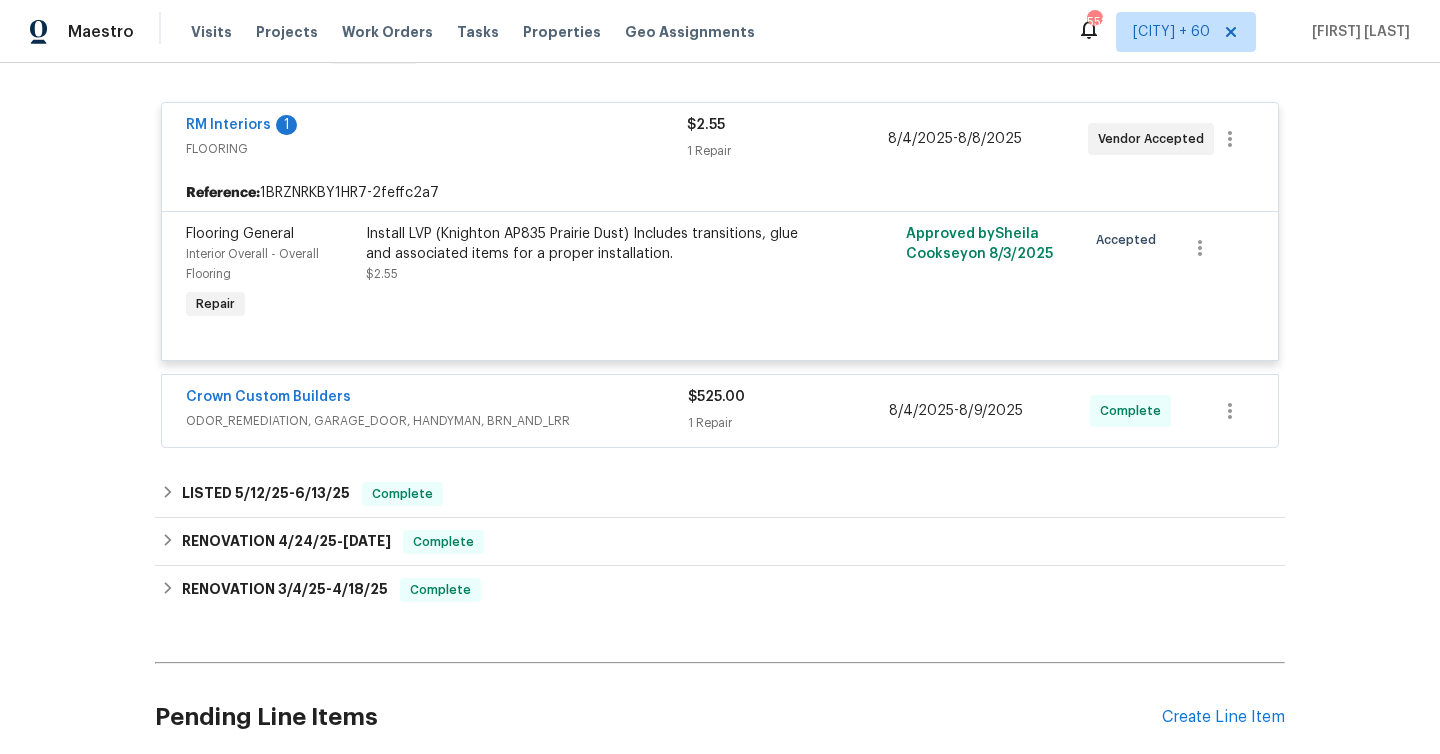 scroll, scrollTop: 399, scrollLeft: 0, axis: vertical 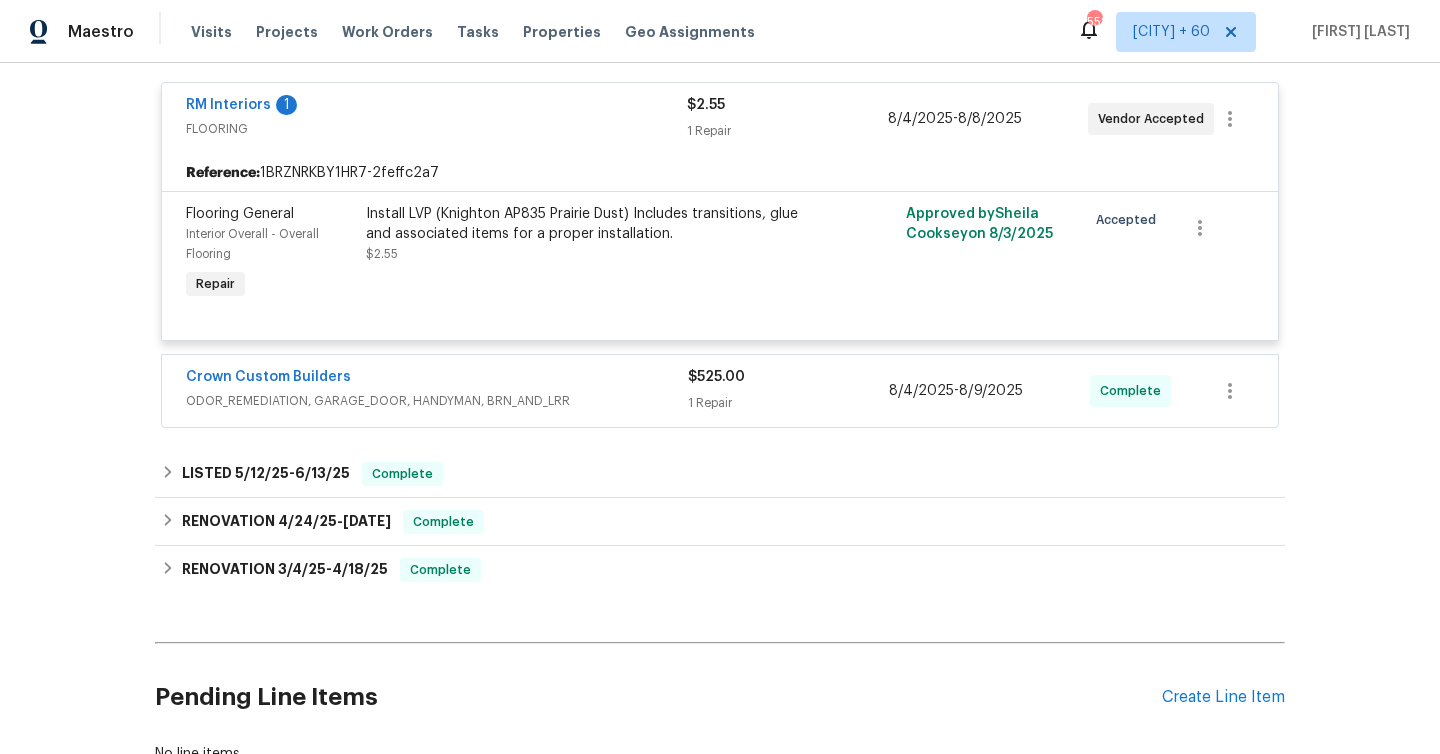 click on "1 Repair" at bounding box center [788, 403] 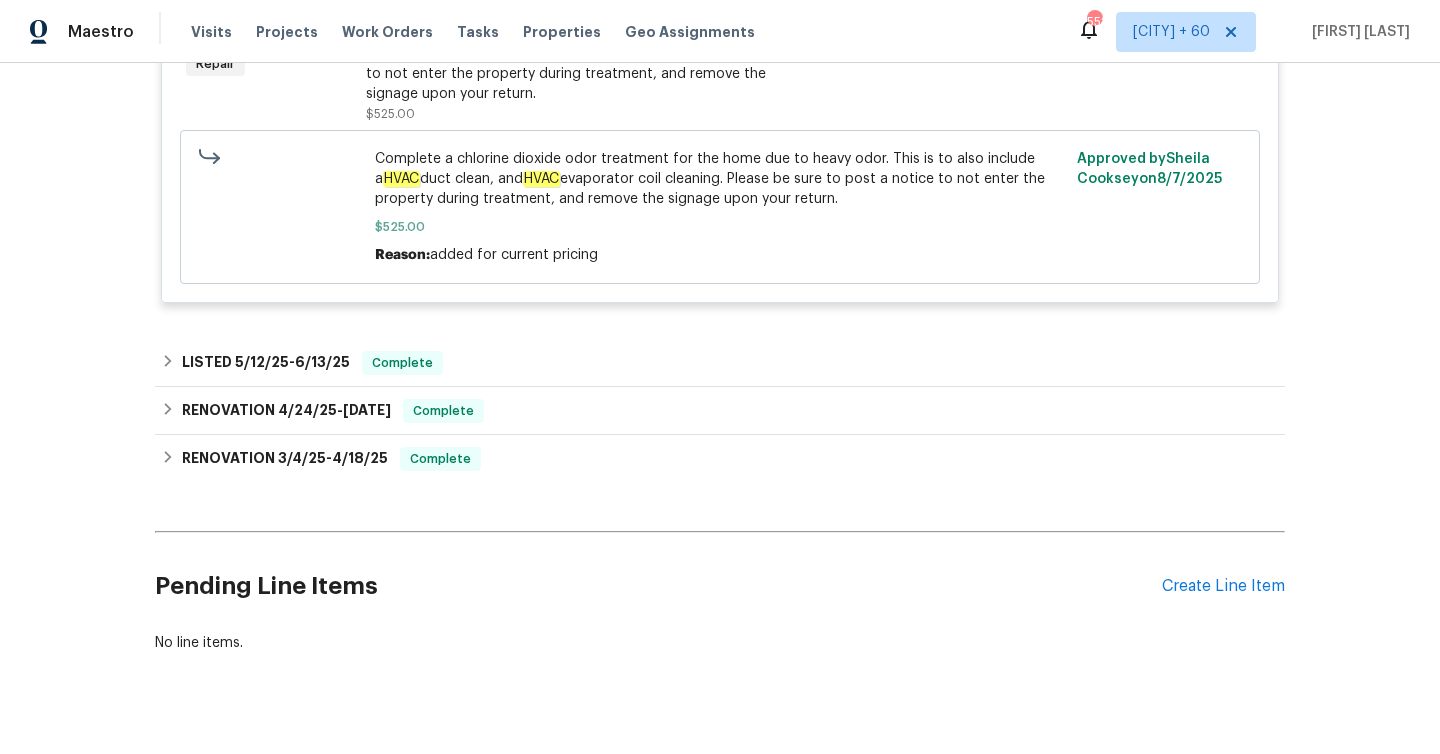 scroll, scrollTop: 889, scrollLeft: 0, axis: vertical 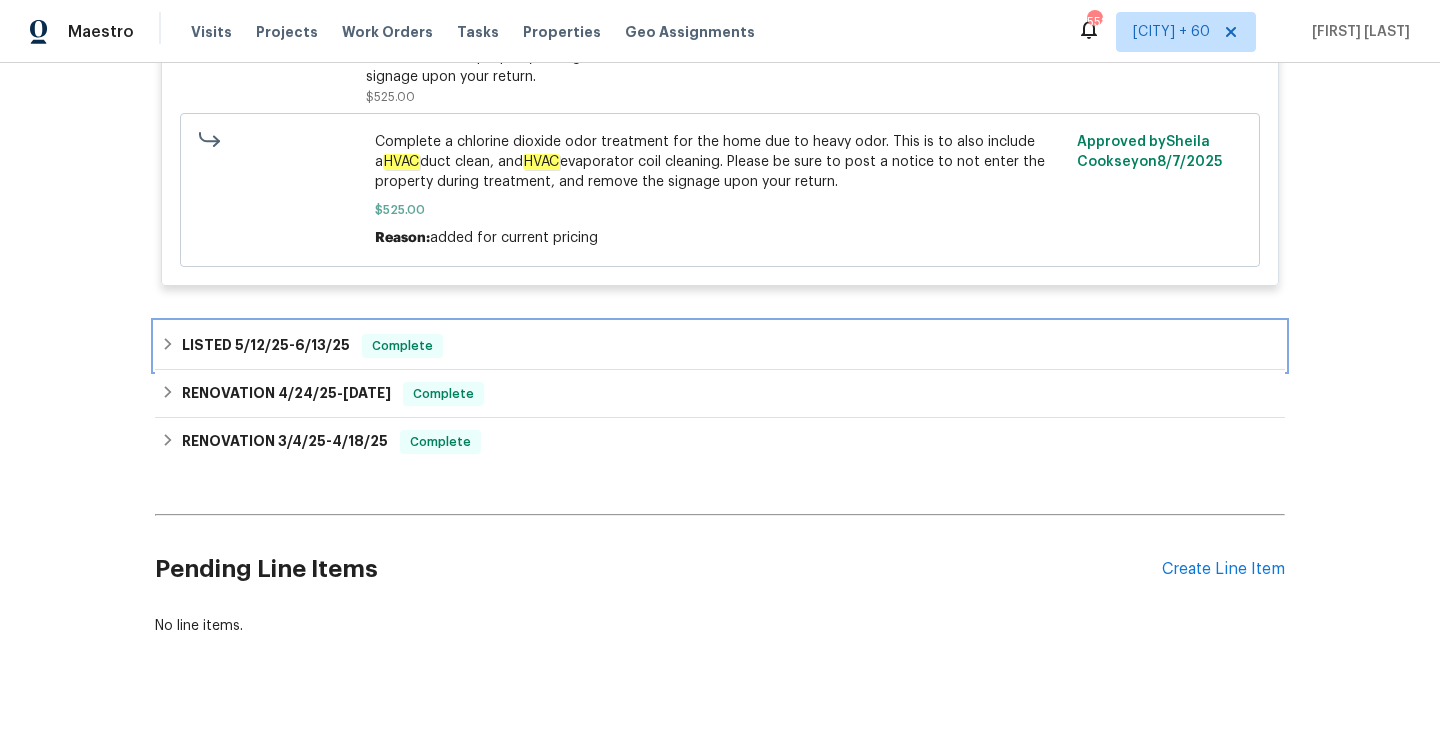 click on "5/12/25  -  6/13/25" at bounding box center (292, 345) 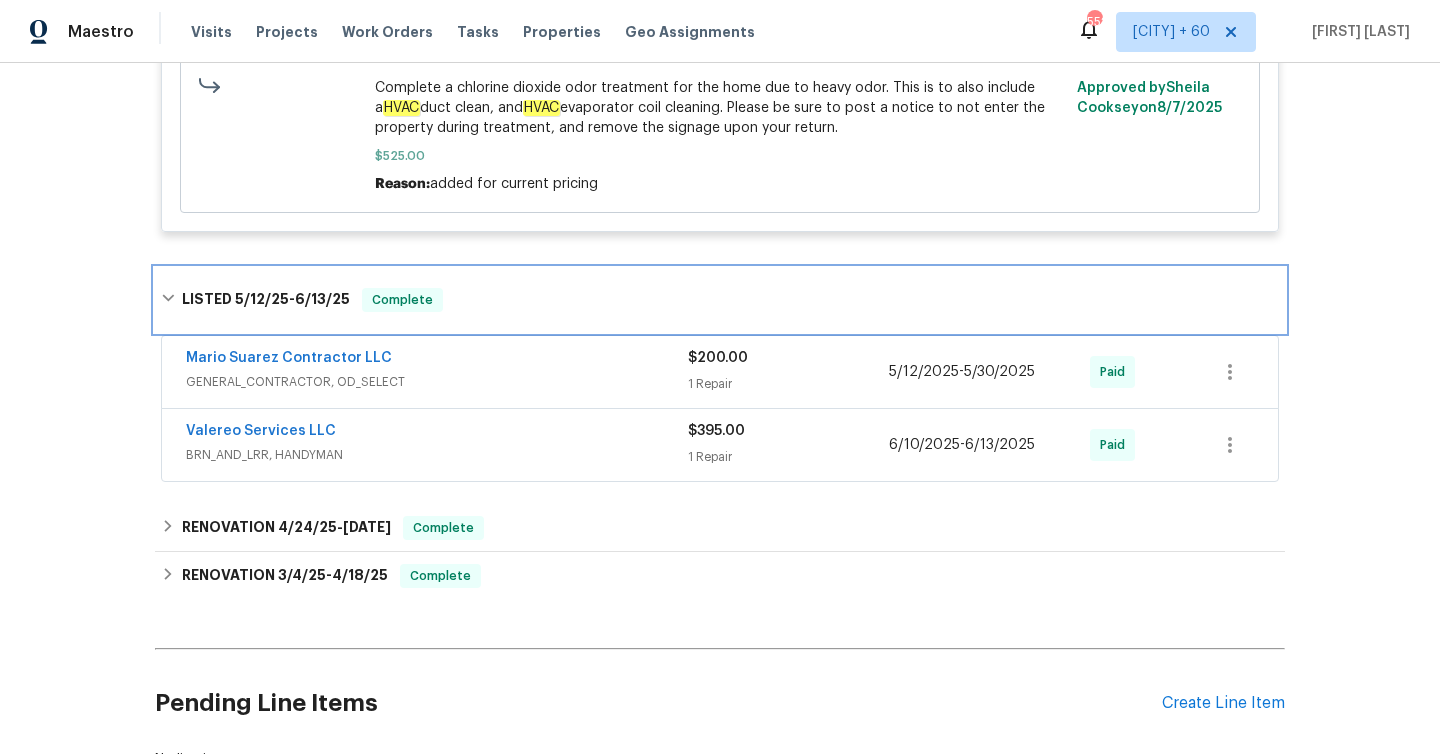 scroll, scrollTop: 1035, scrollLeft: 0, axis: vertical 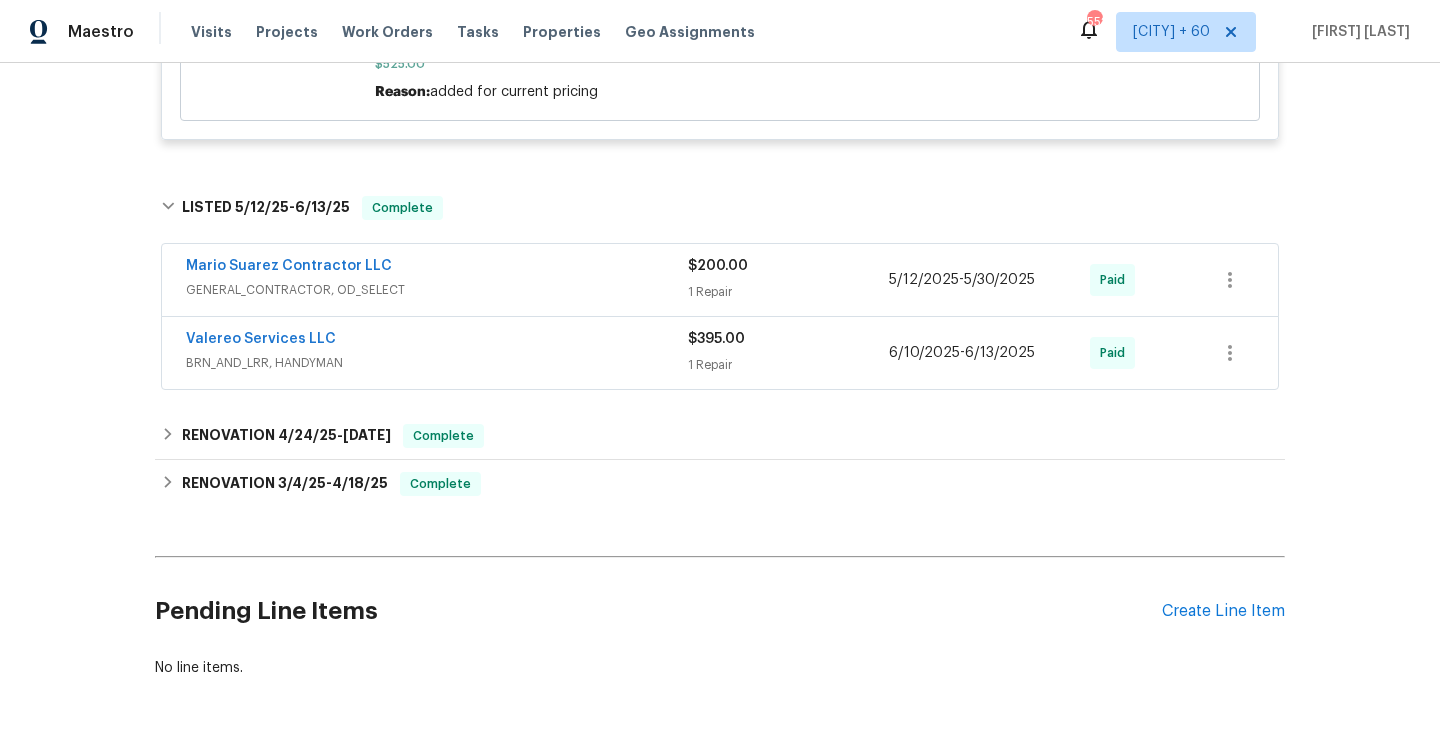 click on "1 Repair" at bounding box center [788, 292] 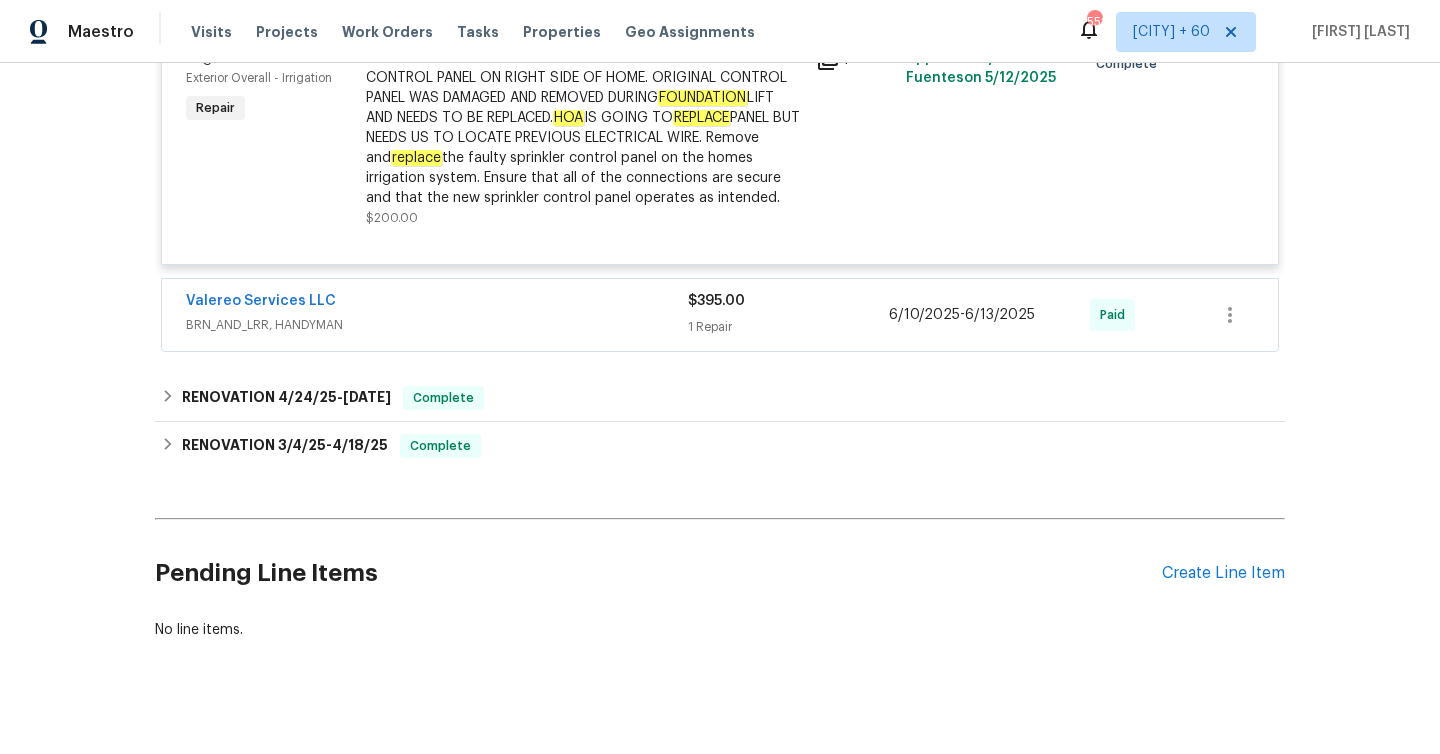 scroll, scrollTop: 1371, scrollLeft: 0, axis: vertical 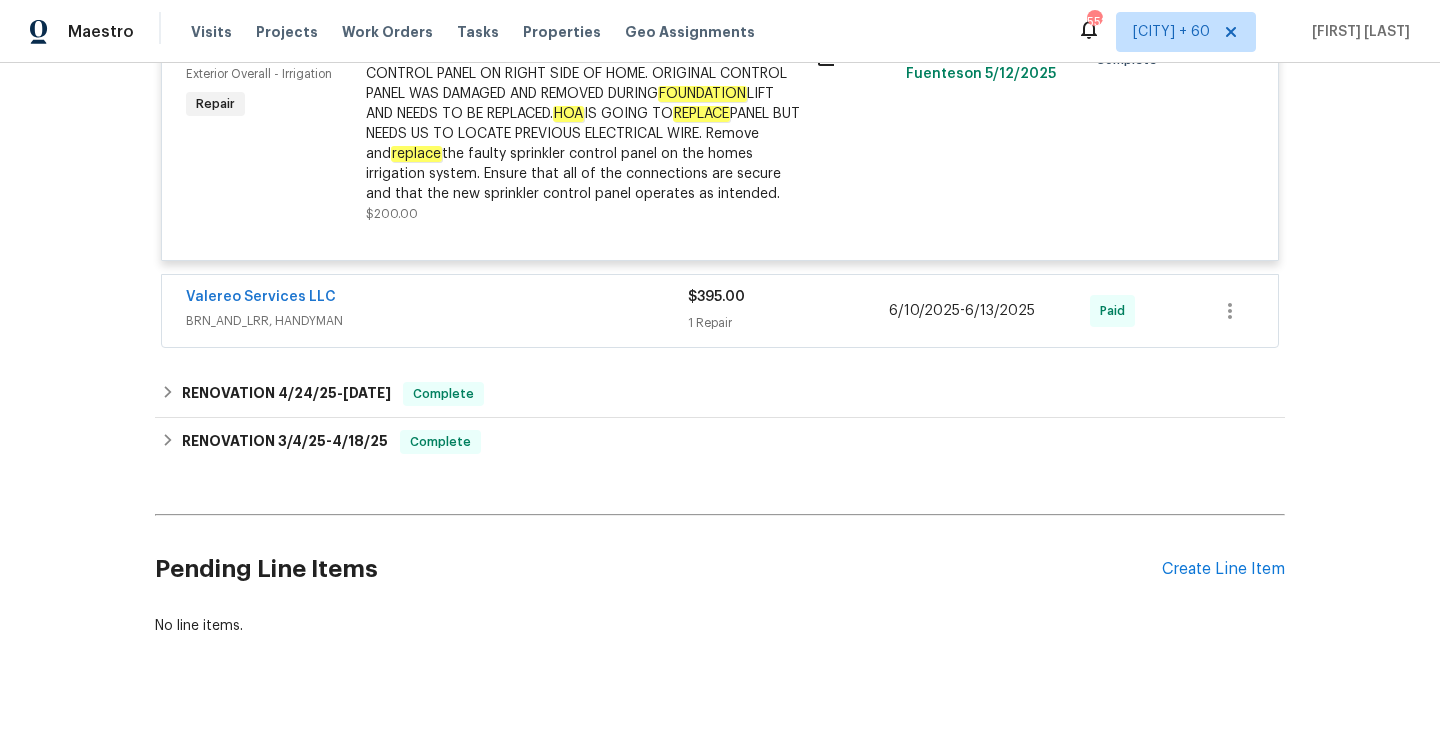 click on "1 Repair" at bounding box center (788, 323) 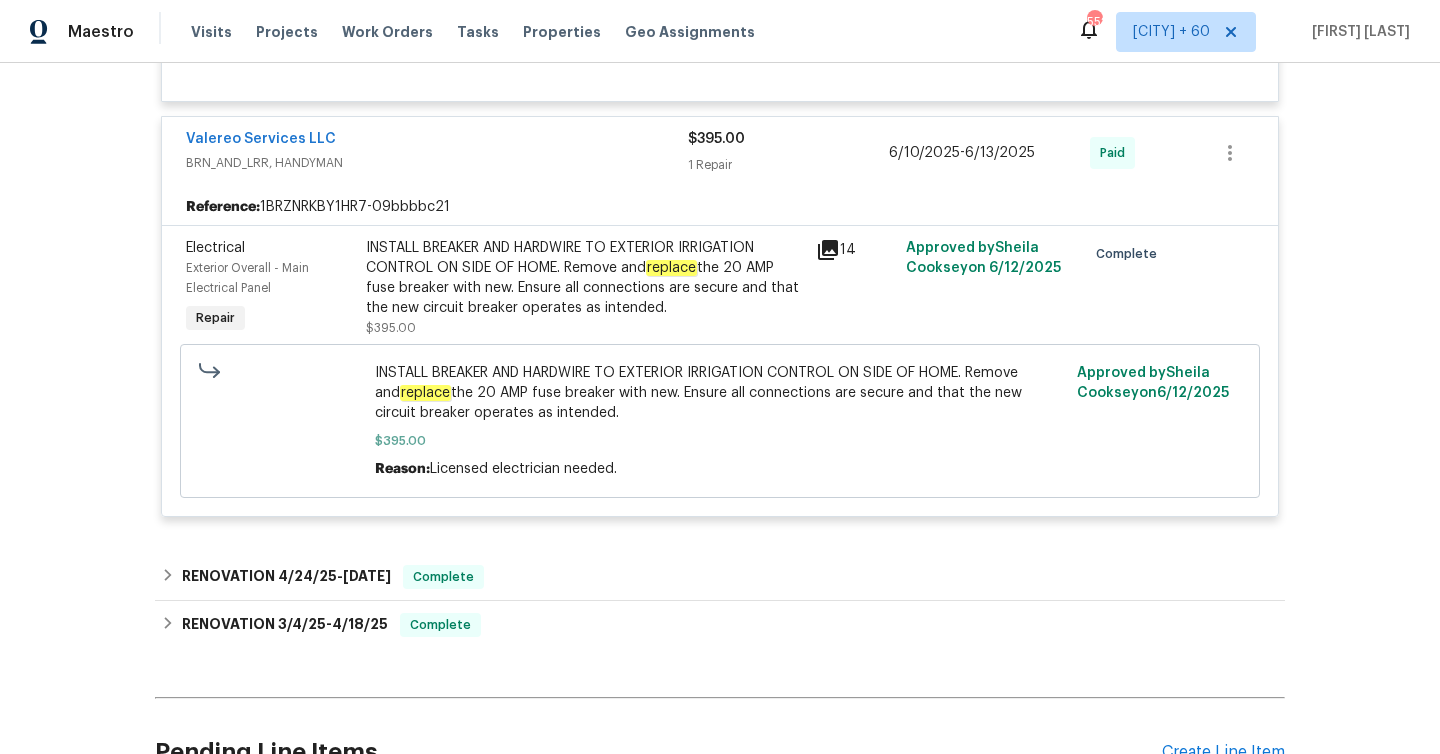 scroll, scrollTop: 1715, scrollLeft: 0, axis: vertical 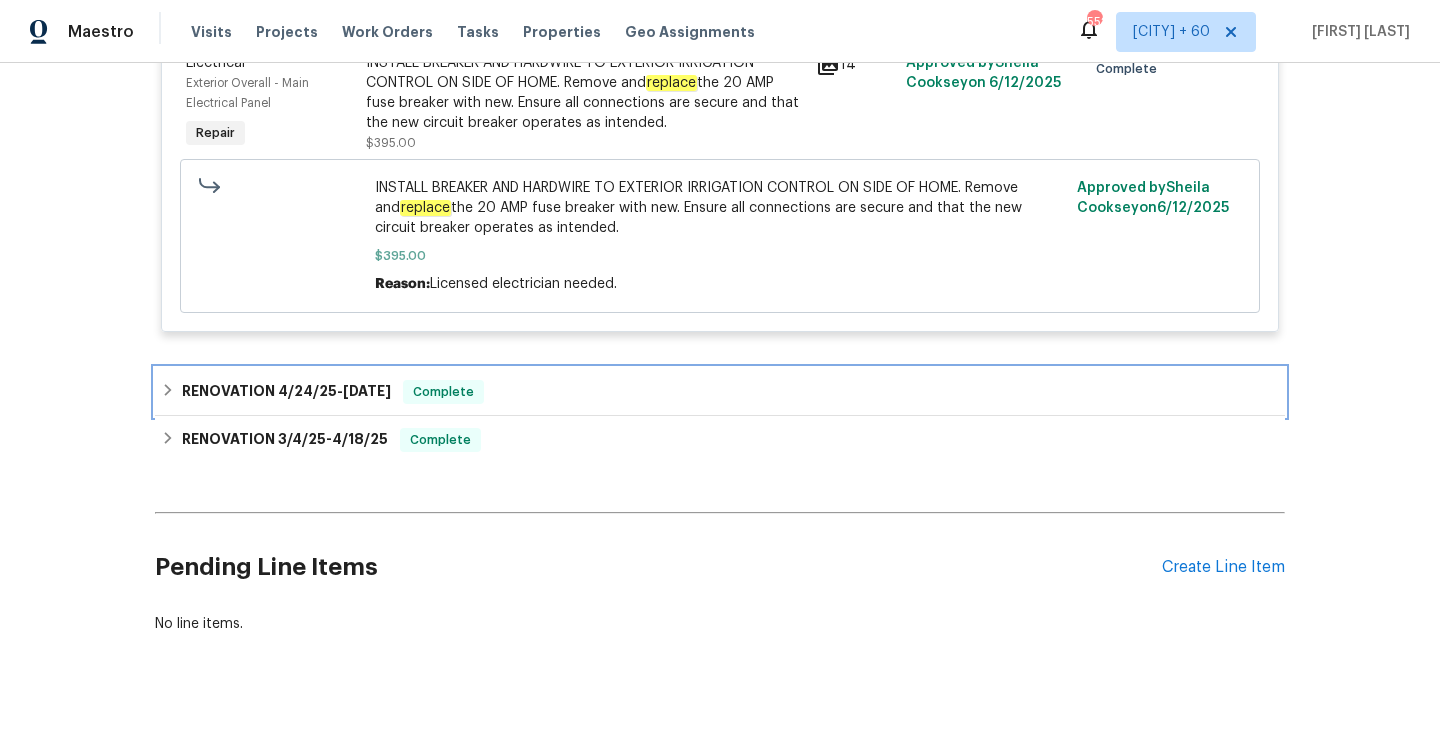 click on "4/29/25" at bounding box center (367, 391) 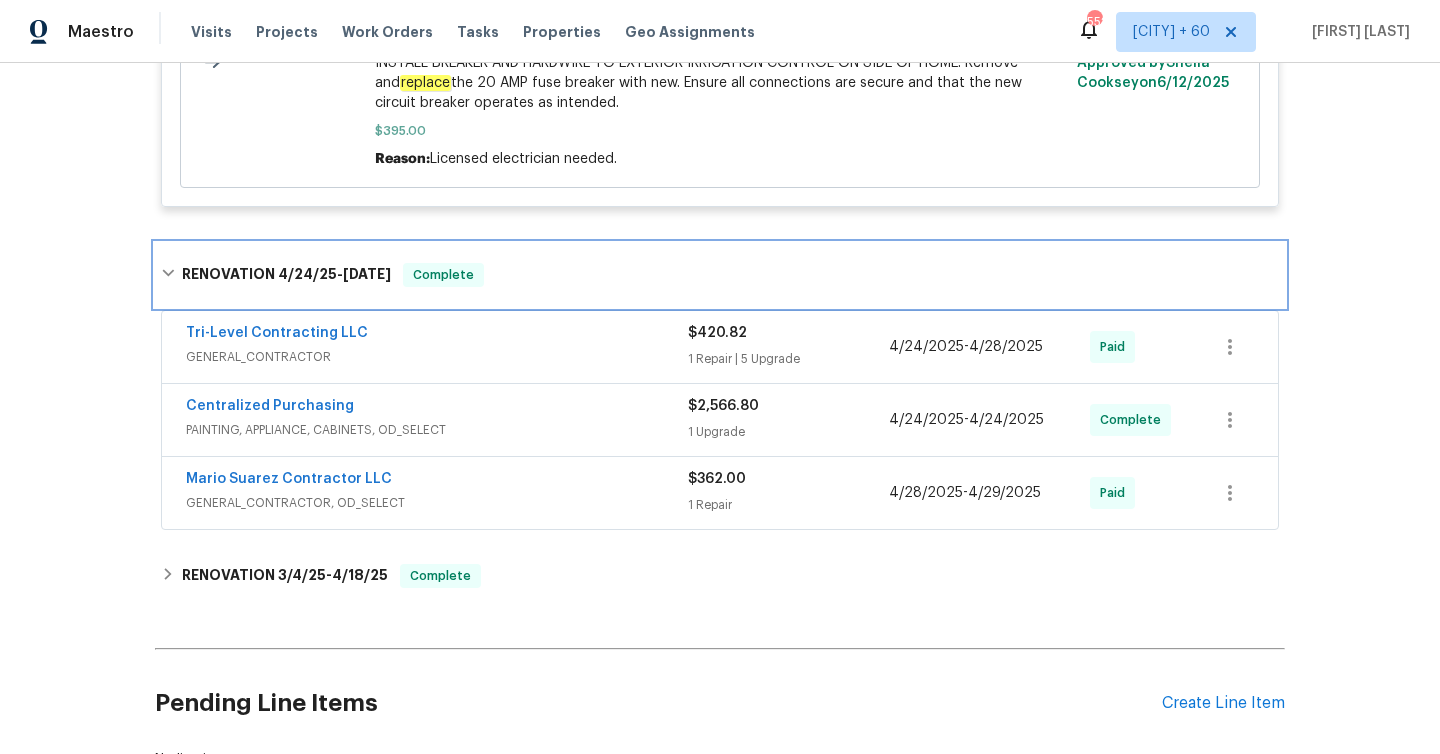 scroll, scrollTop: 1857, scrollLeft: 0, axis: vertical 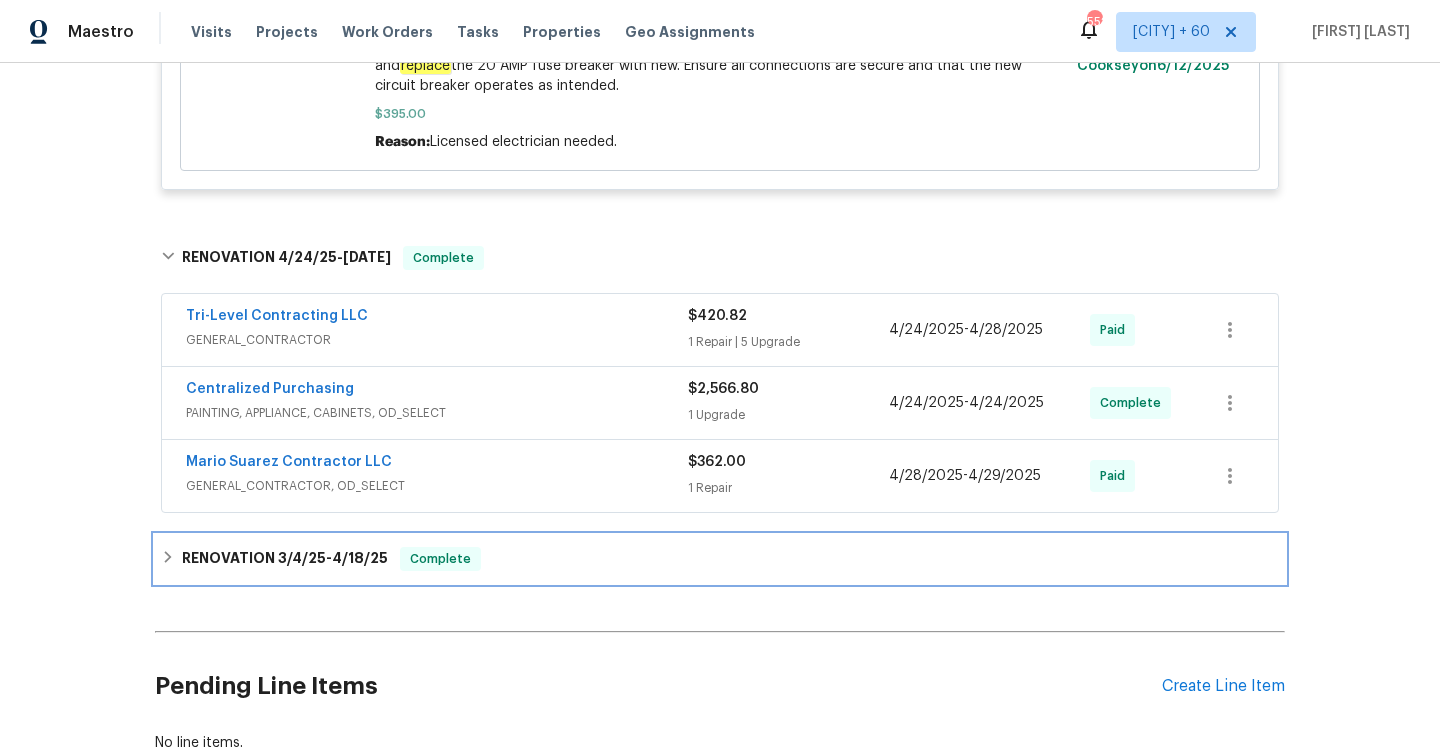 click on "RENOVATION   3/4/25  -  4/18/25 Complete" at bounding box center (720, 559) 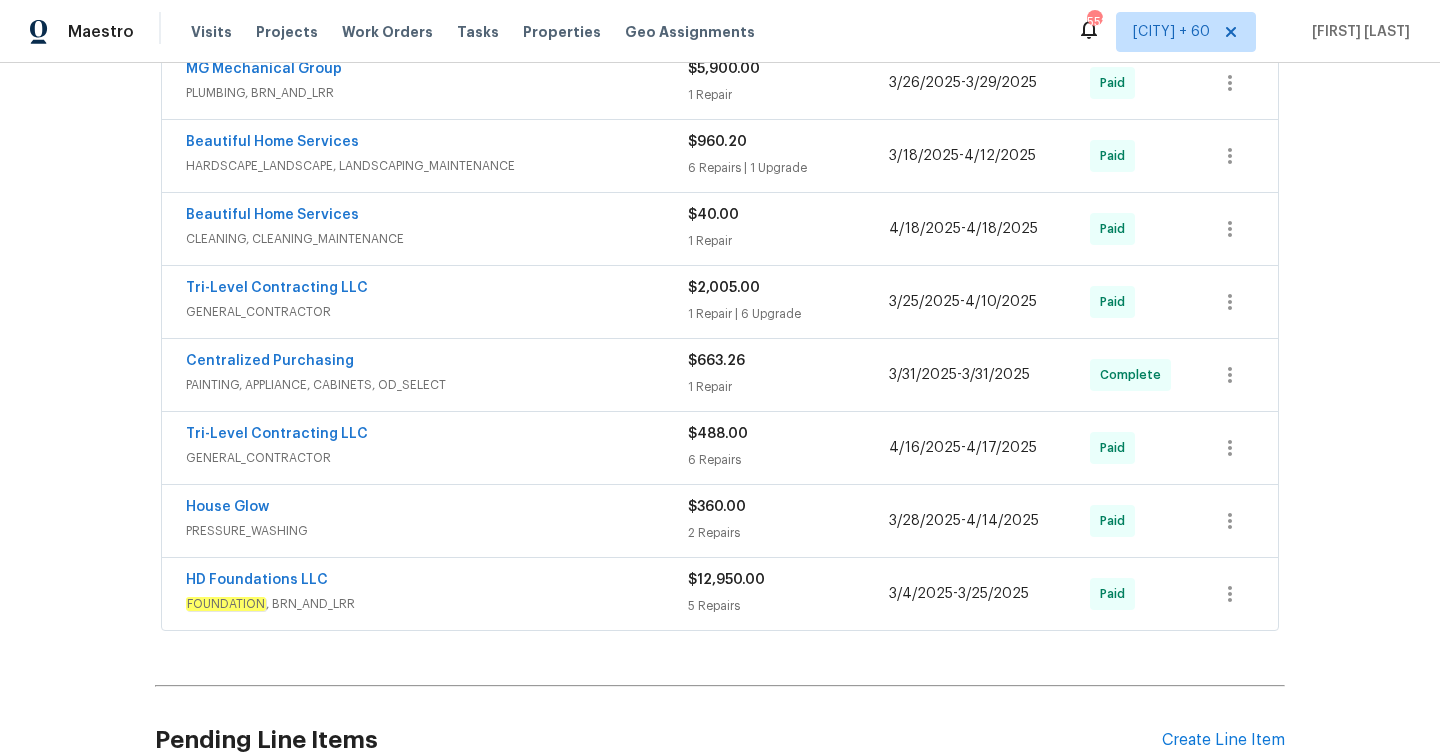 scroll, scrollTop: 2853, scrollLeft: 0, axis: vertical 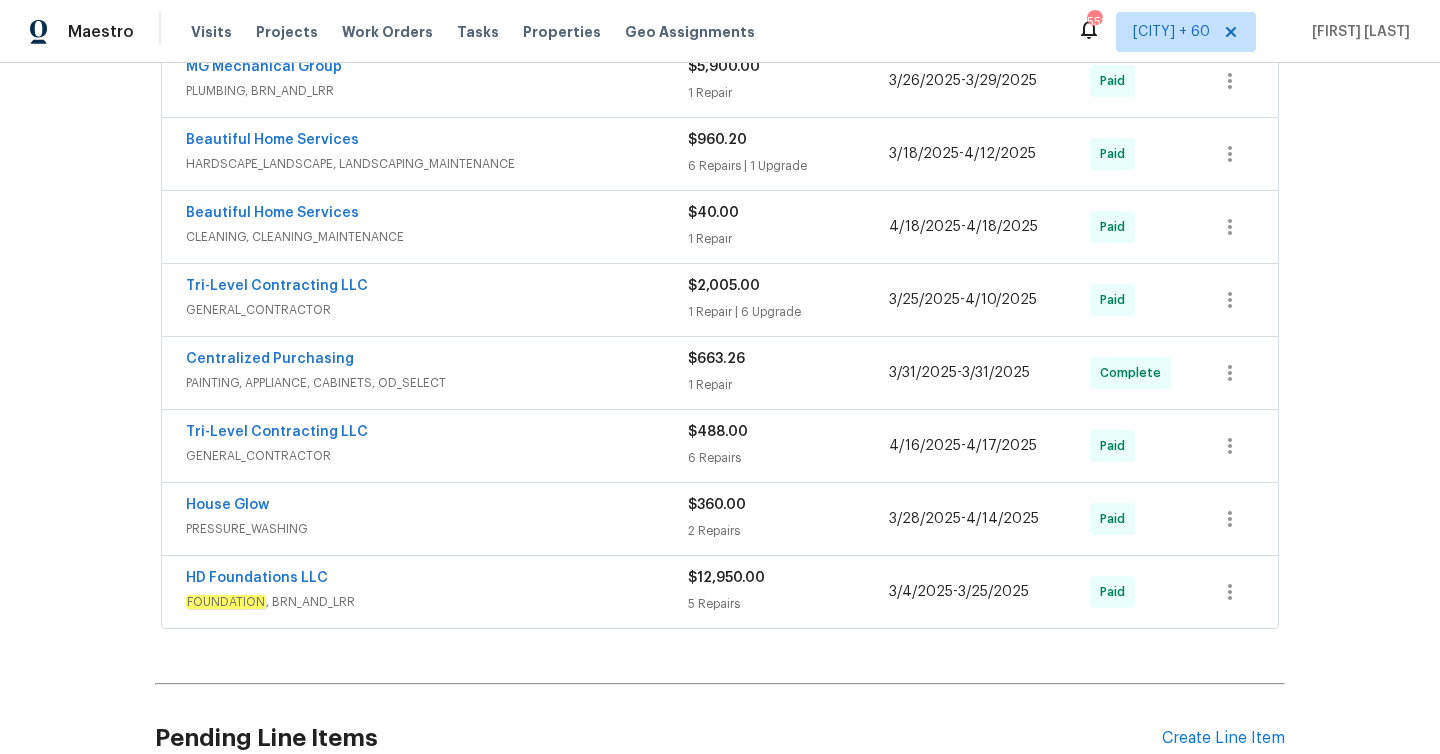 click on "5 Repairs" at bounding box center (788, 604) 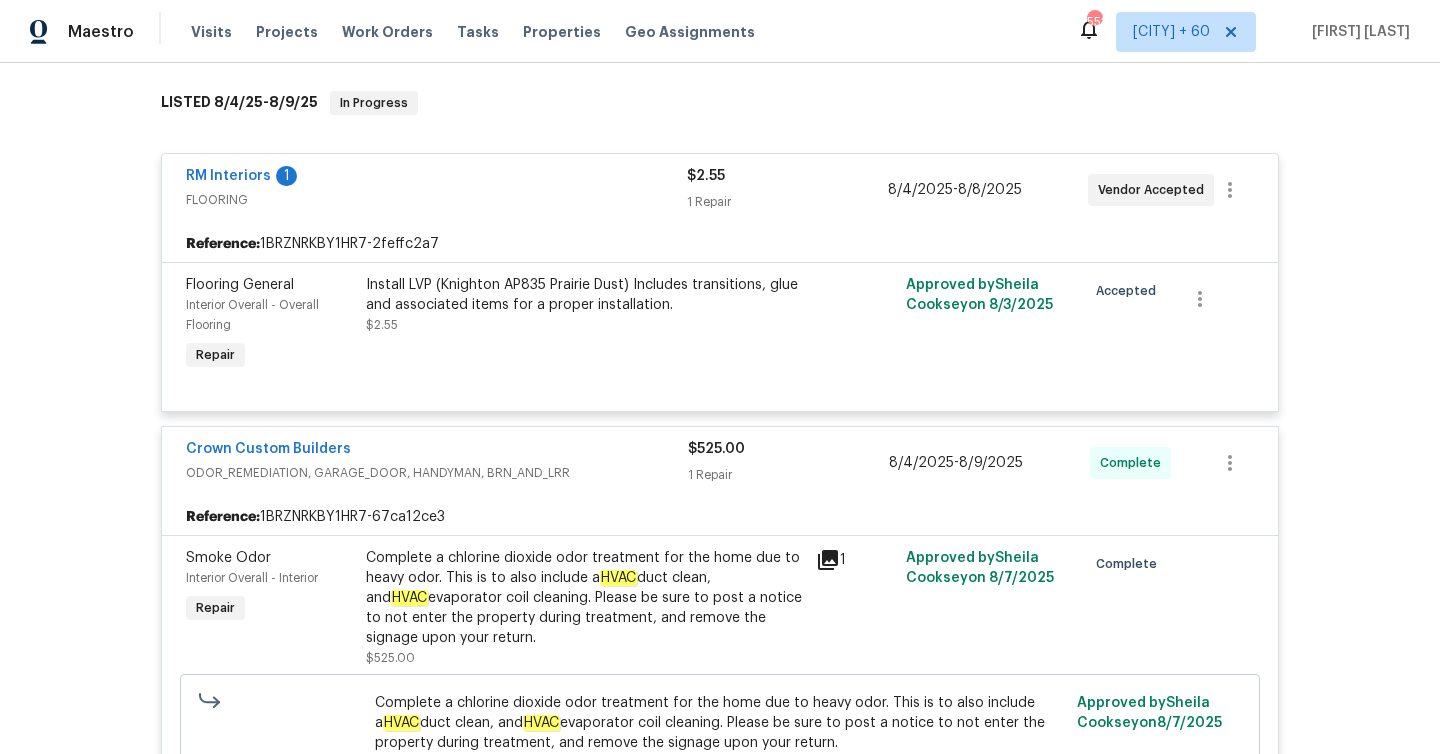 scroll, scrollTop: 0, scrollLeft: 0, axis: both 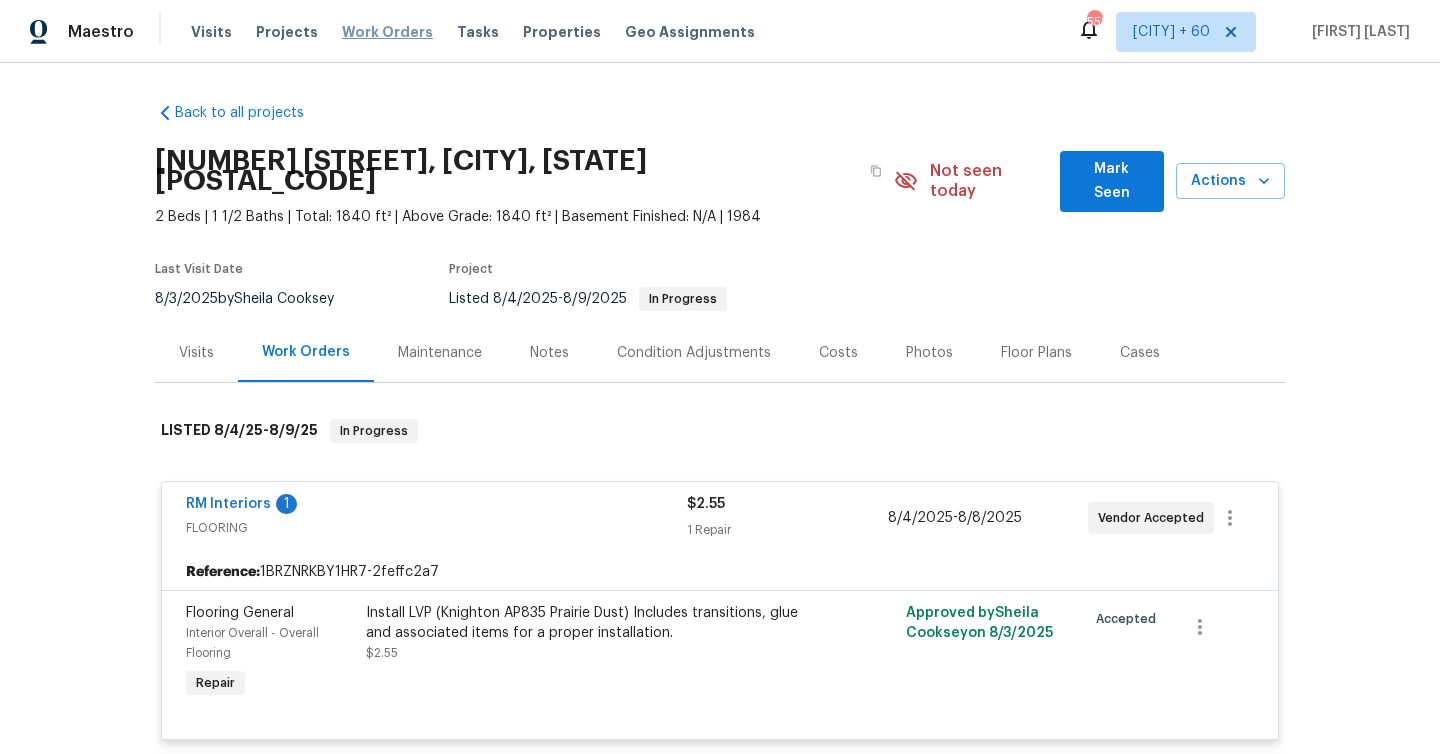 click on "Work Orders" at bounding box center (387, 32) 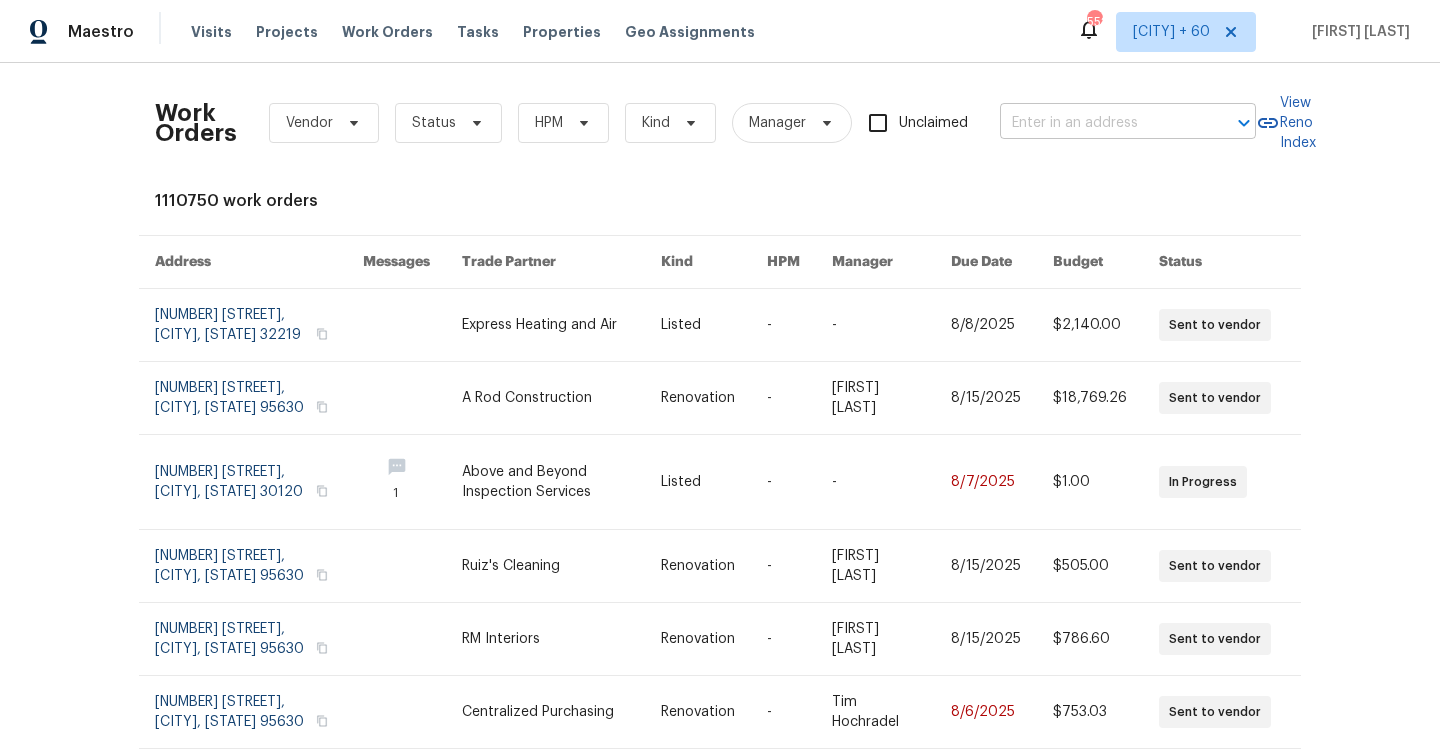 click at bounding box center [1100, 123] 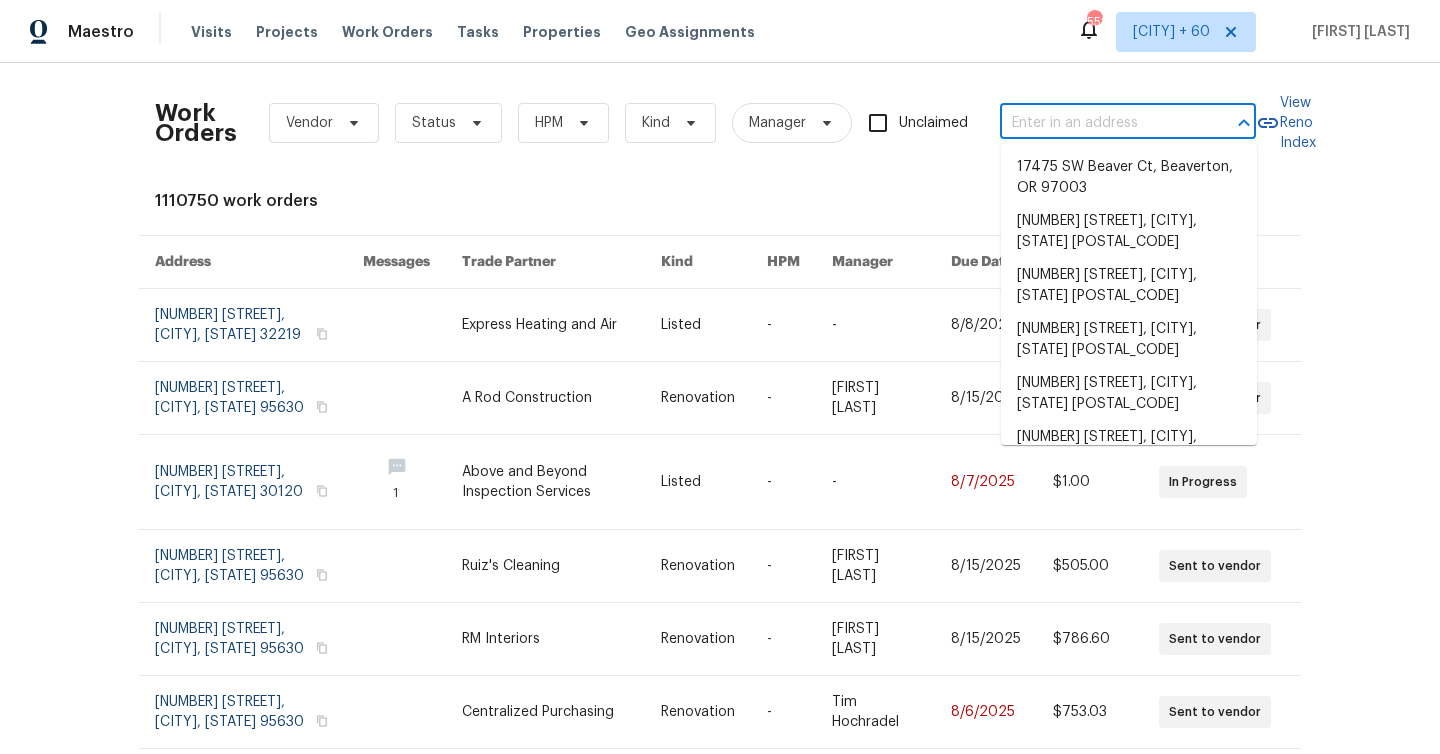 paste on "2889 Sharpie Dr, Clarksville, TN 37040" 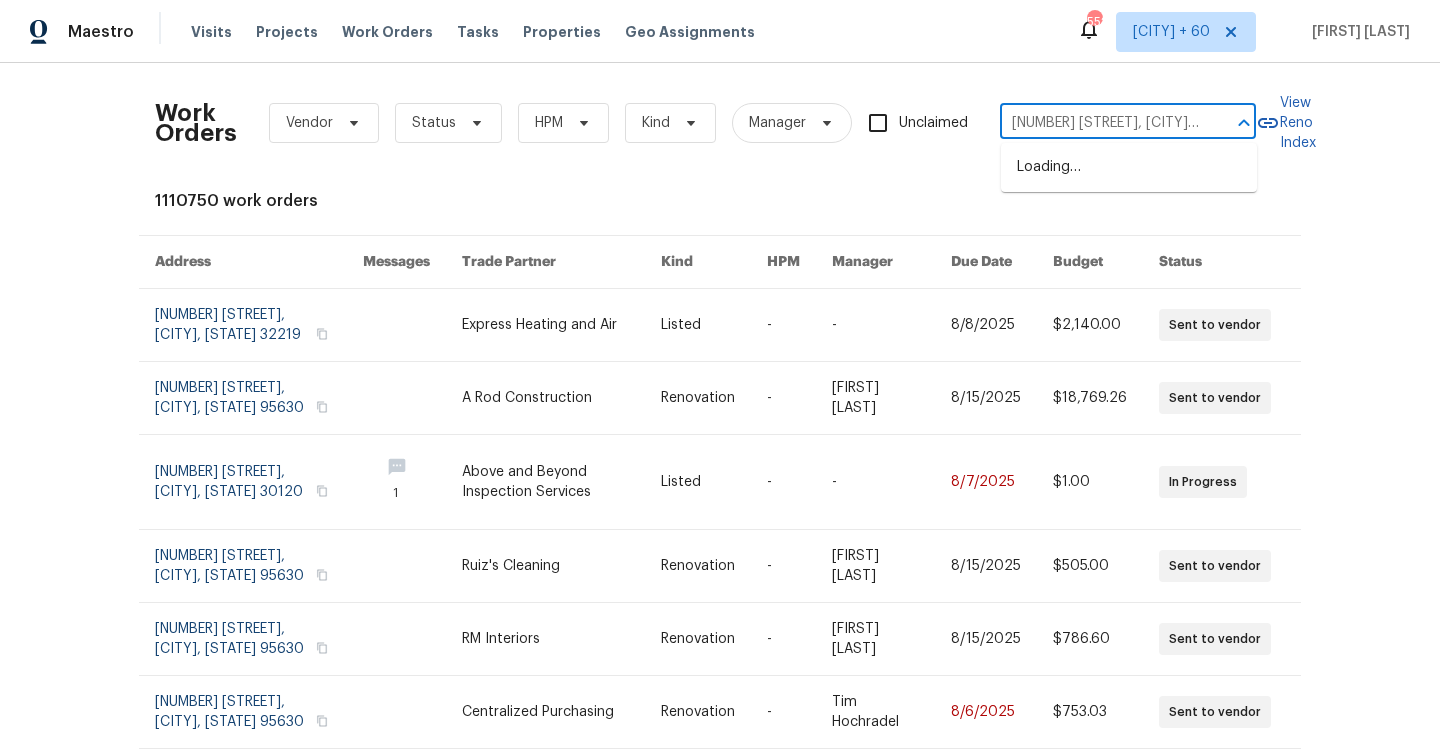 scroll, scrollTop: 0, scrollLeft: 62, axis: horizontal 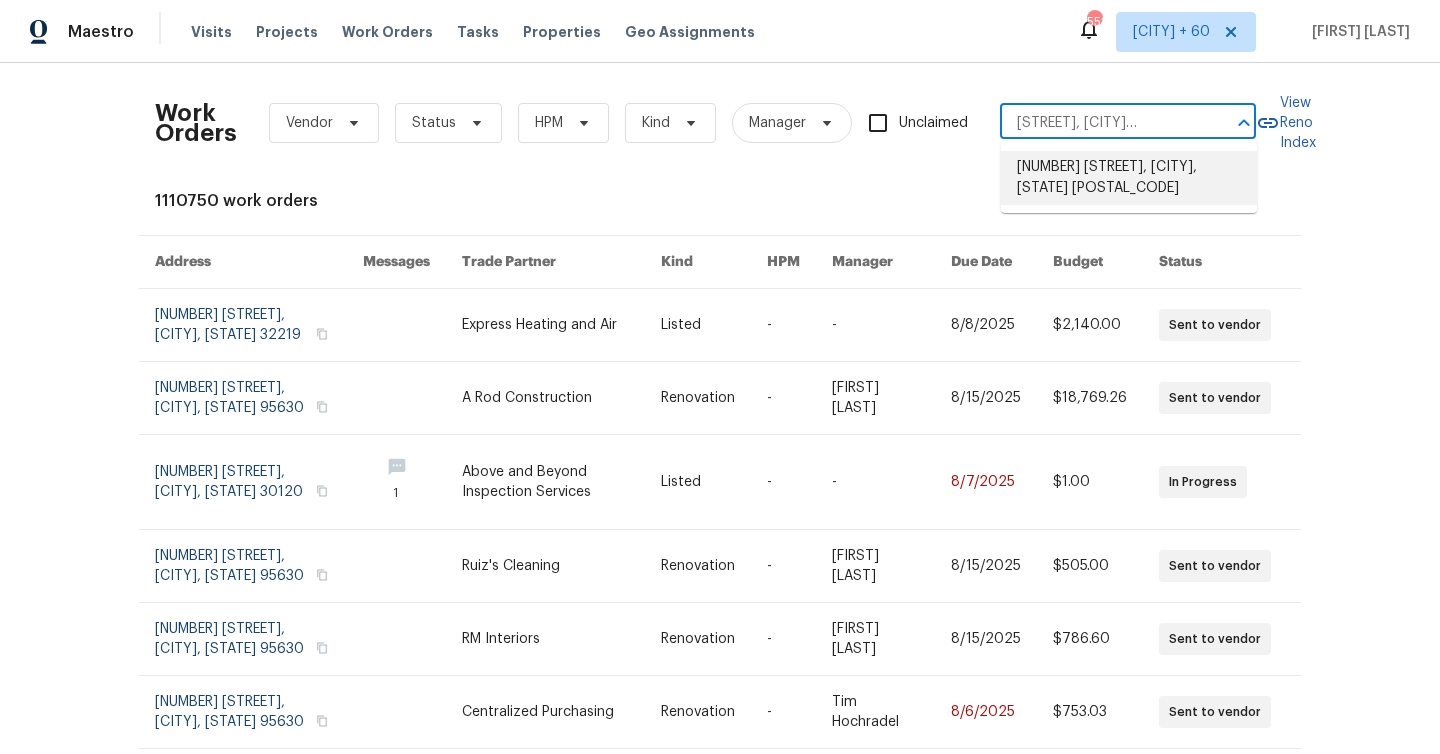 click on "2889 Sharpie Dr, Clarksville, TN 37040" at bounding box center (1129, 178) 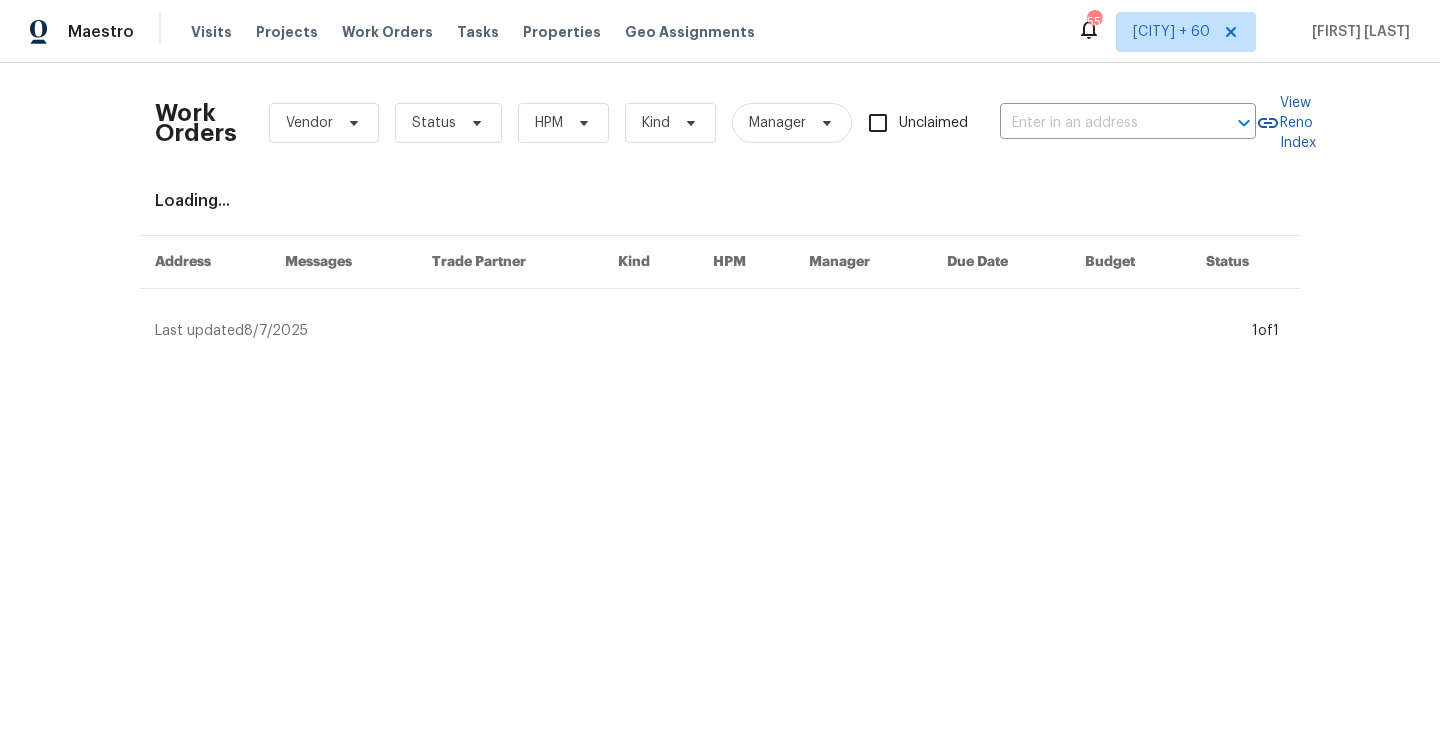 type on "2889 Sharpie Dr, Clarksville, TN 37040" 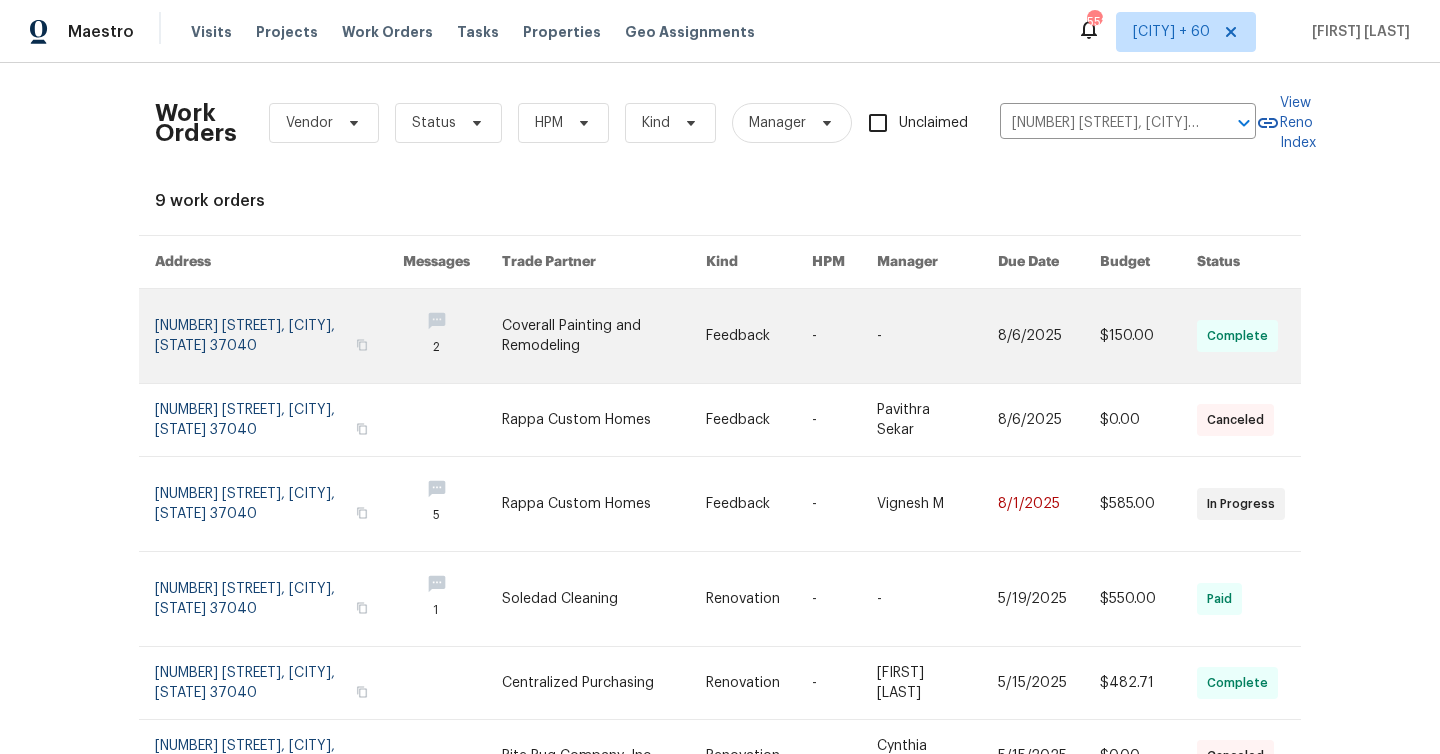 click at bounding box center [279, 336] 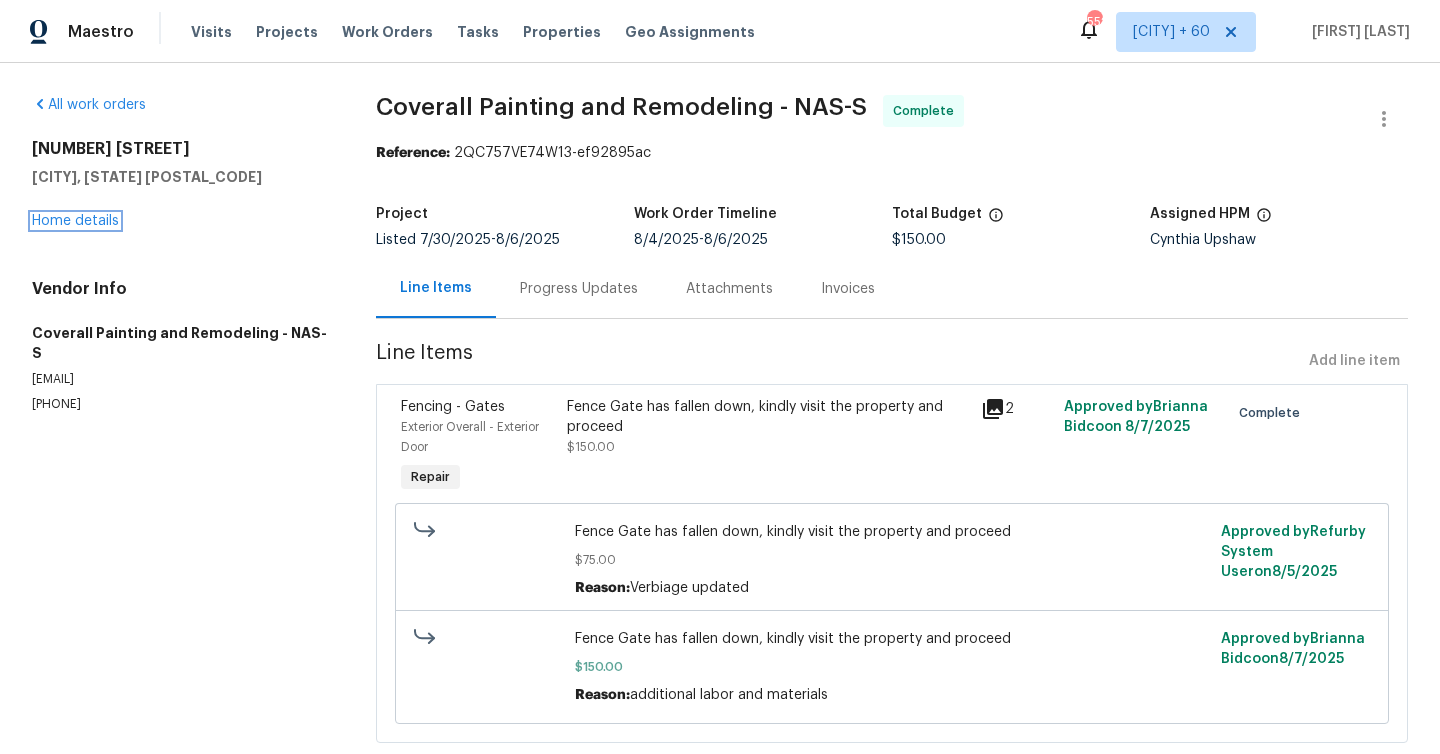 click on "Home details" at bounding box center [75, 221] 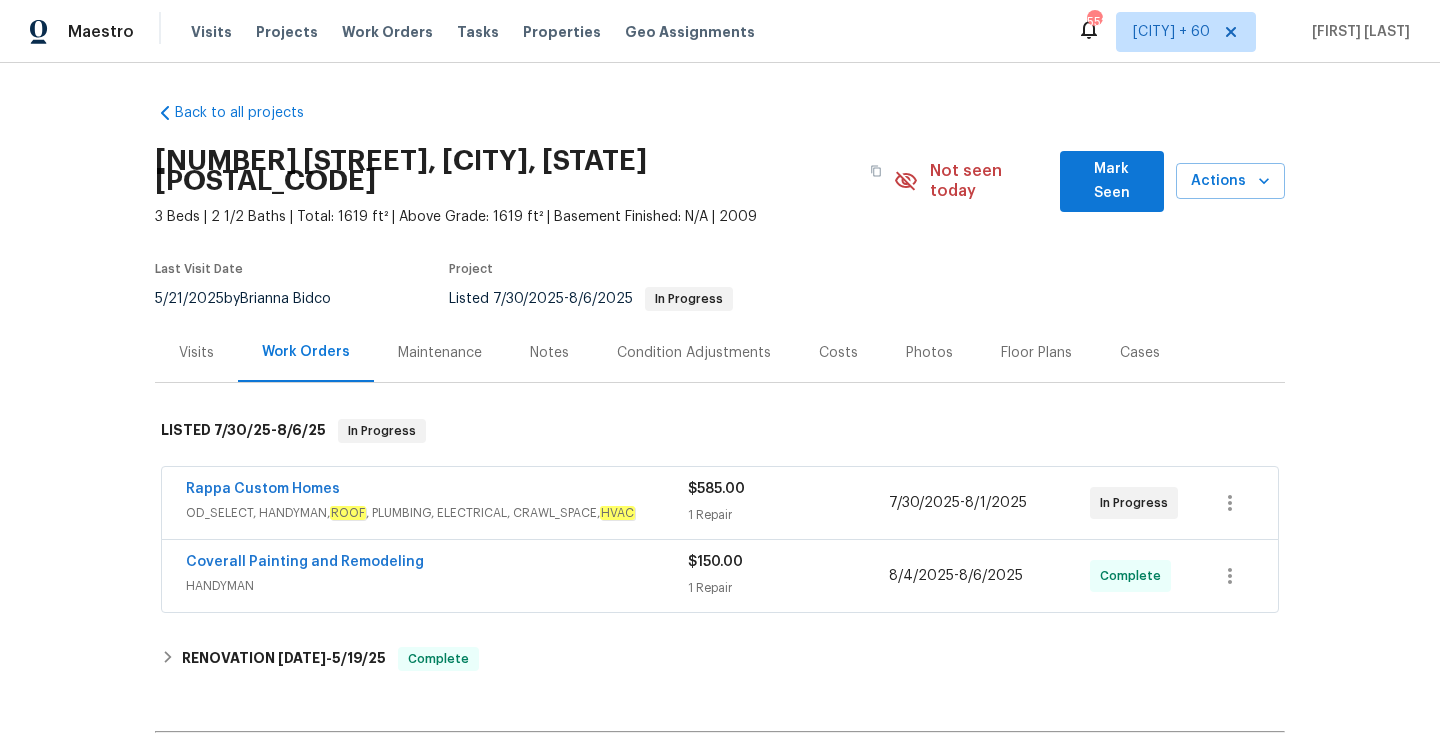 click on "1 Repair" at bounding box center (788, 515) 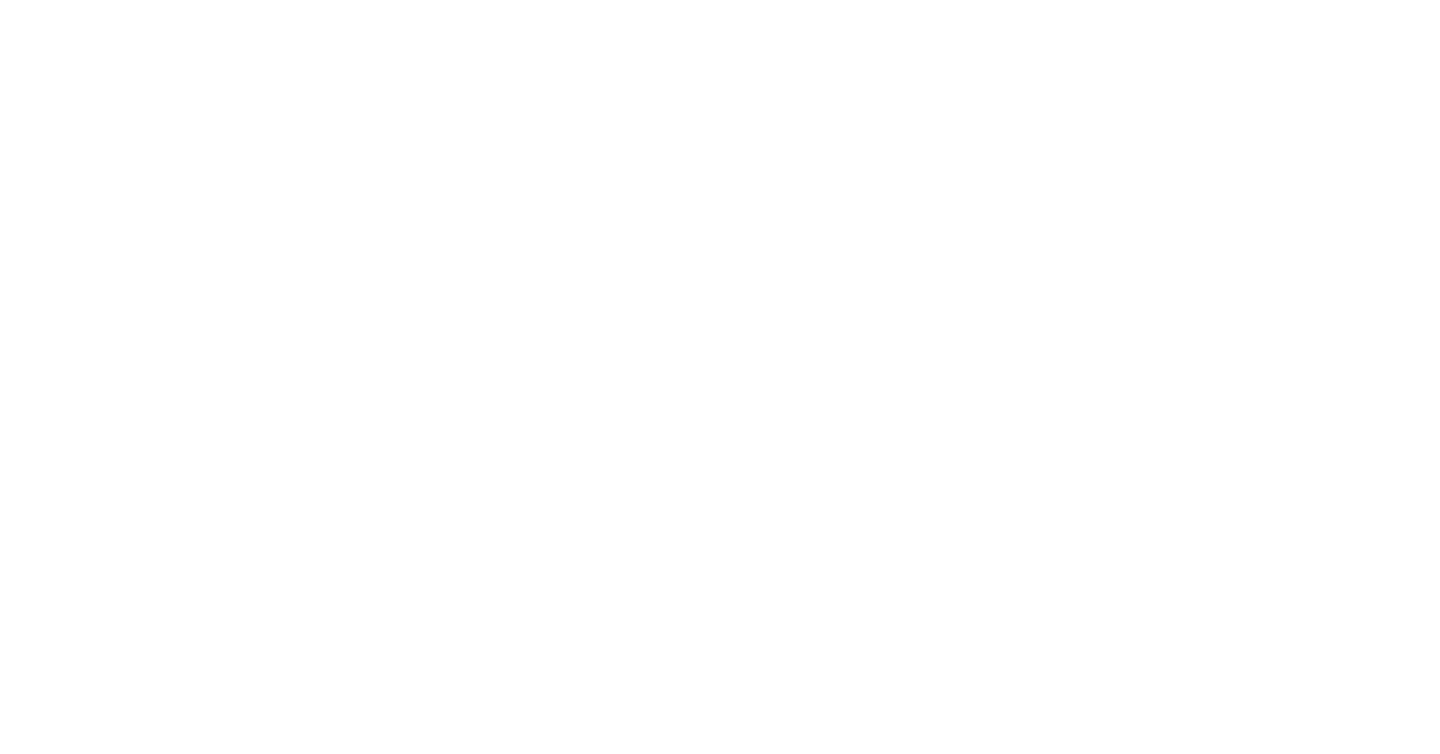 scroll, scrollTop: 0, scrollLeft: 0, axis: both 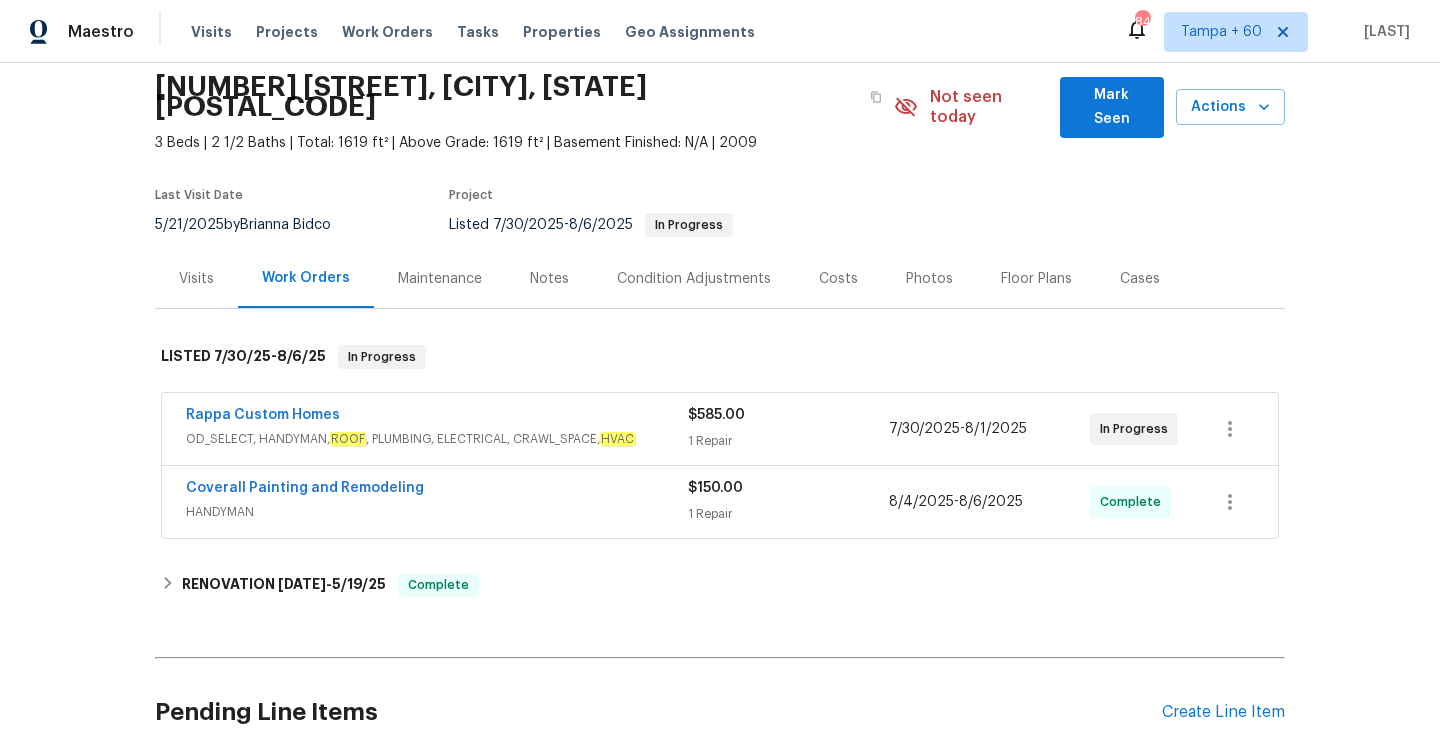 click on "1 Repair" at bounding box center (788, 441) 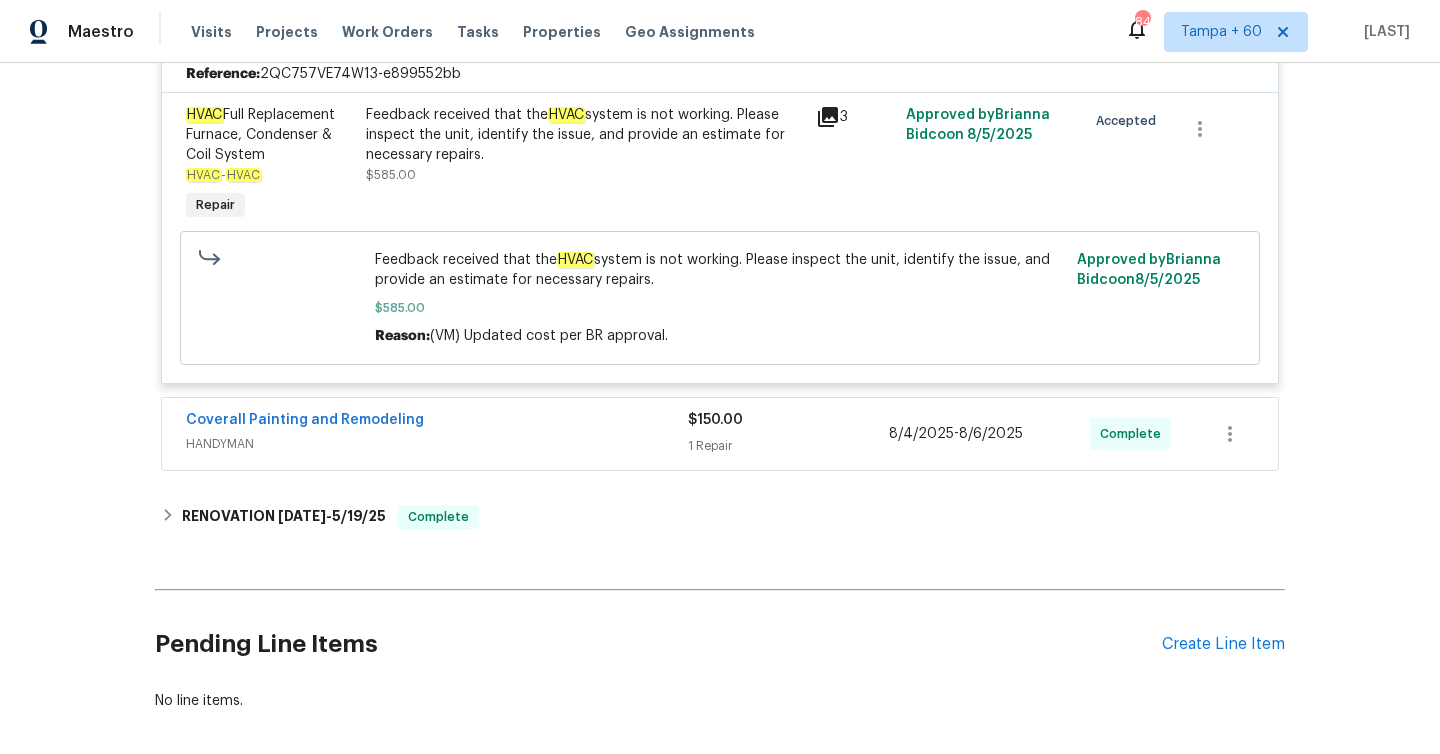 scroll, scrollTop: 559, scrollLeft: 0, axis: vertical 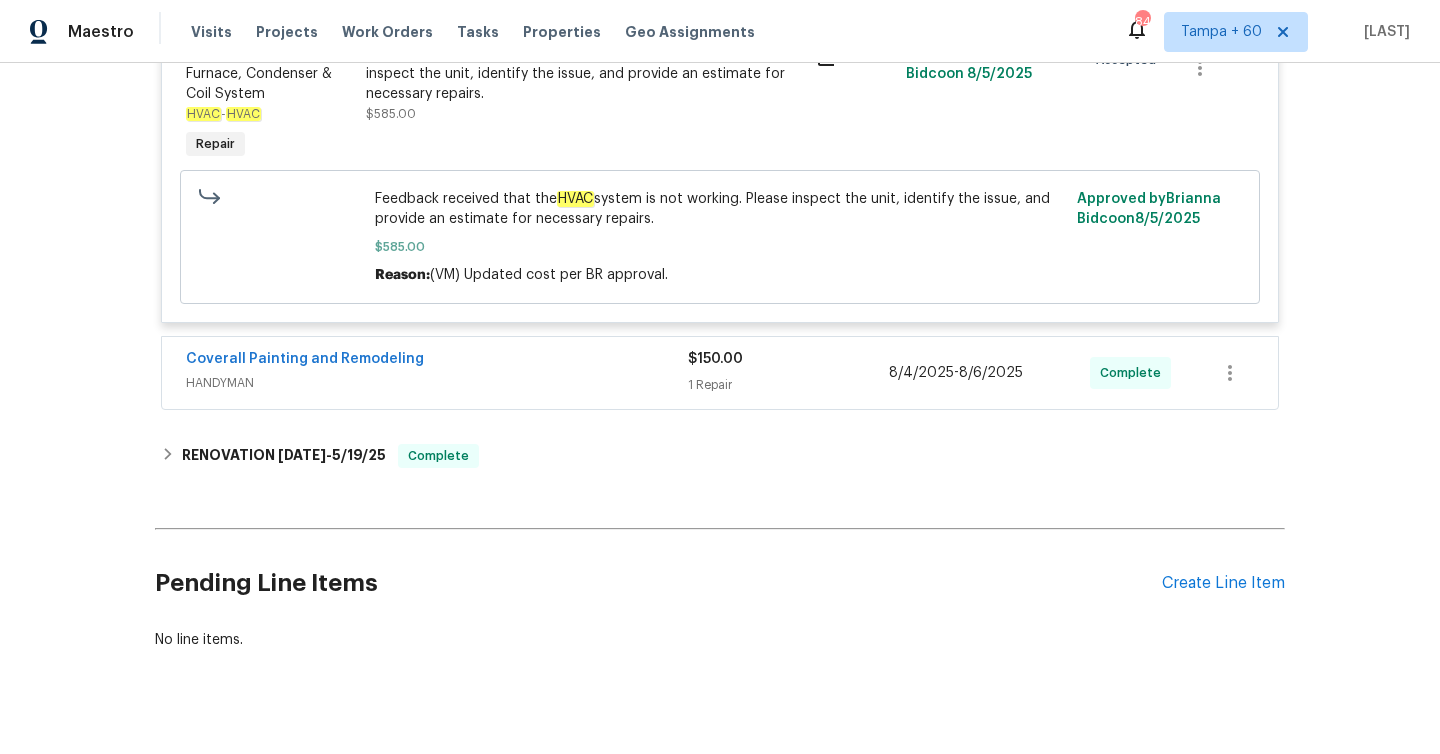 click on "$150.00 1 Repair" at bounding box center (788, 373) 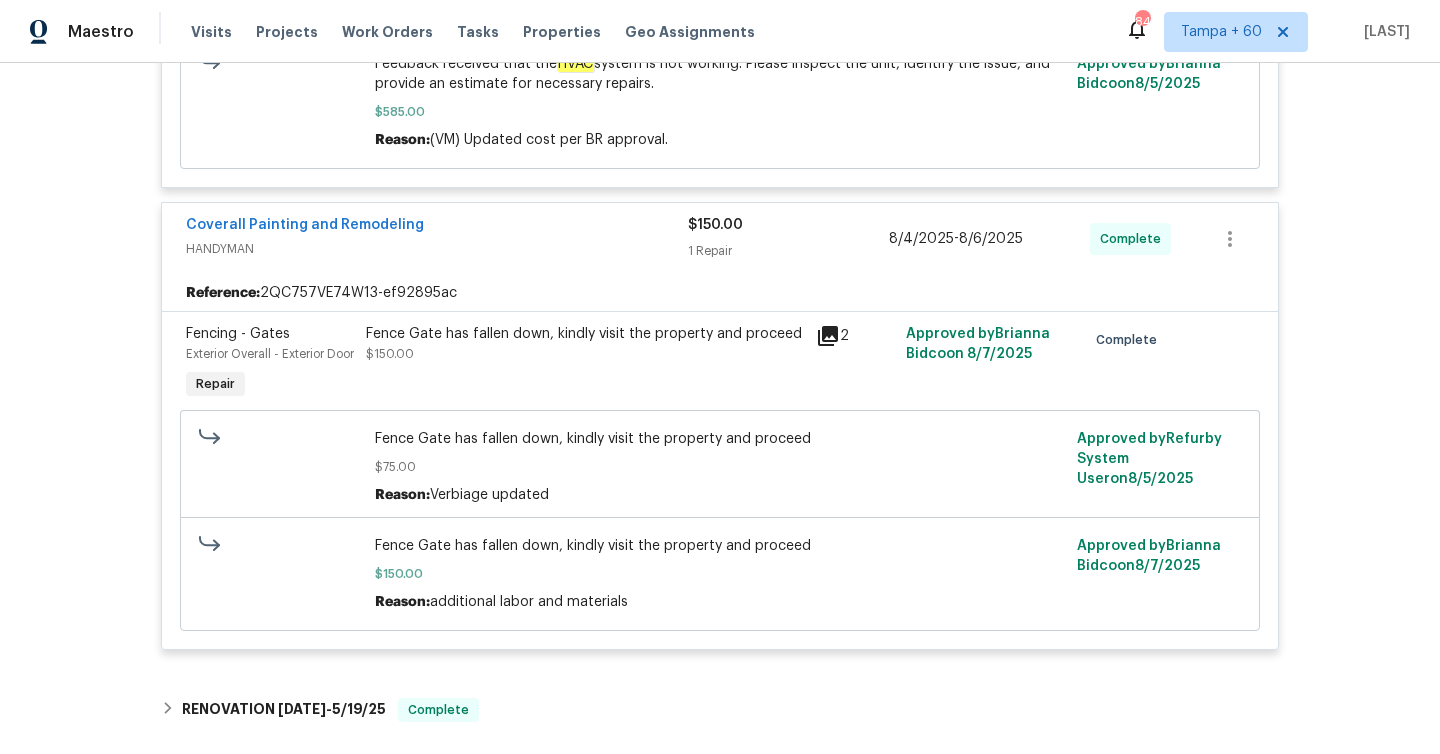 scroll, scrollTop: 690, scrollLeft: 0, axis: vertical 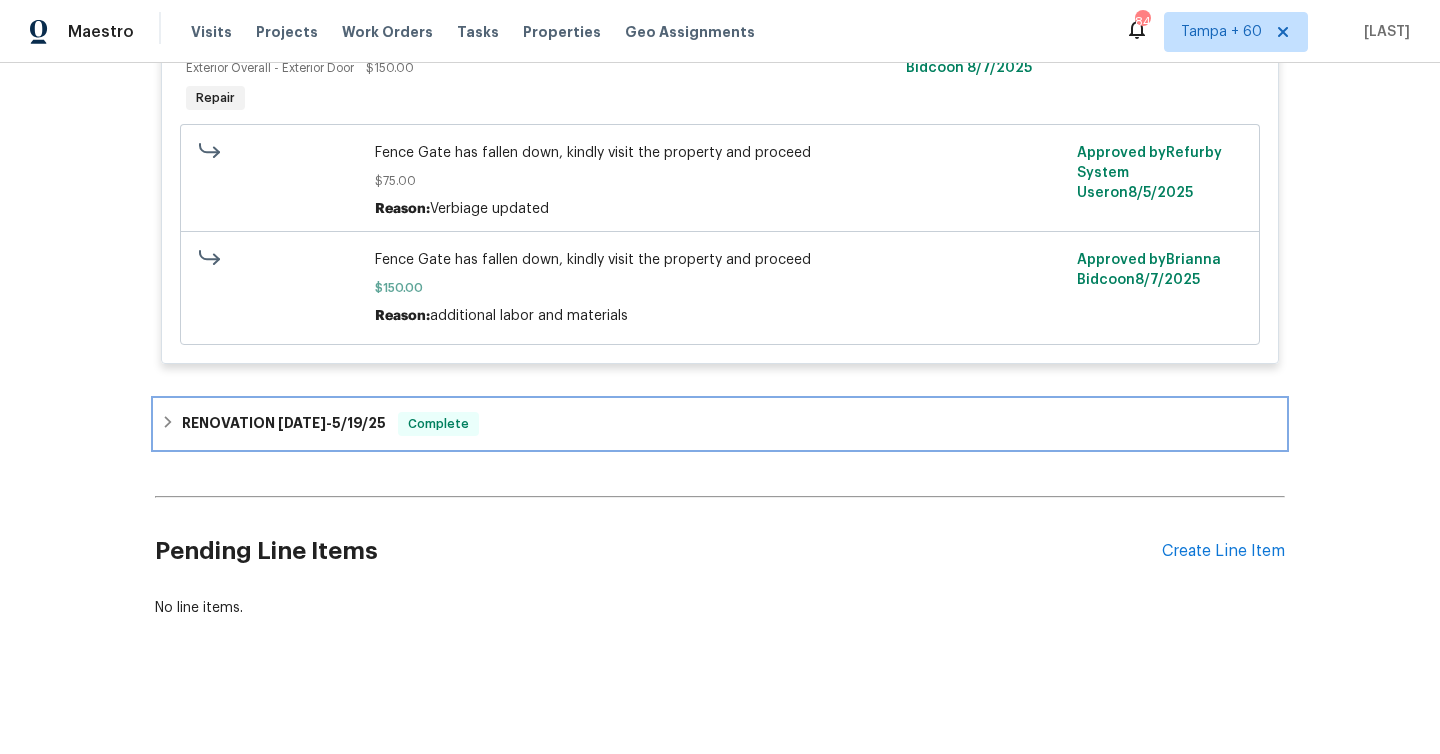 click on "RENOVATION   5/15/25  -  5/19/25 Complete" at bounding box center [720, 424] 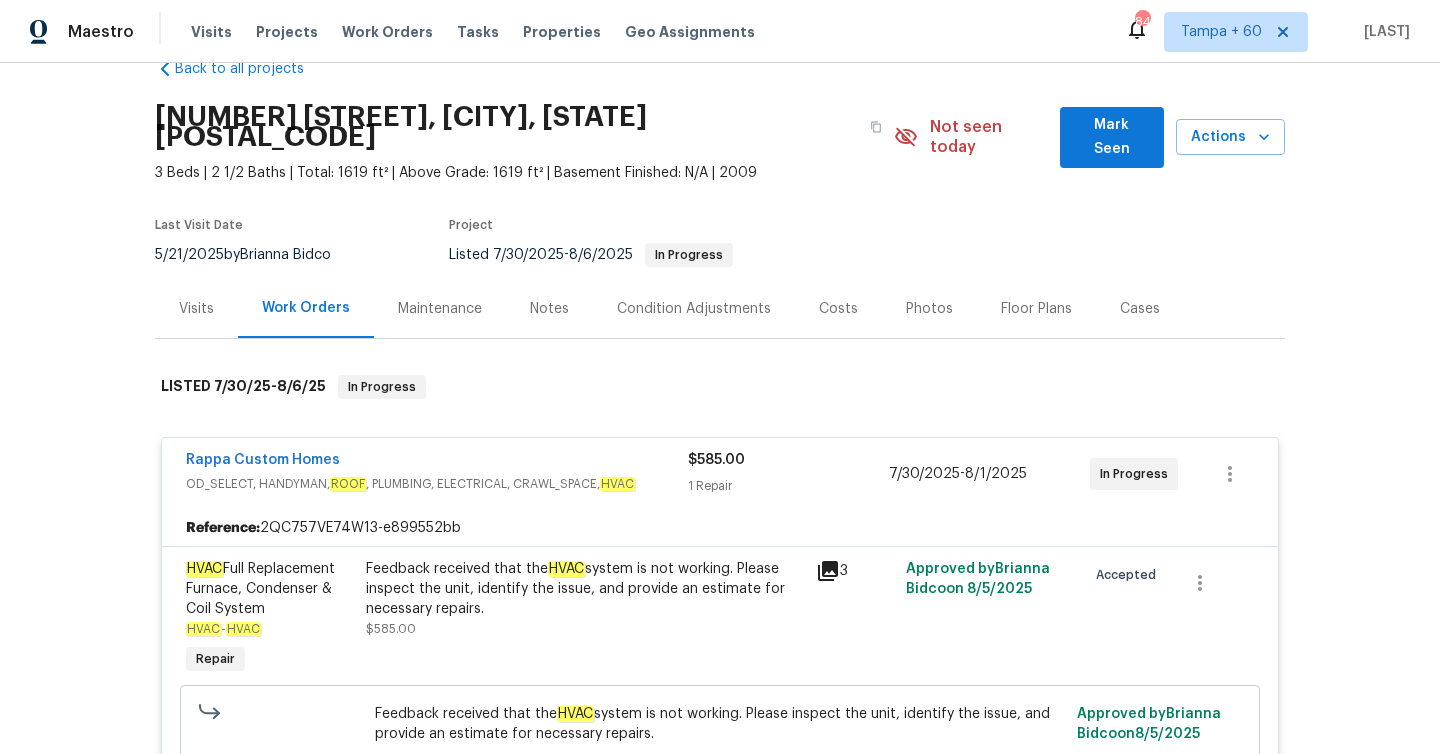scroll, scrollTop: 0, scrollLeft: 0, axis: both 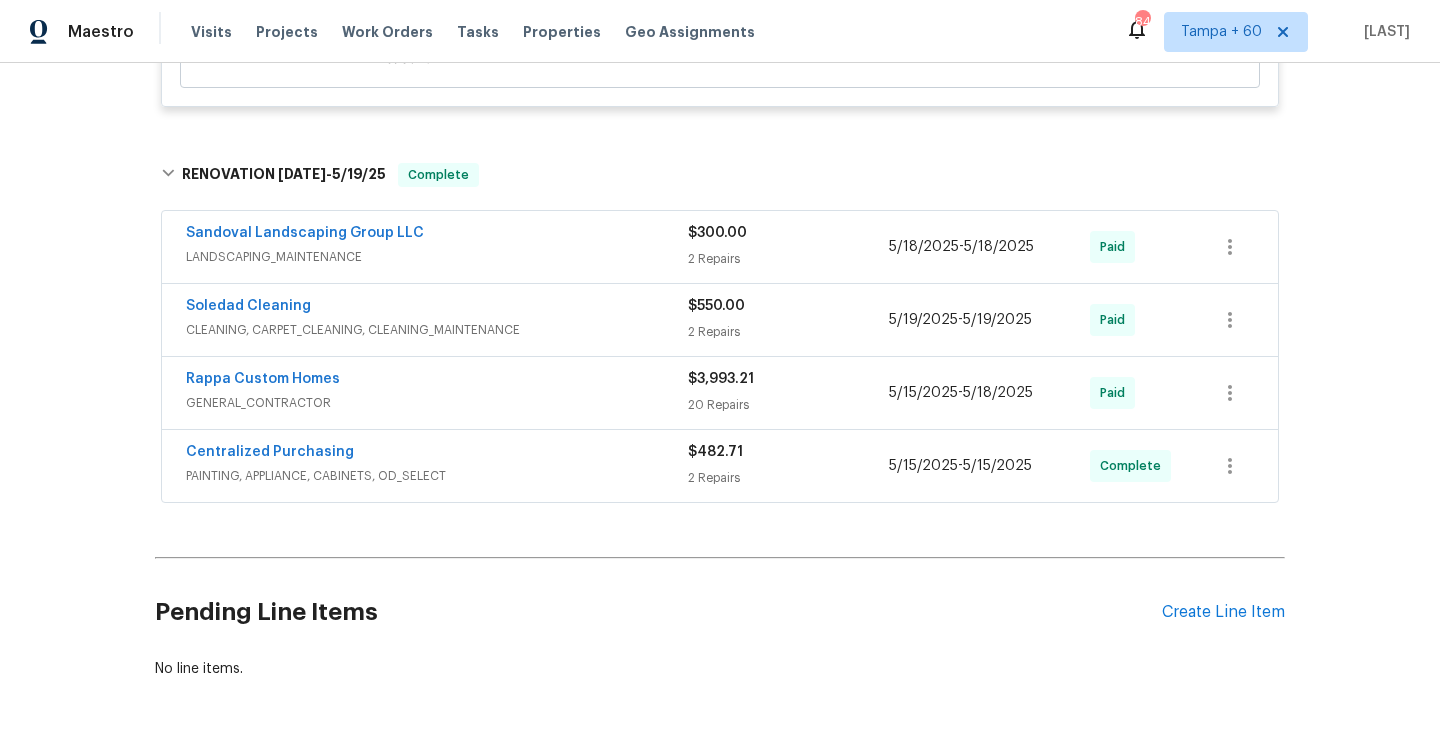 click on "2 Repairs" at bounding box center (788, 259) 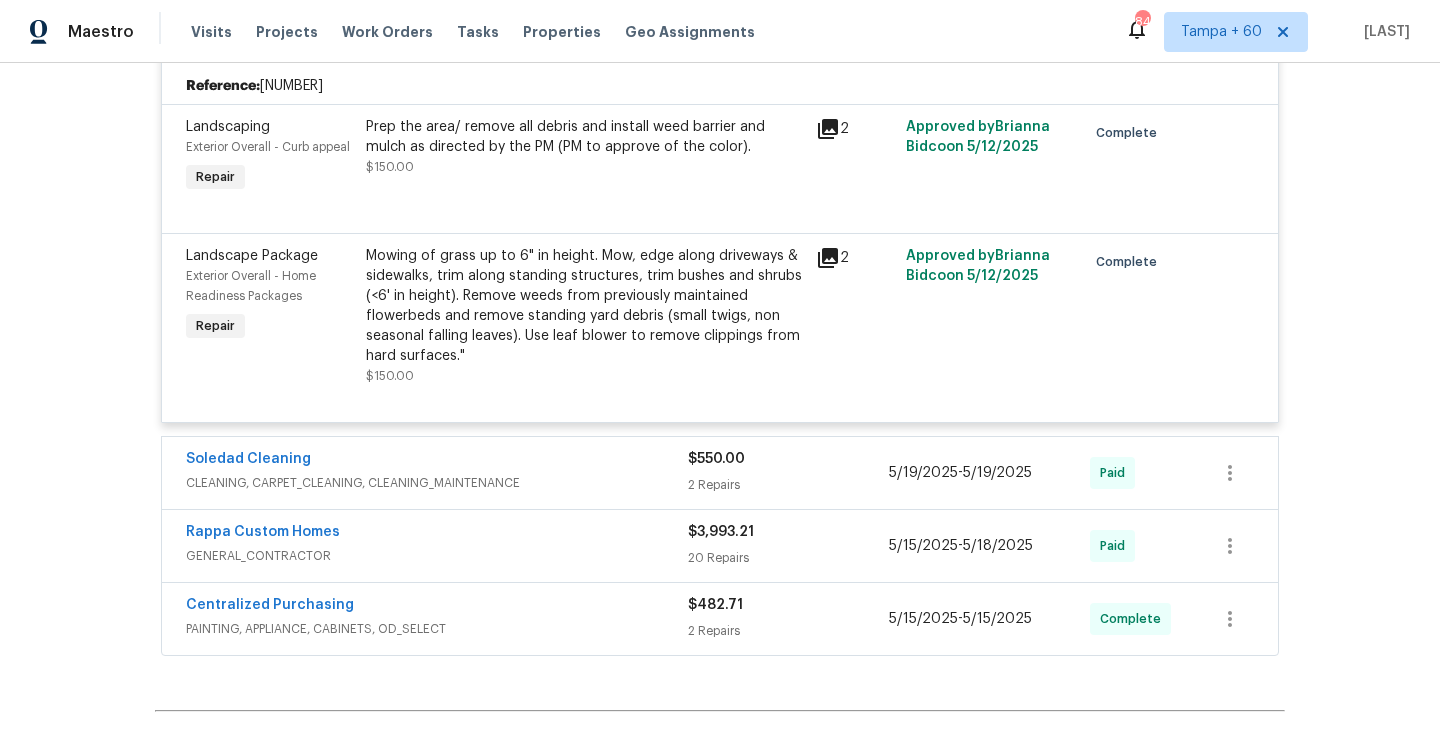 scroll, scrollTop: 1566, scrollLeft: 0, axis: vertical 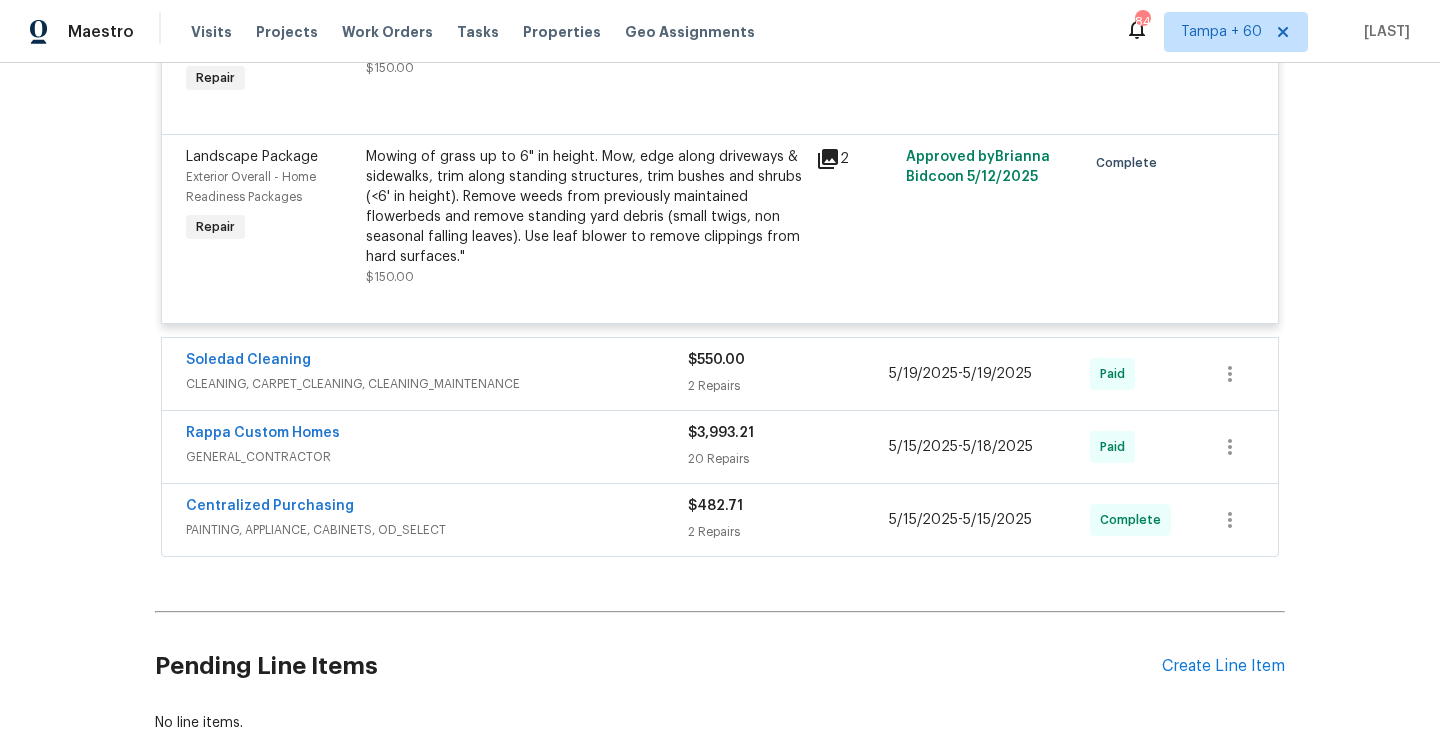 click on "2 Repairs" at bounding box center [788, 386] 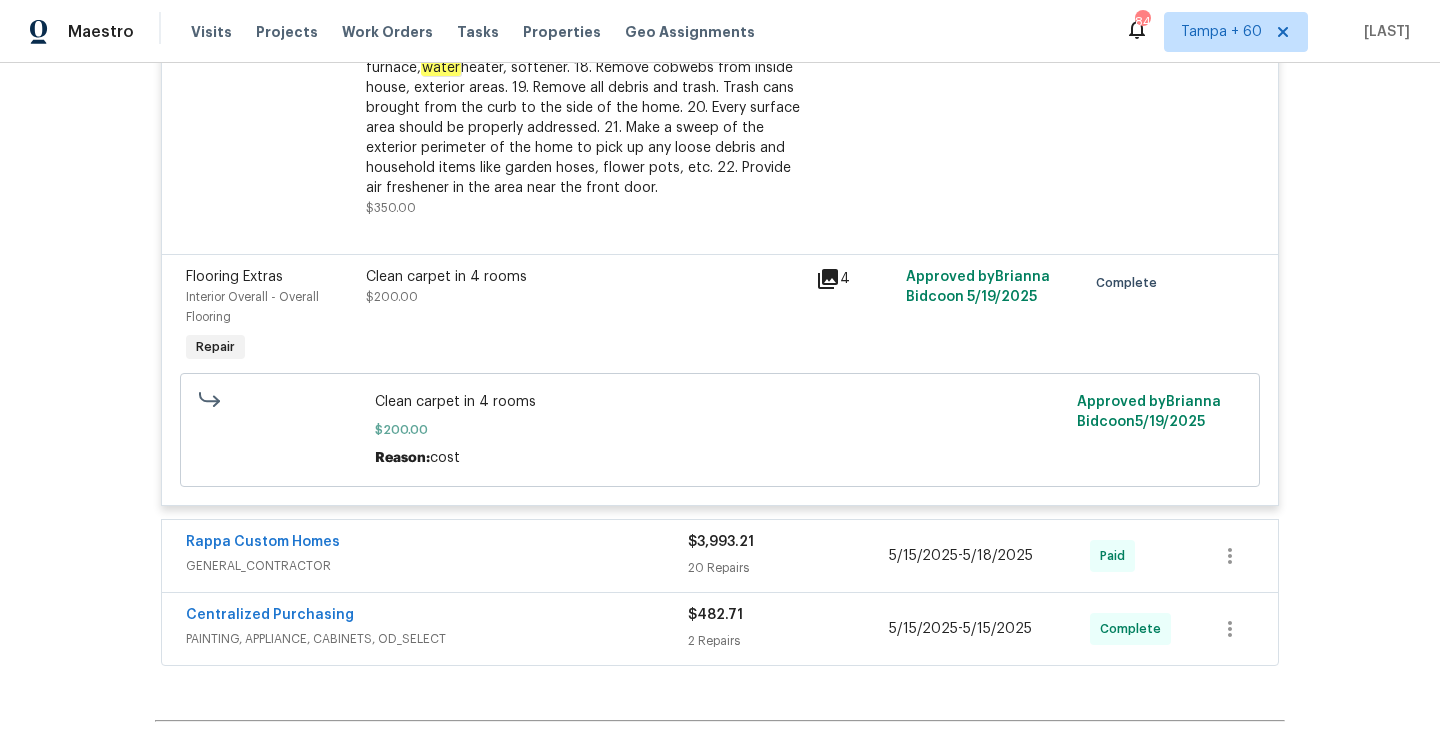 scroll, scrollTop: 2286, scrollLeft: 0, axis: vertical 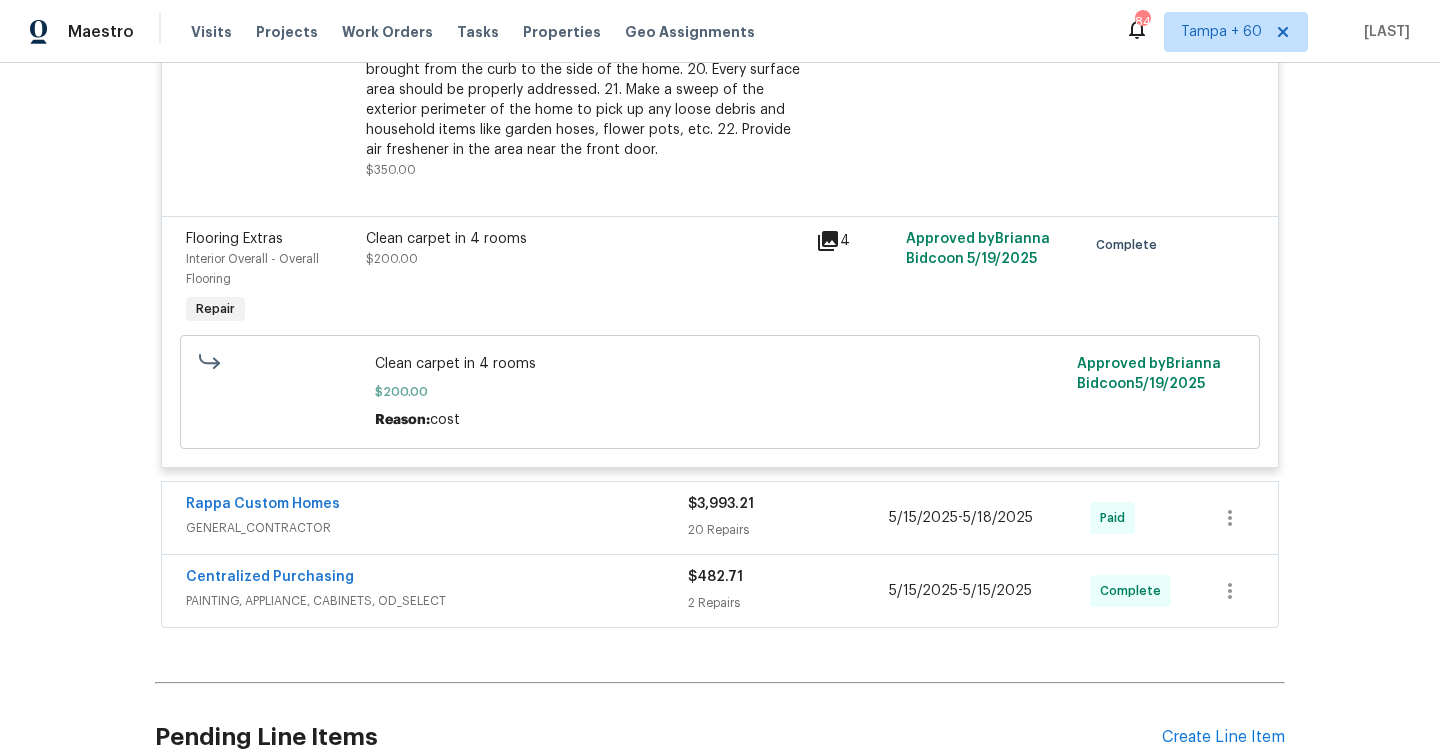 click on "$3,993.21 20 Repairs" at bounding box center (788, 518) 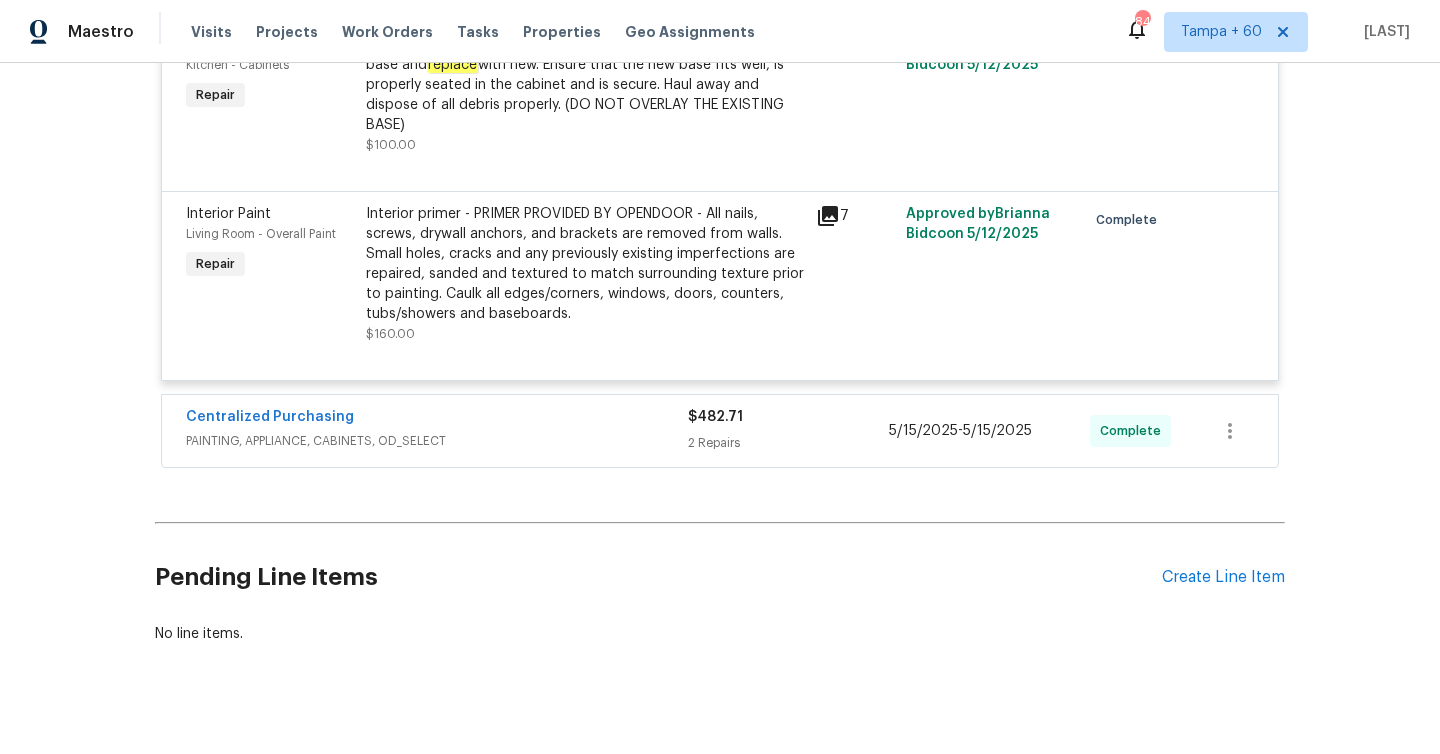 scroll, scrollTop: 5968, scrollLeft: 0, axis: vertical 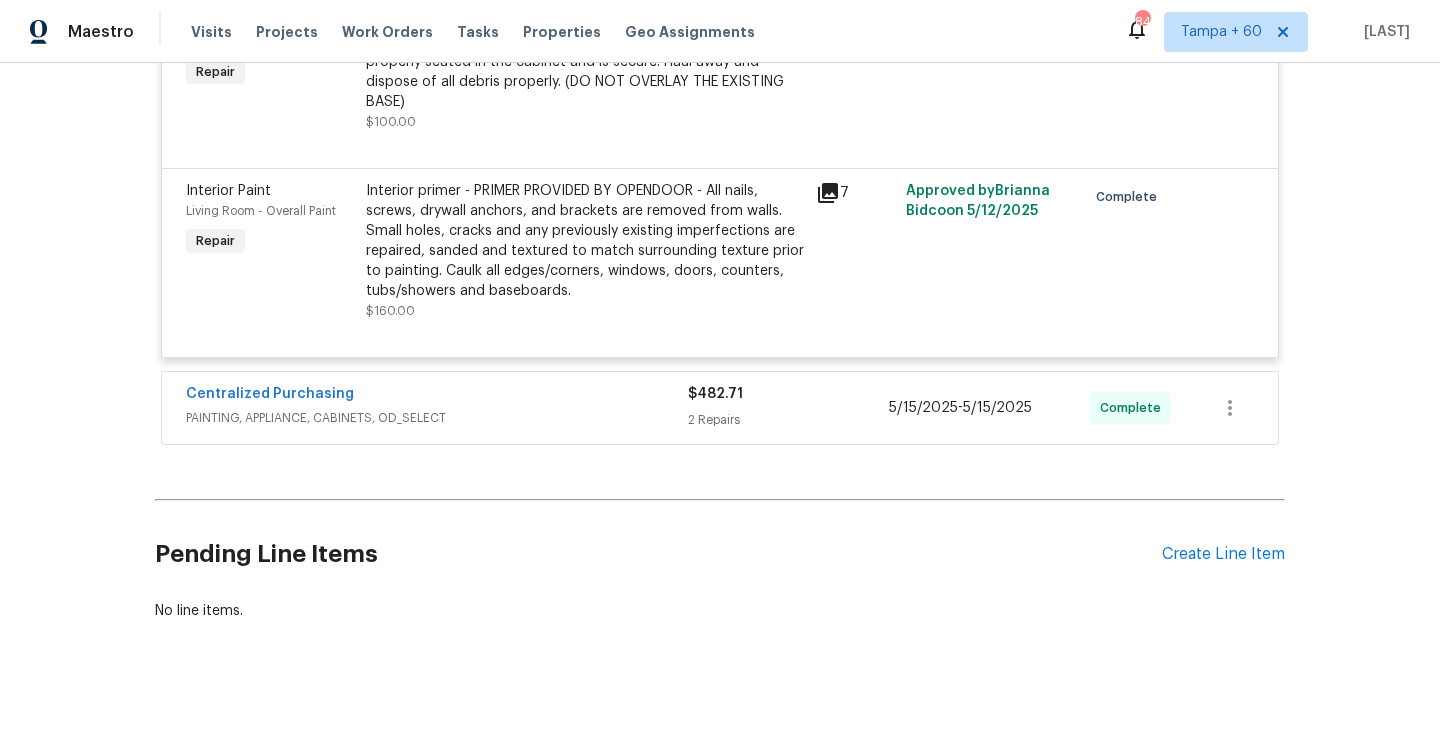 click on "2 Repairs" at bounding box center [788, 420] 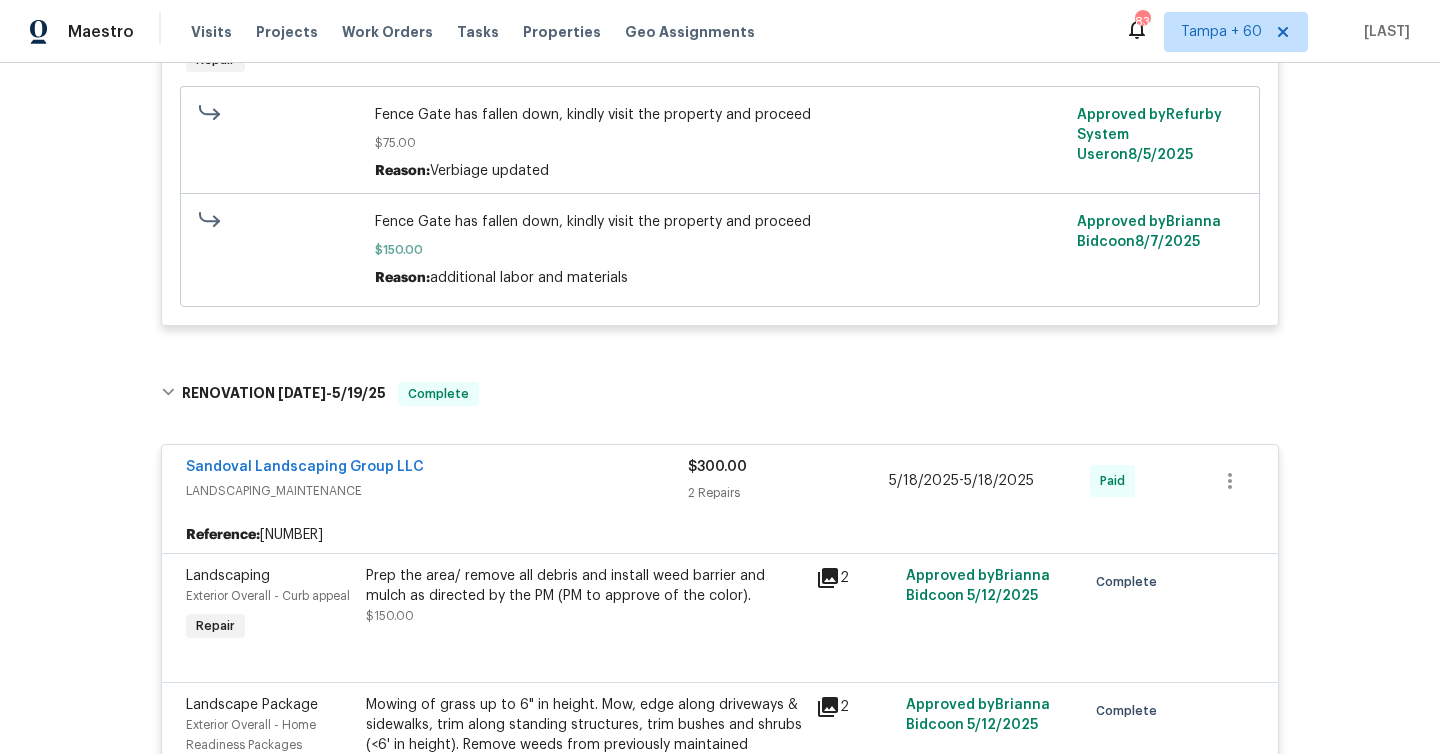 scroll, scrollTop: 0, scrollLeft: 0, axis: both 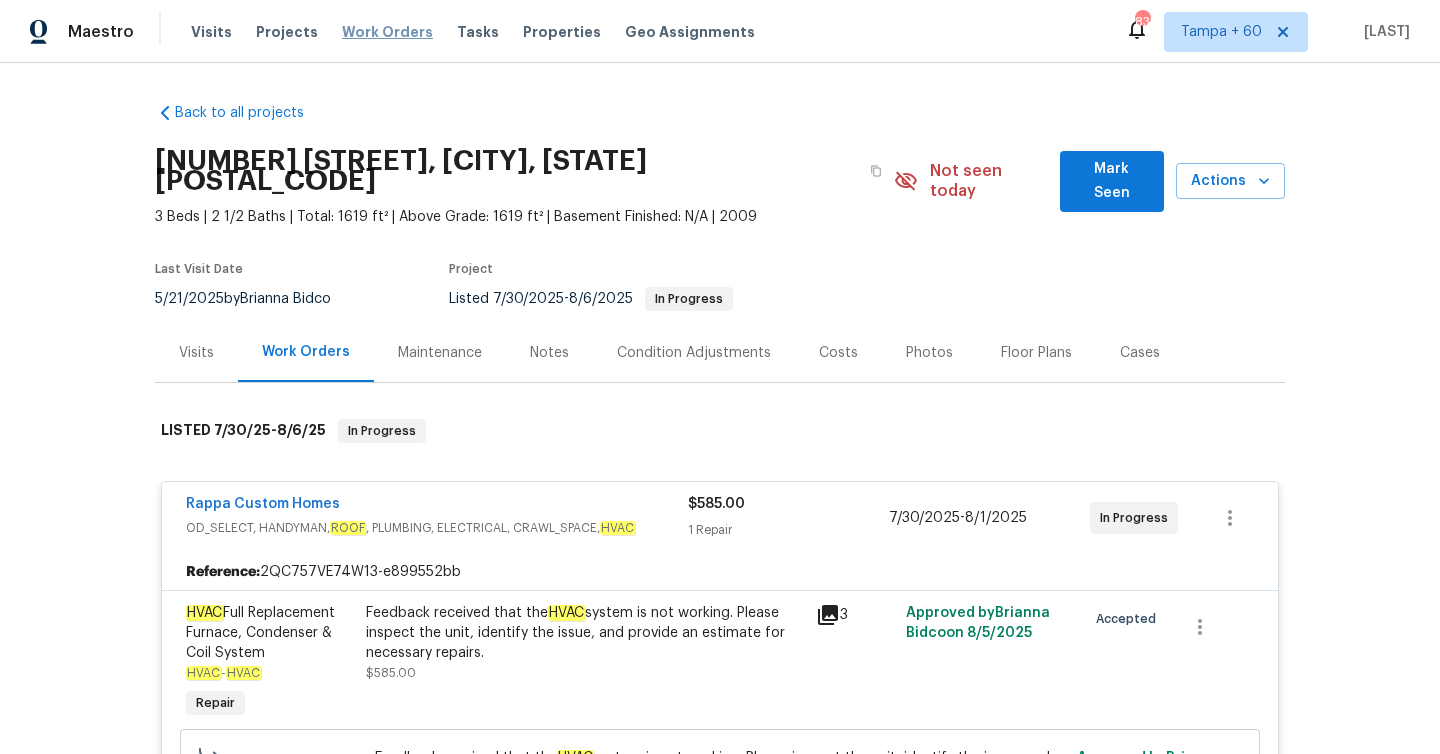 click on "Work Orders" at bounding box center (387, 32) 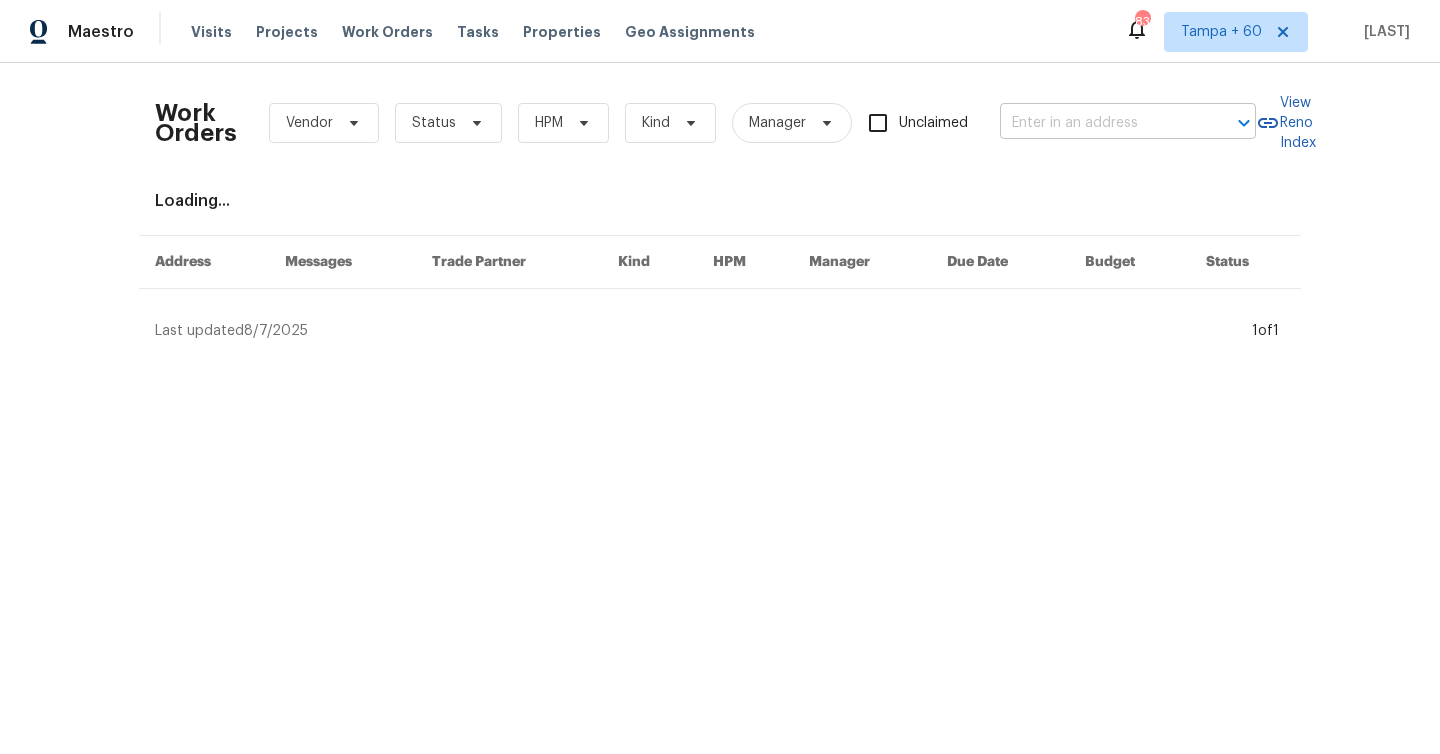 click at bounding box center [1100, 123] 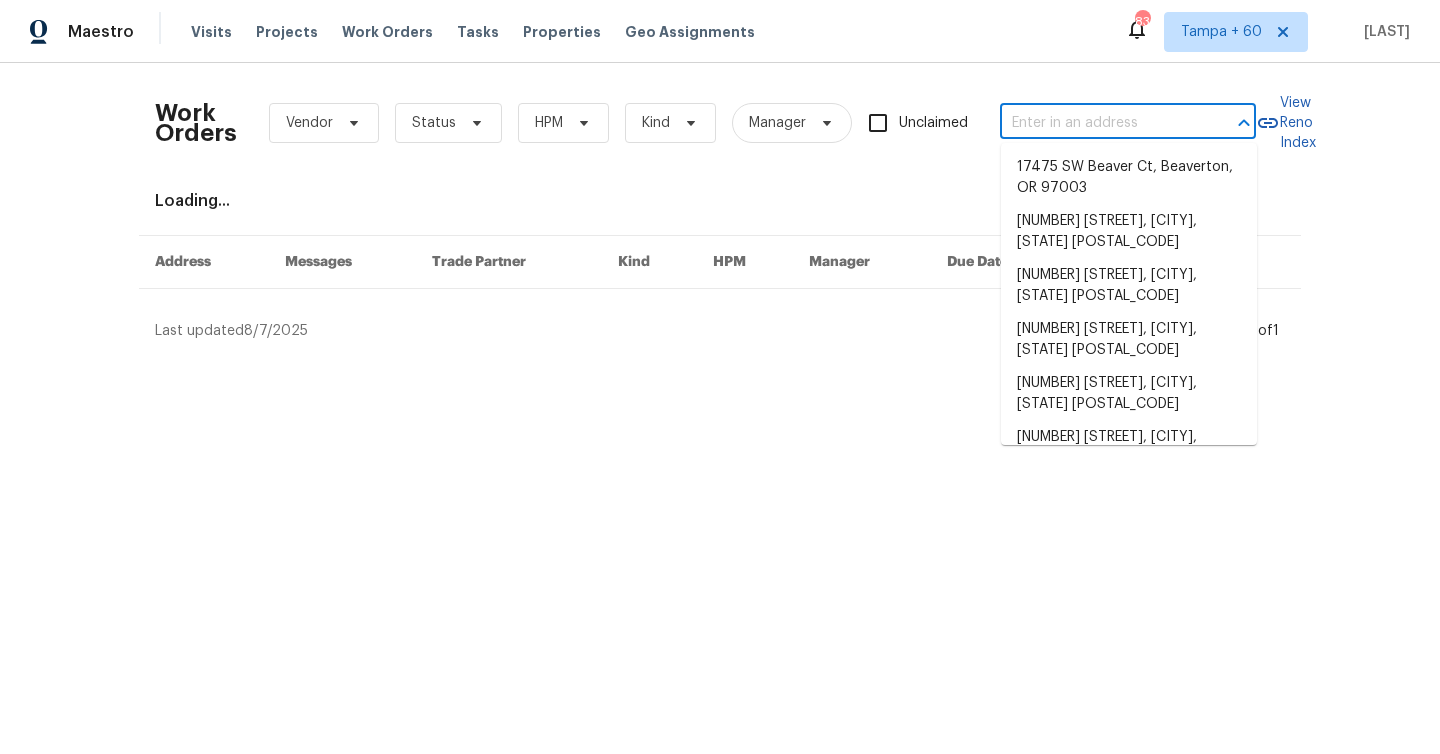 paste on "301 Springdale Dr, Columbia, TN 38401" 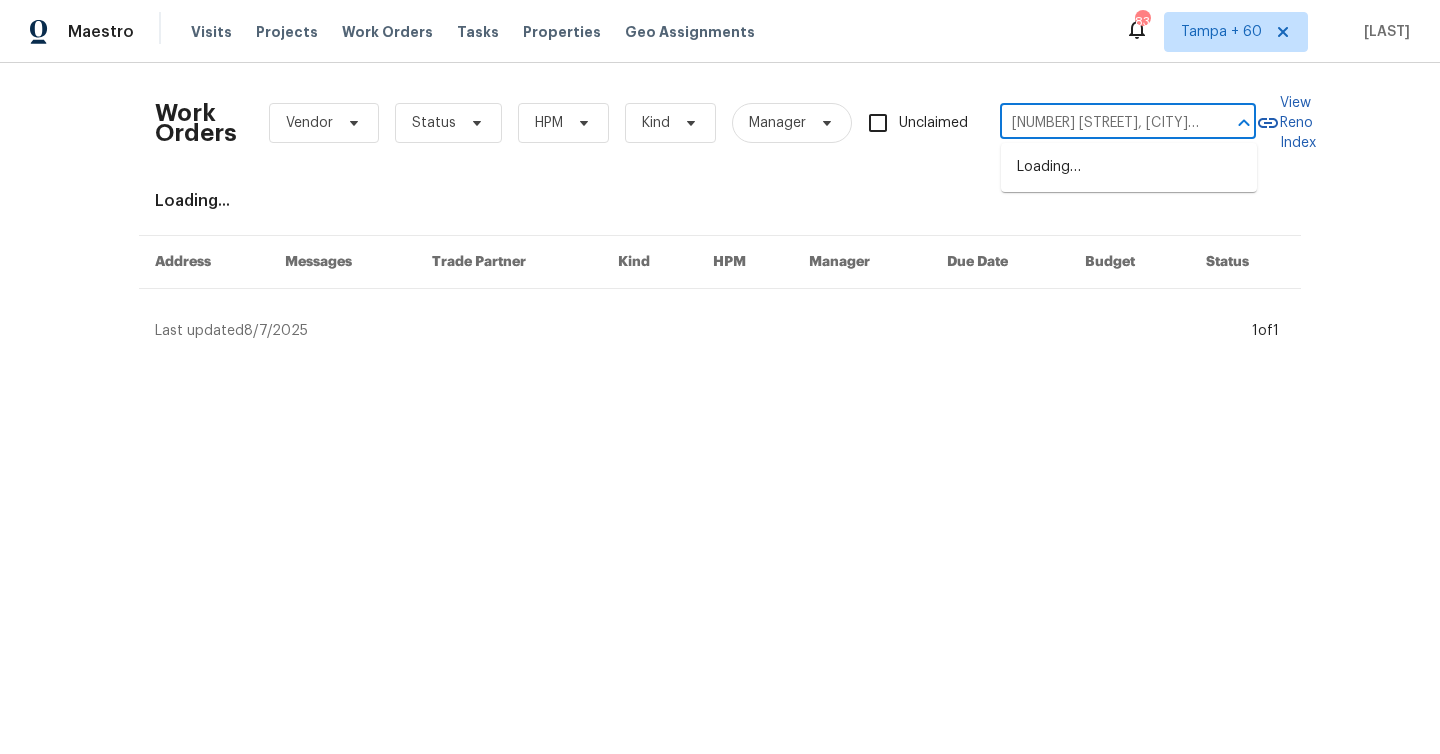 scroll, scrollTop: 0, scrollLeft: 69, axis: horizontal 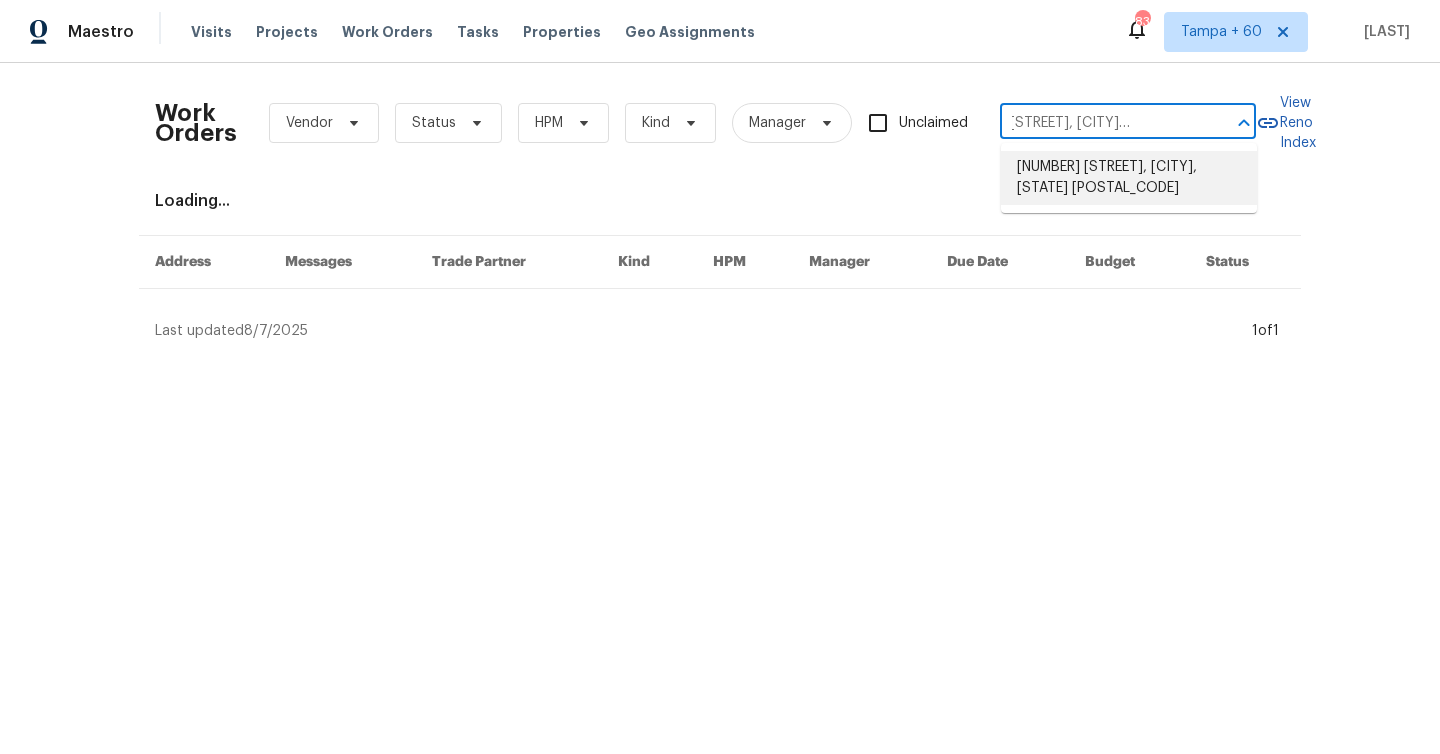 click on "301 Springdale Dr, Columbia, TN 38401" at bounding box center [1129, 178] 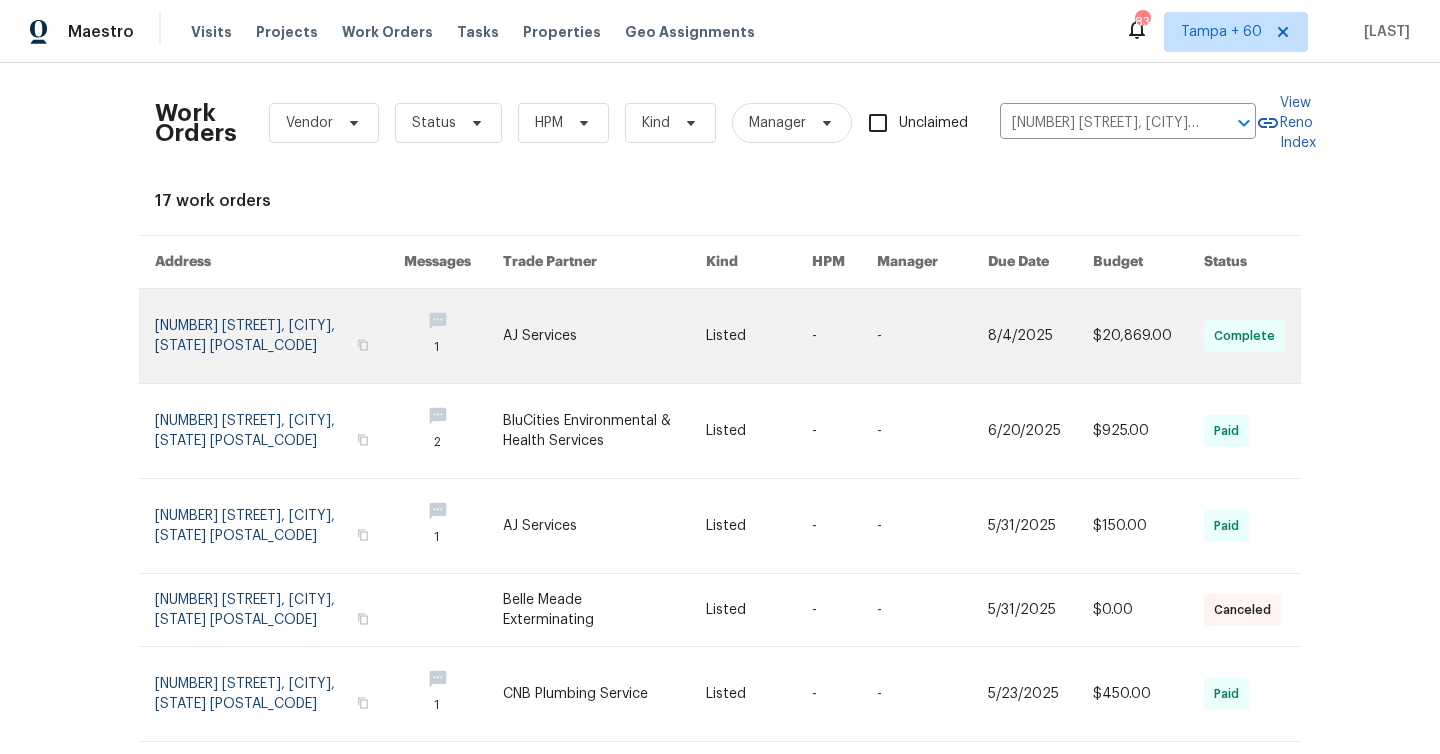 click at bounding box center (279, 336) 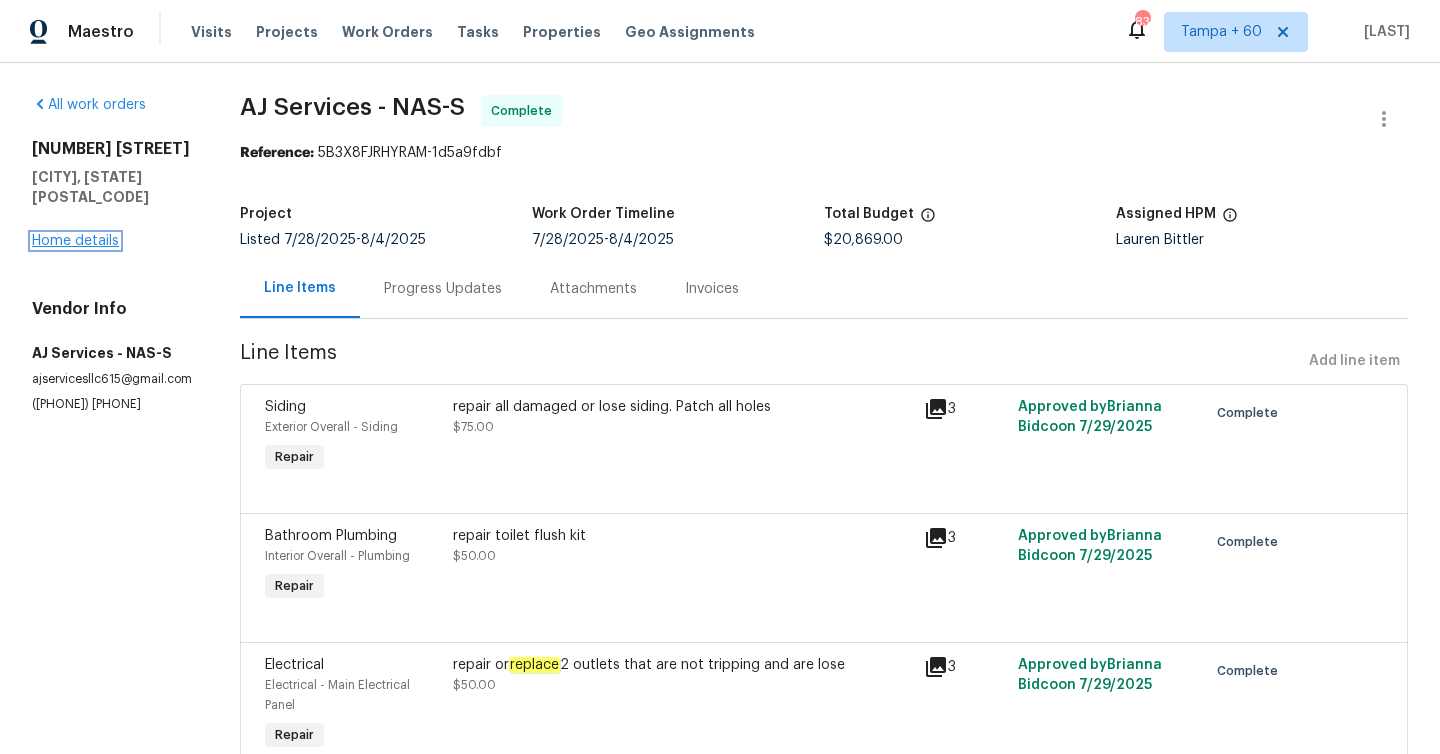 click on "Home details" at bounding box center (75, 241) 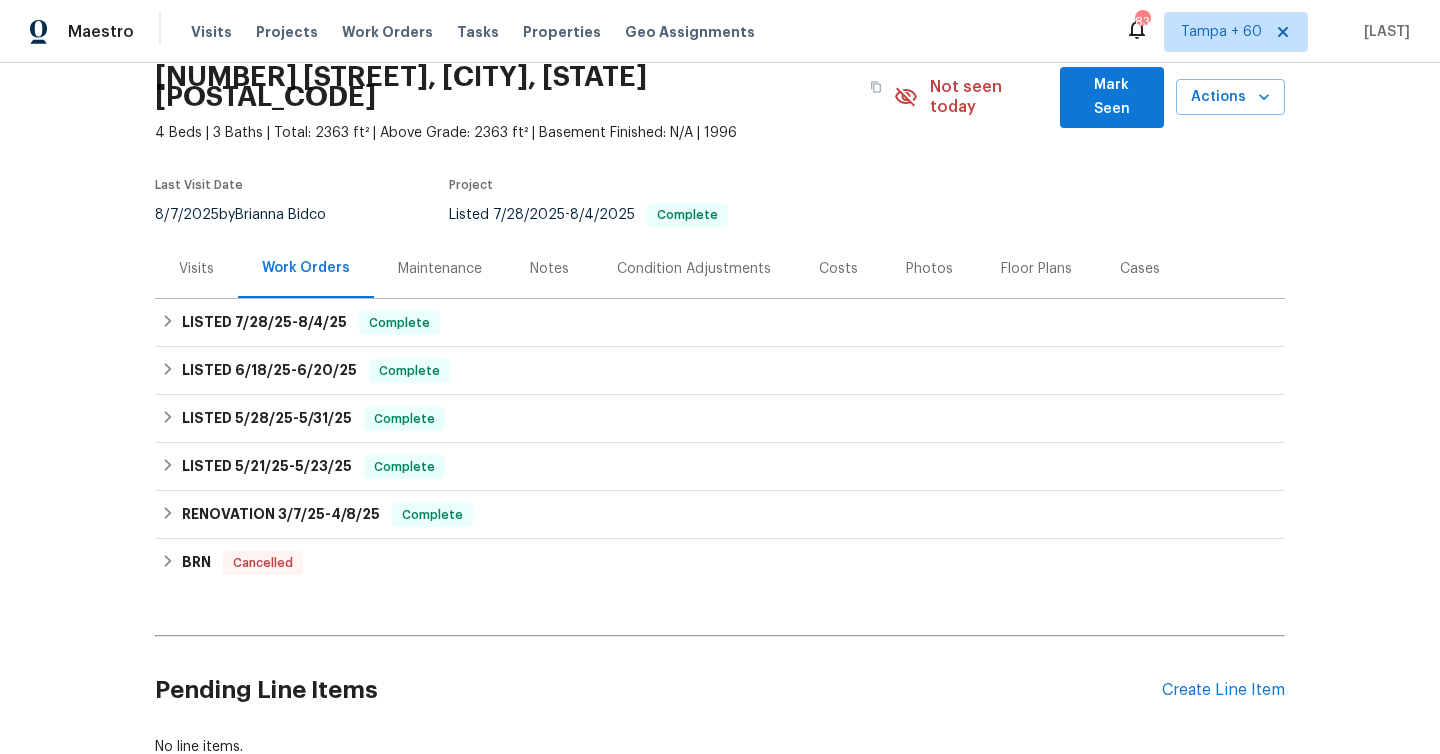 scroll, scrollTop: 97, scrollLeft: 0, axis: vertical 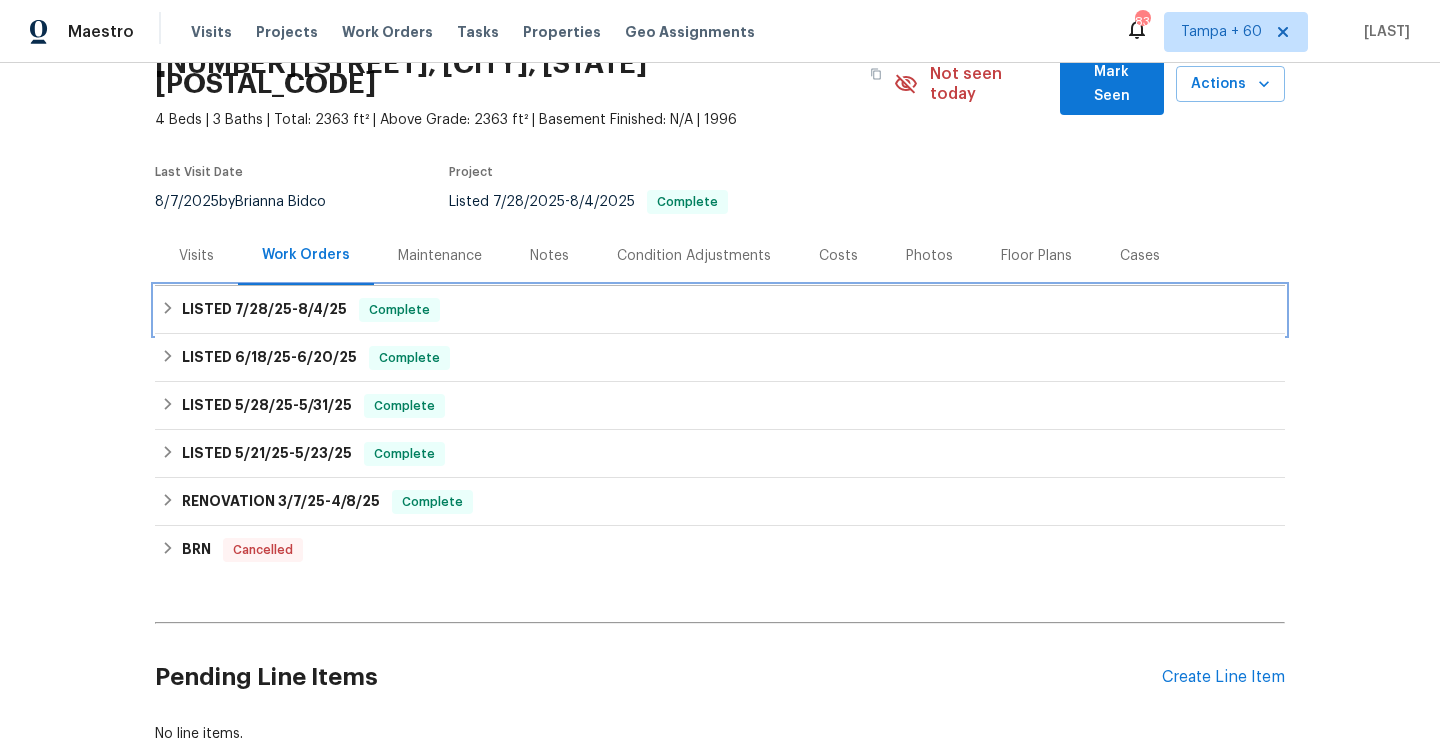 click on "7/28/25  -  8/4/25" at bounding box center [291, 309] 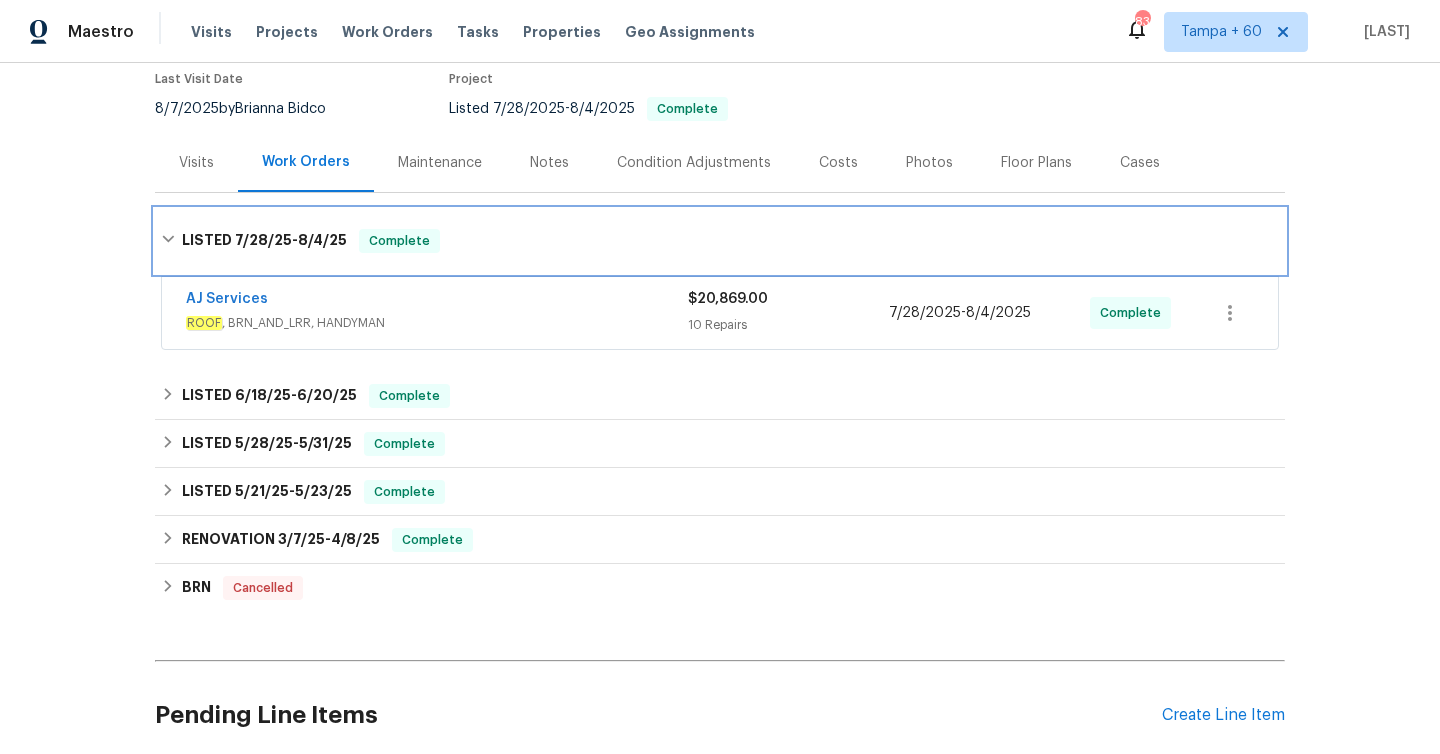 scroll, scrollTop: 224, scrollLeft: 0, axis: vertical 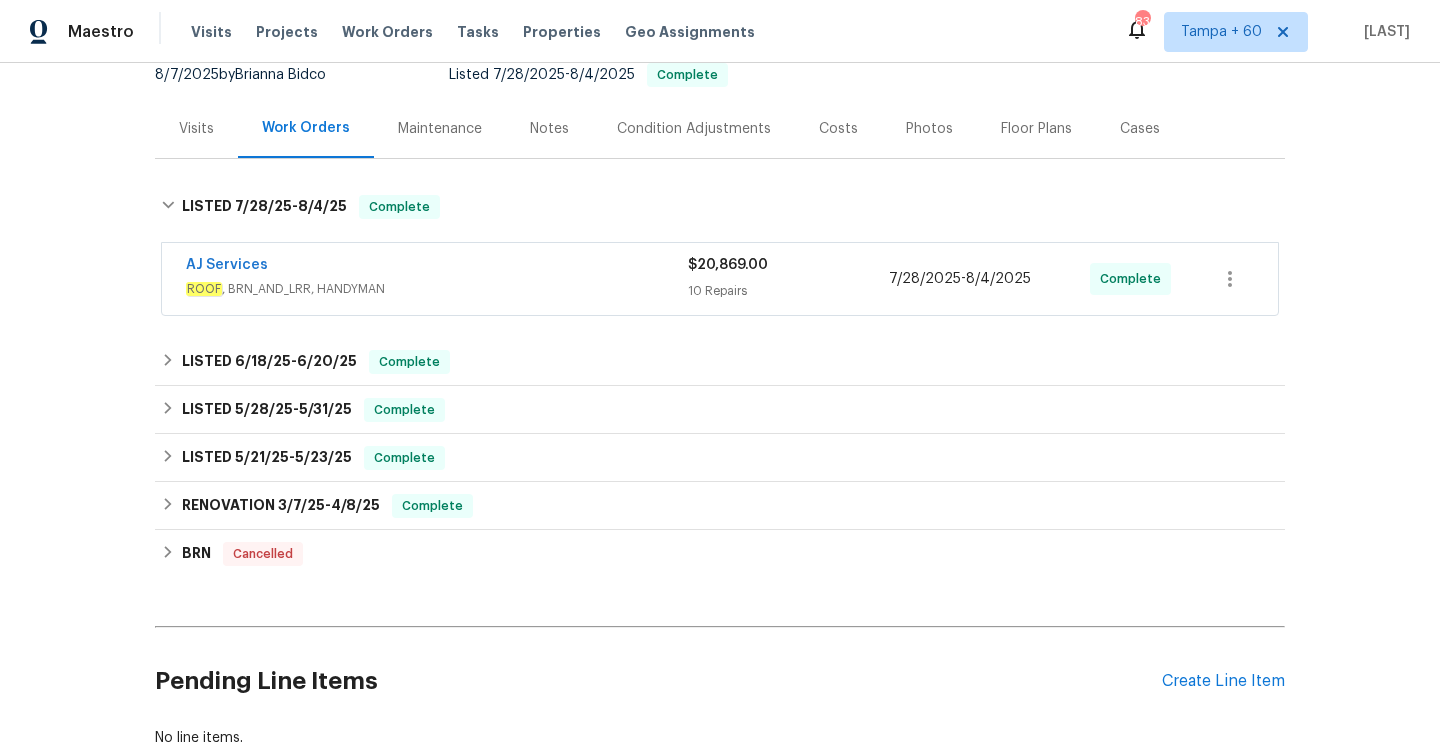 click on "$20,869.00 10 Repairs" at bounding box center (788, 279) 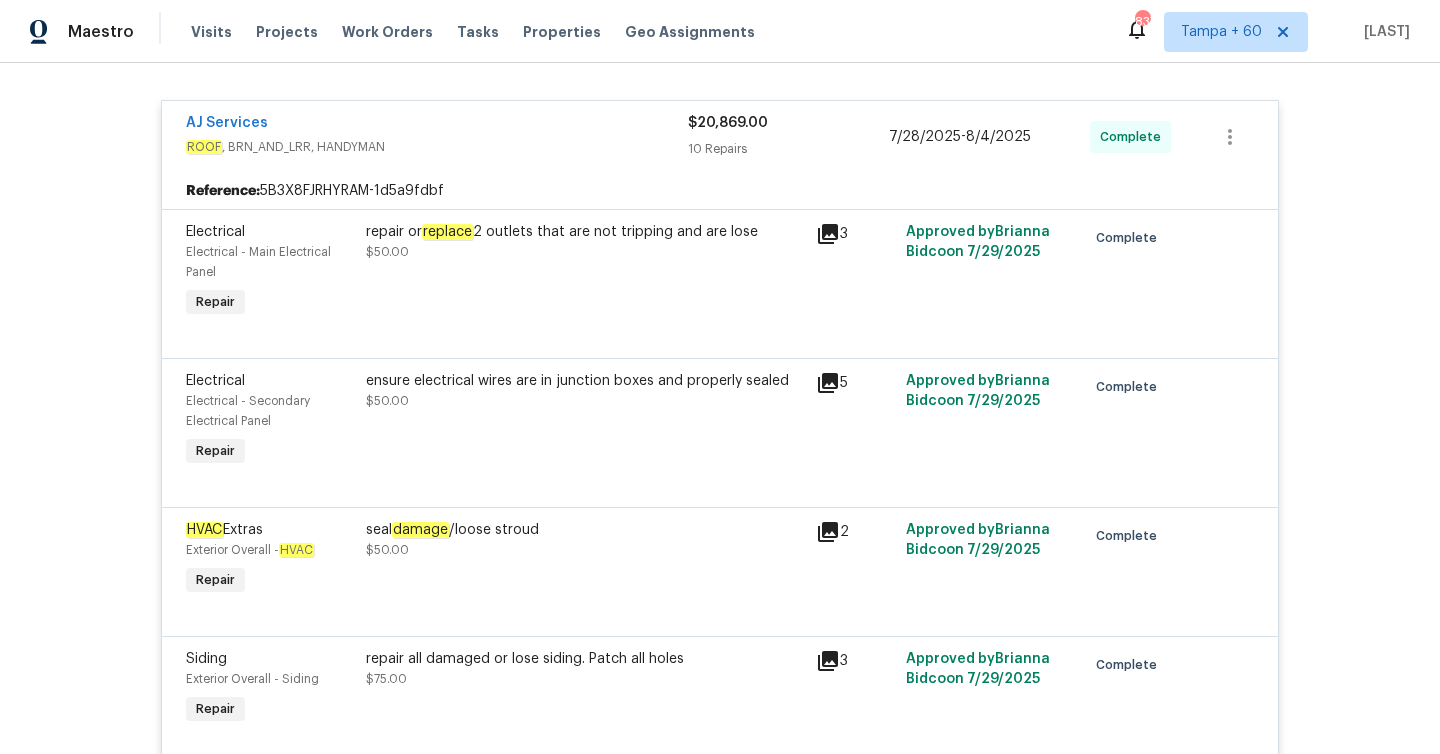 scroll, scrollTop: 0, scrollLeft: 0, axis: both 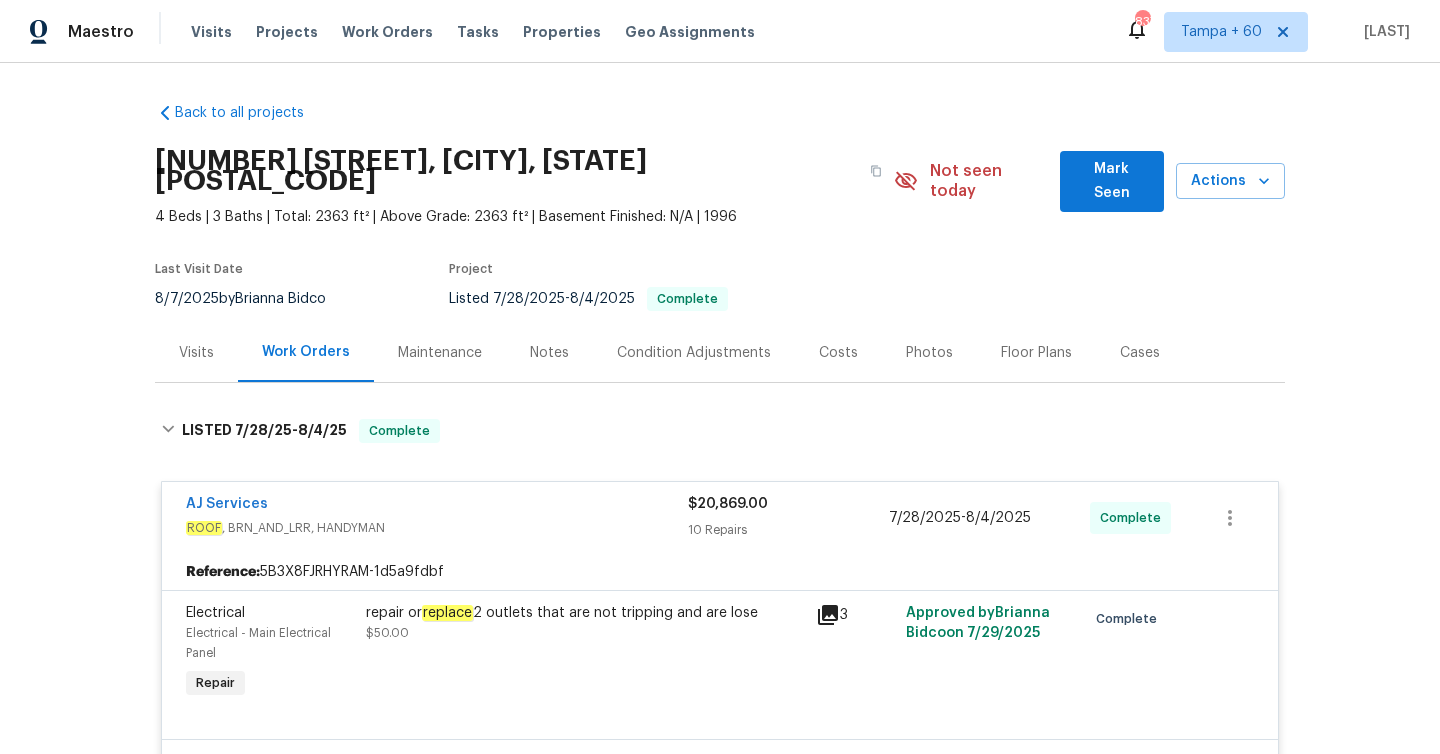 click on "Visits" at bounding box center [196, 353] 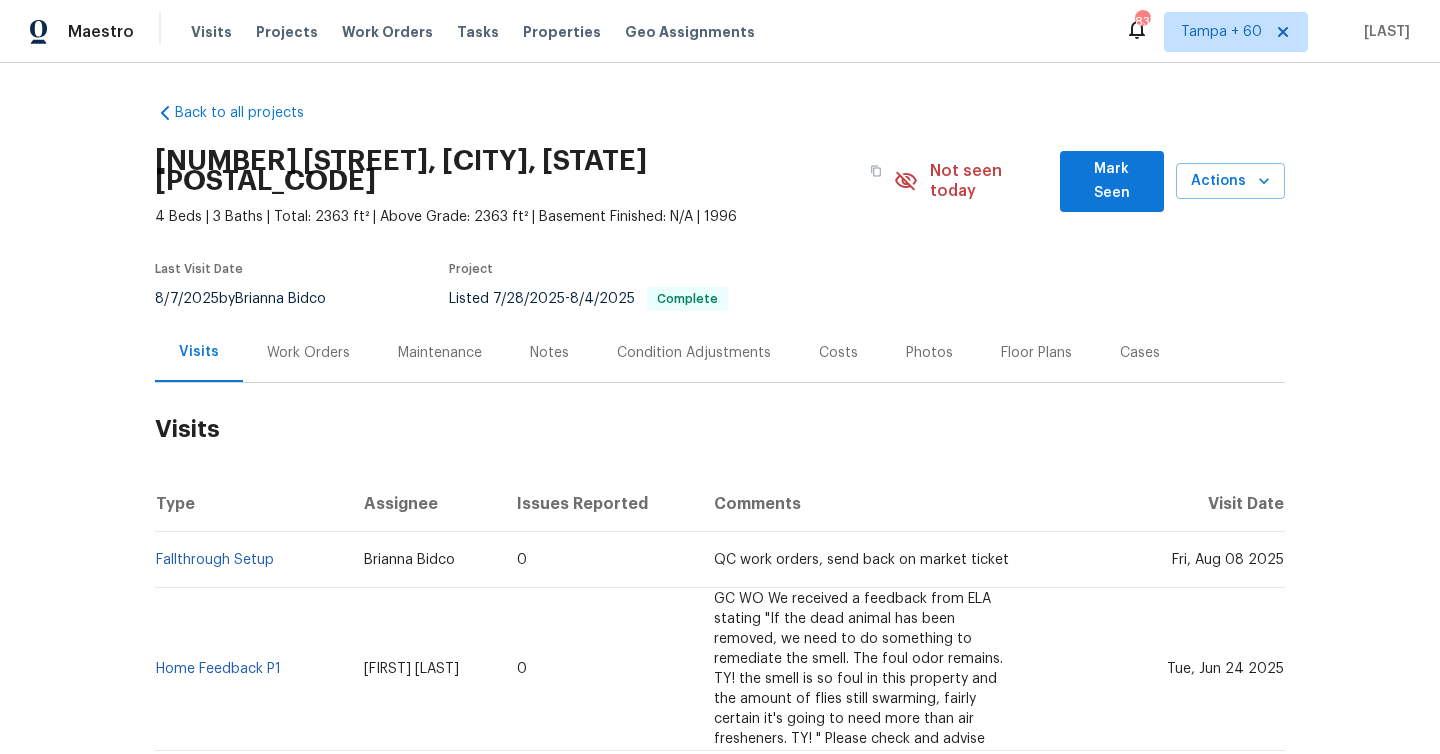 click on "Work Orders" at bounding box center (308, 353) 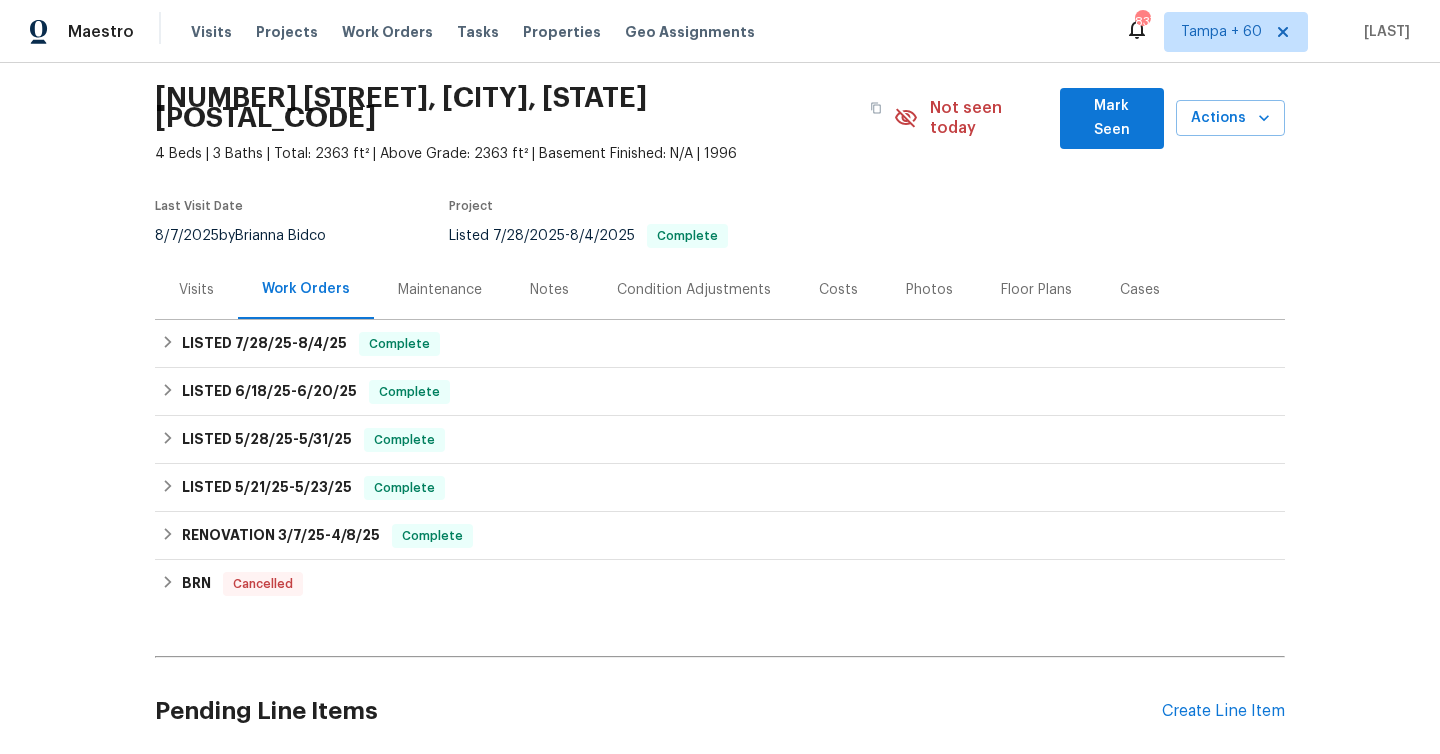 scroll, scrollTop: 168, scrollLeft: 0, axis: vertical 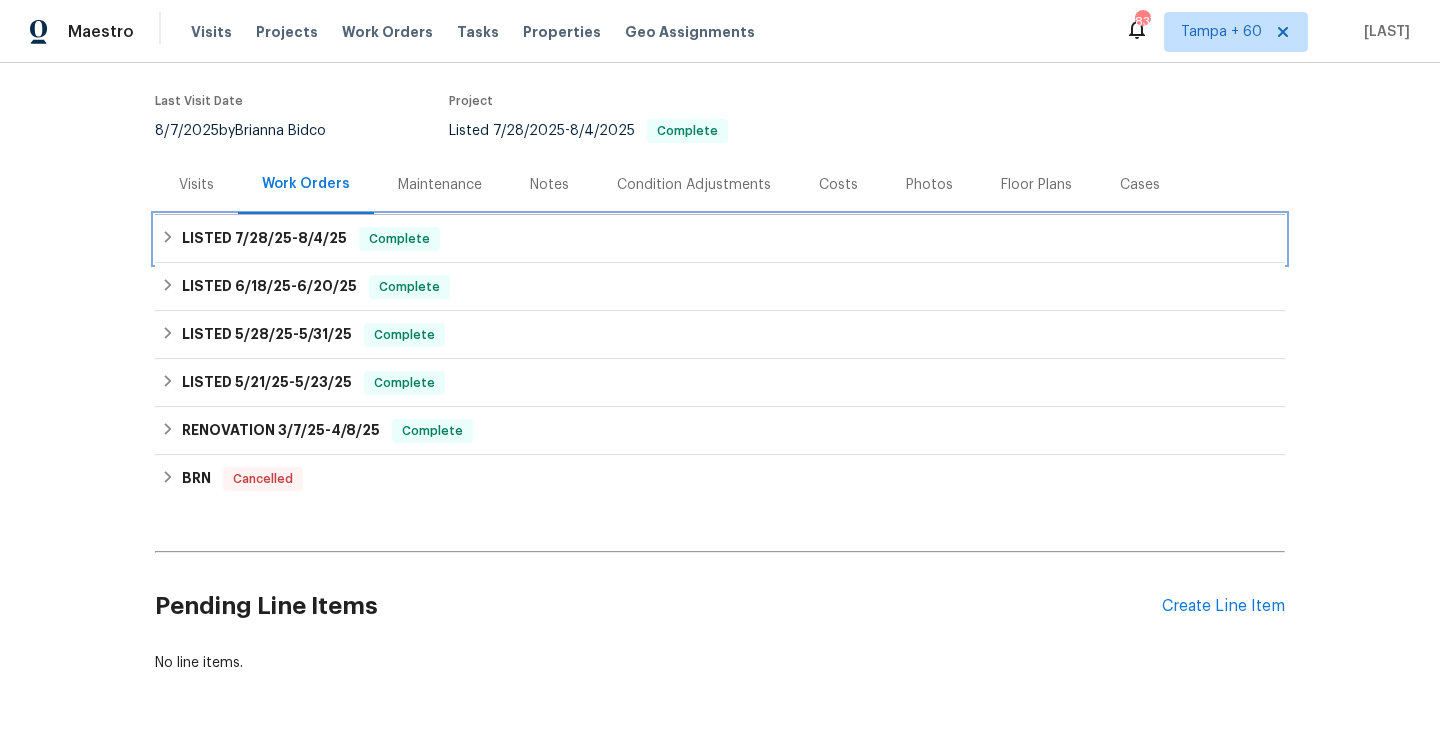 click on "LISTED   7/28/25  -  8/4/25" at bounding box center (264, 239) 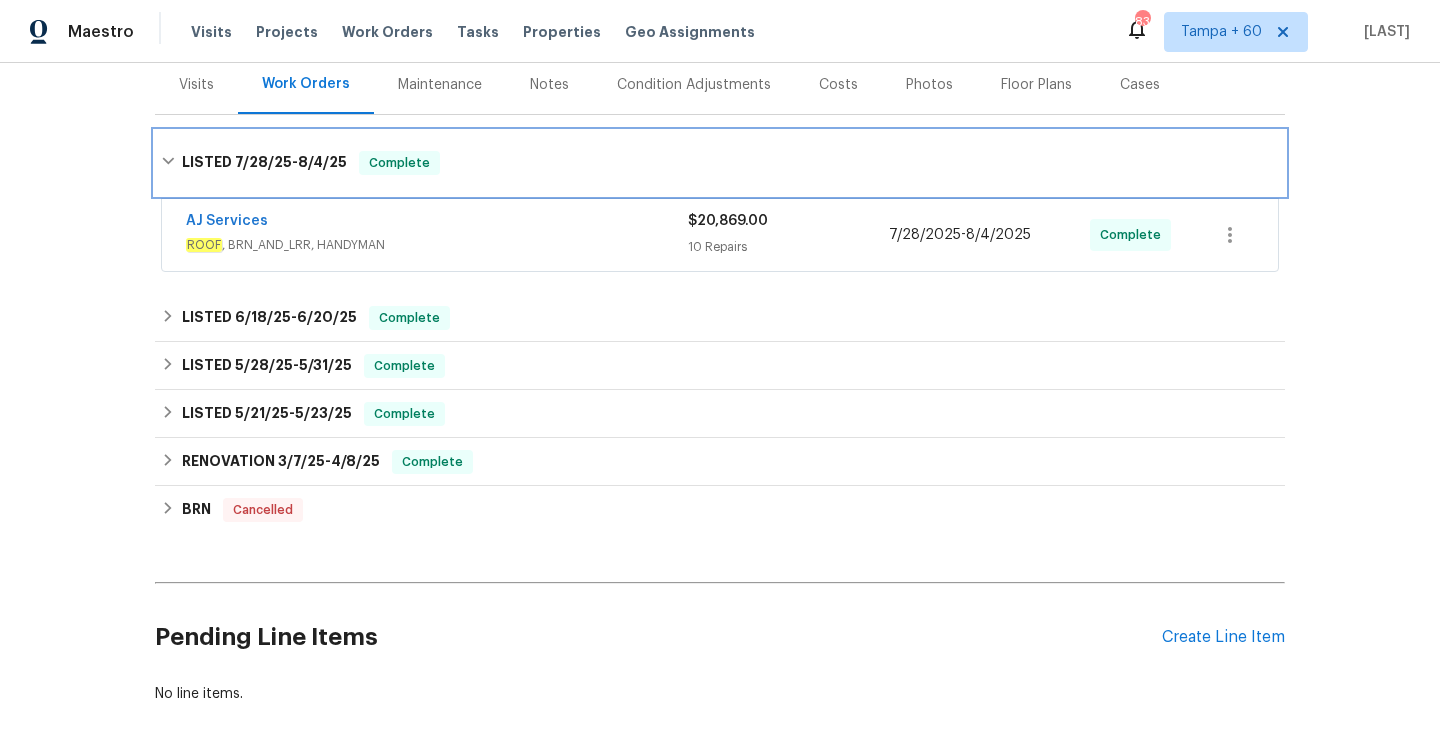 scroll, scrollTop: 269, scrollLeft: 0, axis: vertical 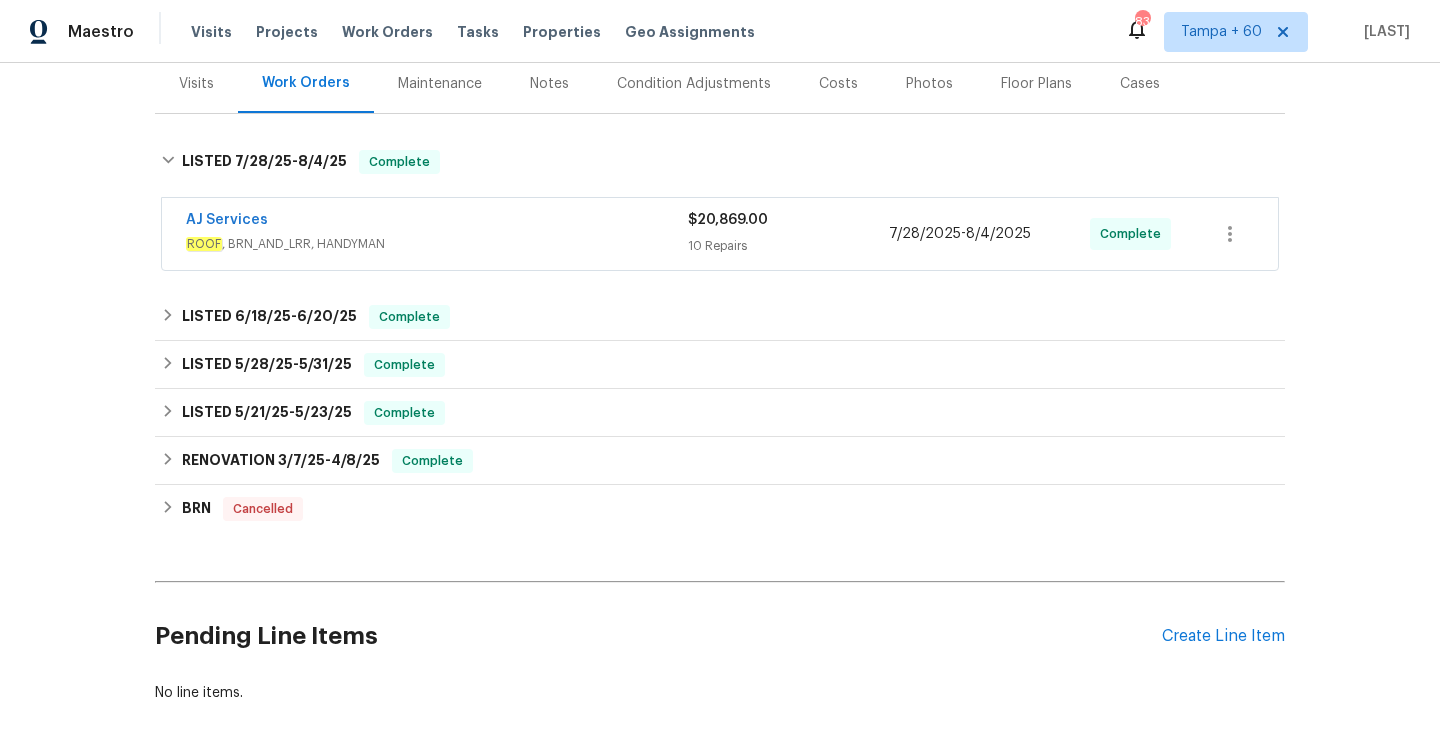click on "10 Repairs" at bounding box center (788, 246) 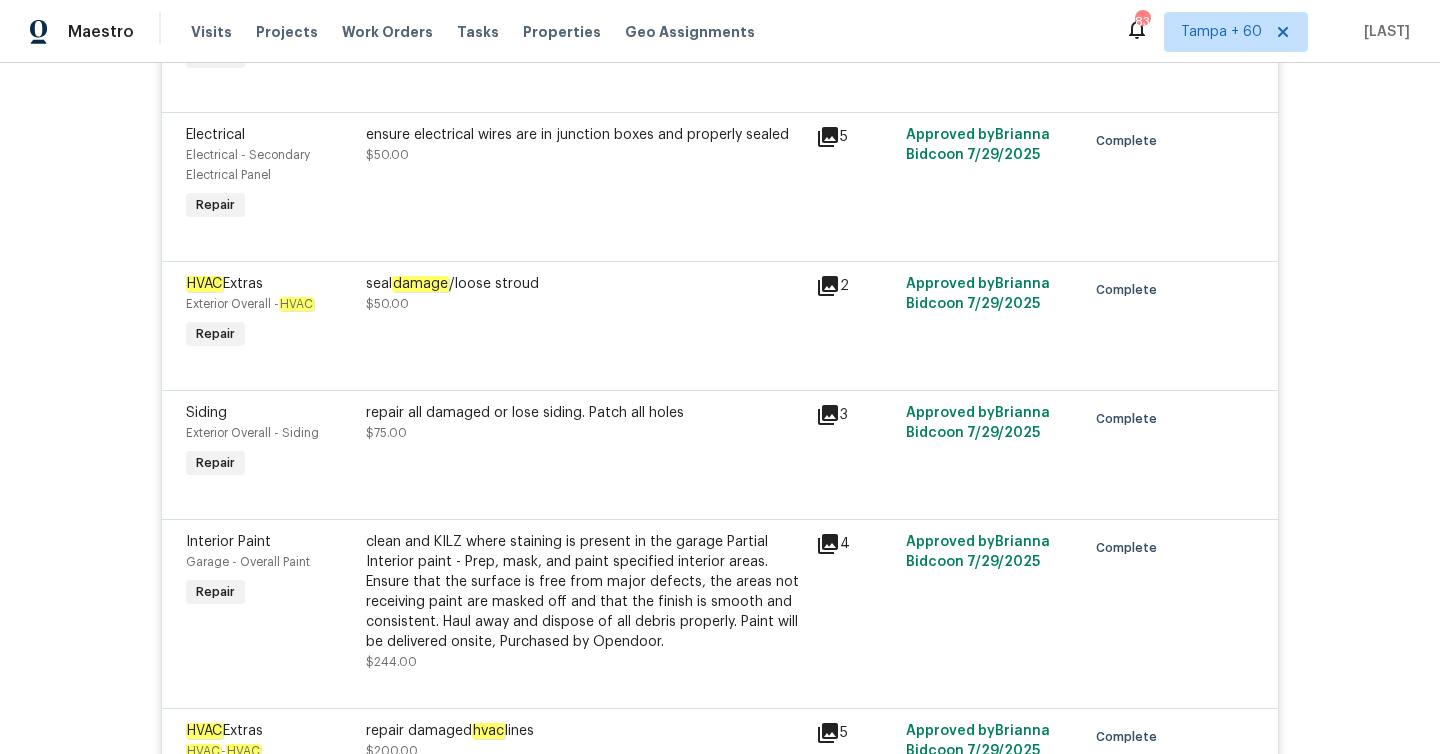scroll, scrollTop: 572, scrollLeft: 0, axis: vertical 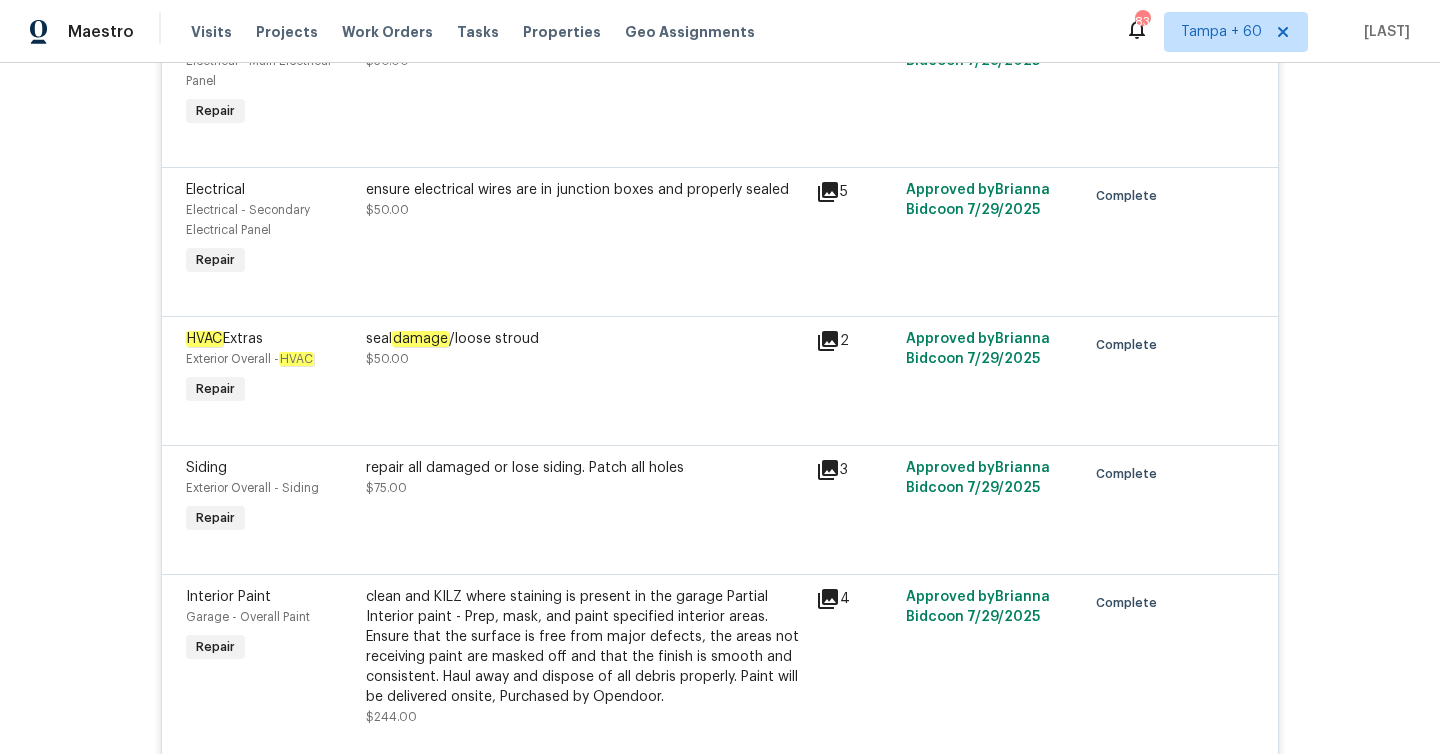 click 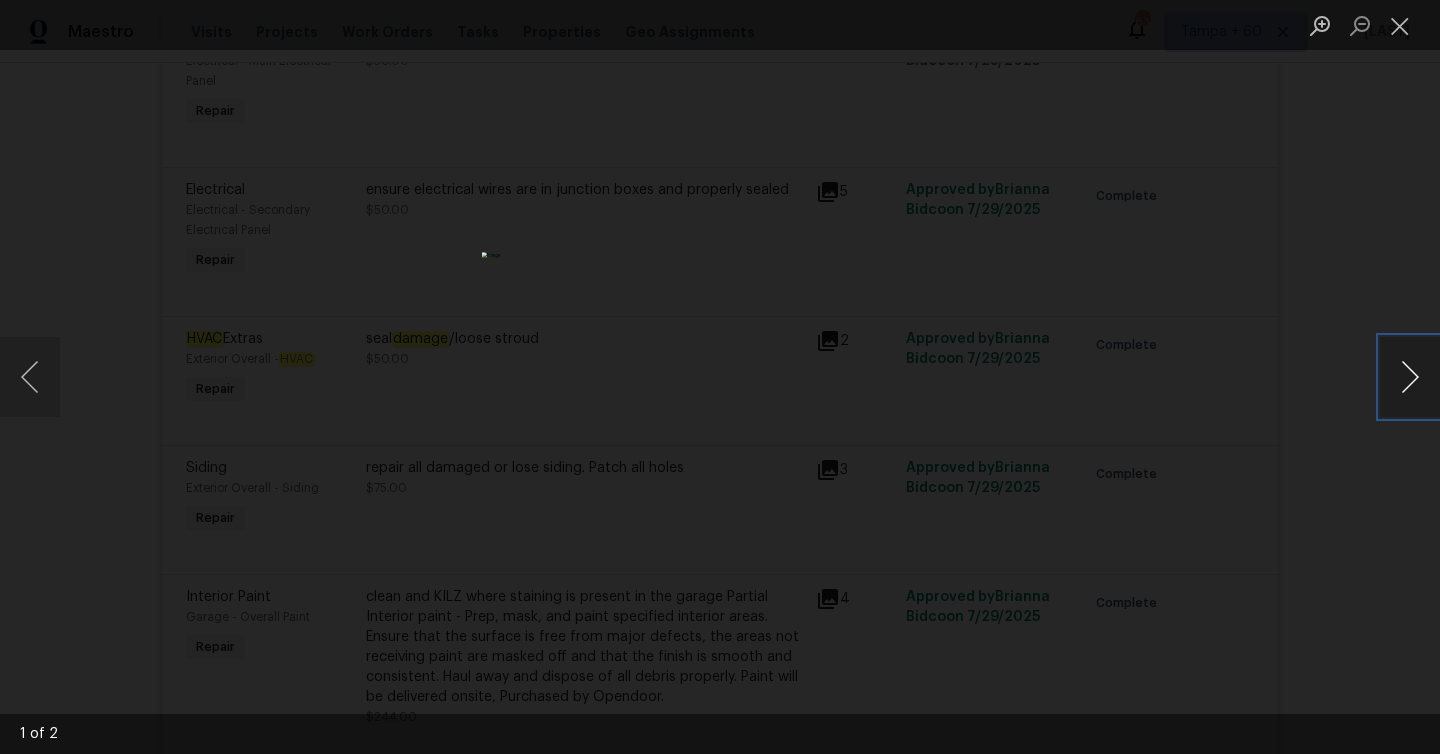 click at bounding box center (1410, 377) 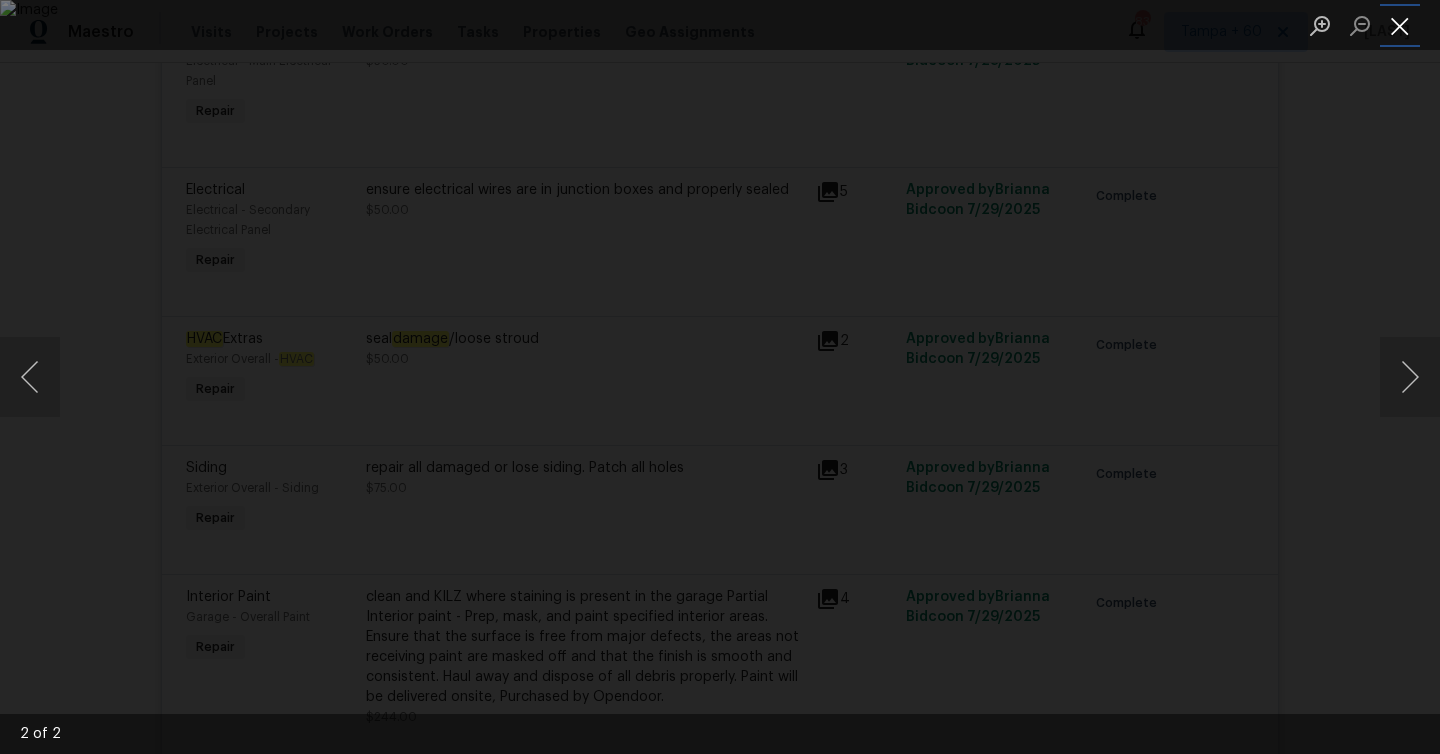 click at bounding box center [1400, 25] 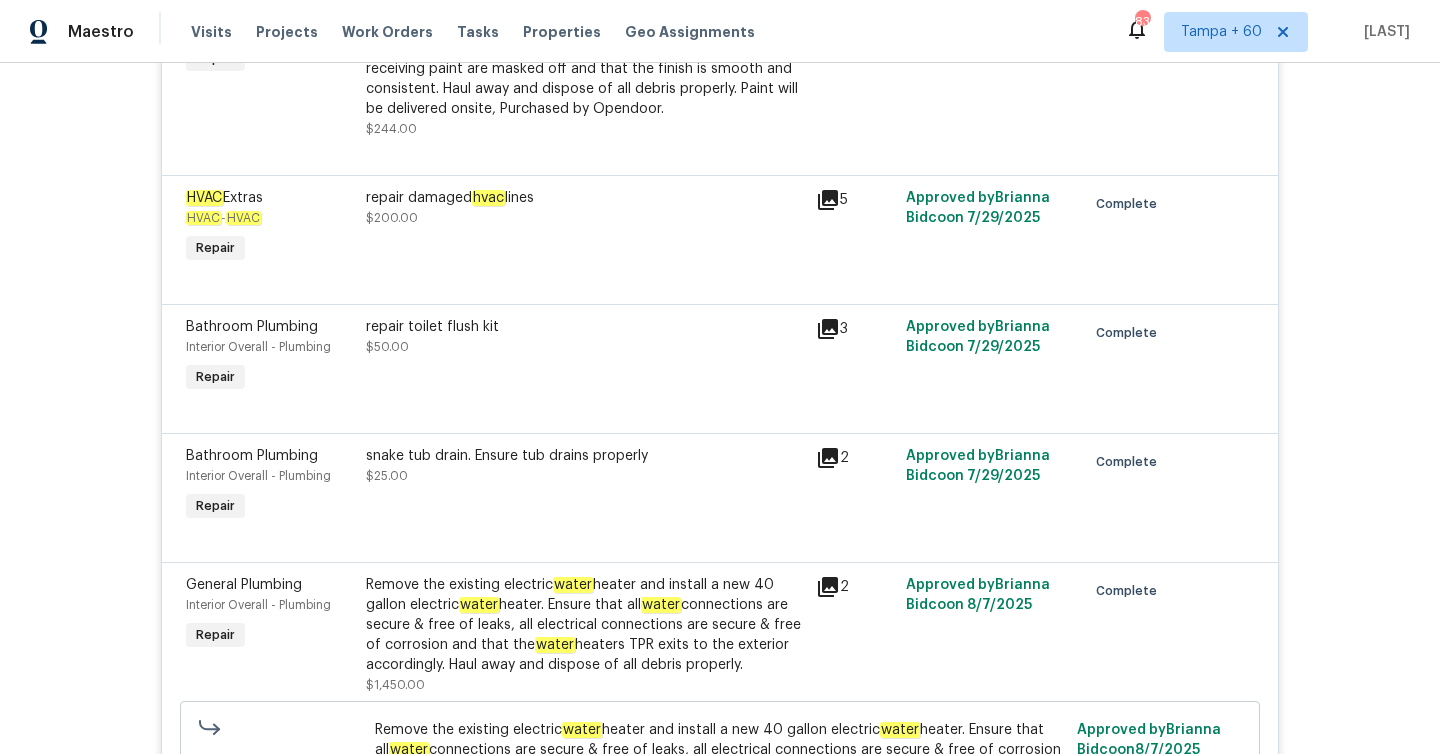 scroll, scrollTop: 1172, scrollLeft: 0, axis: vertical 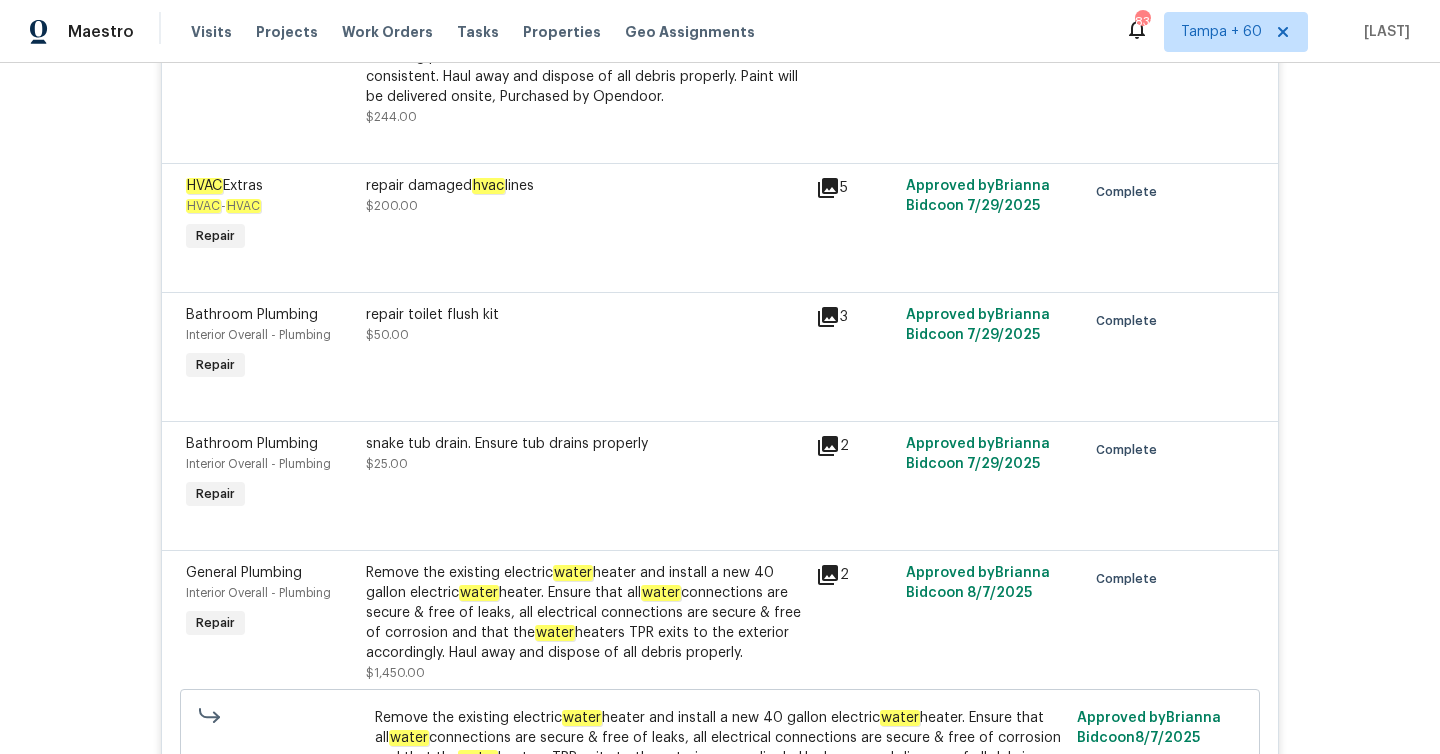 click 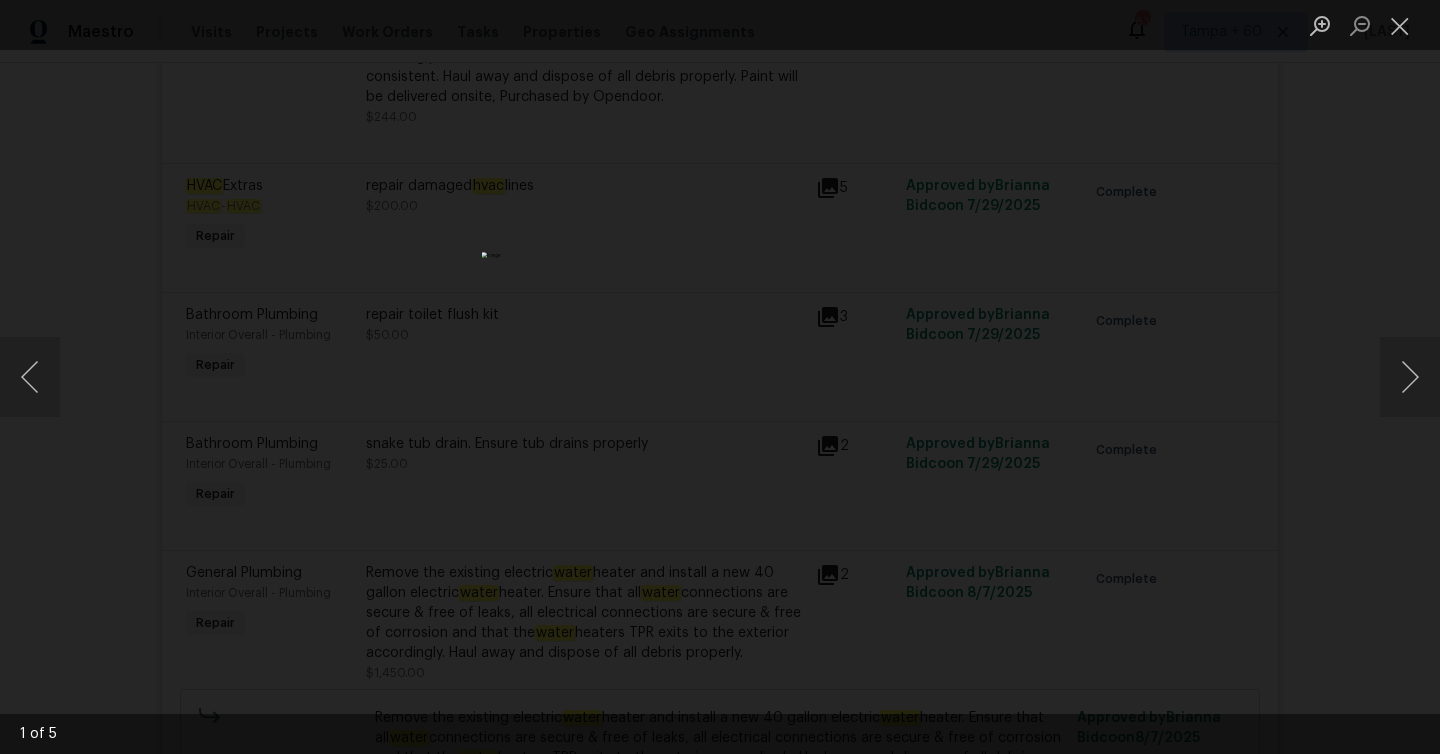 click at bounding box center (720, 377) 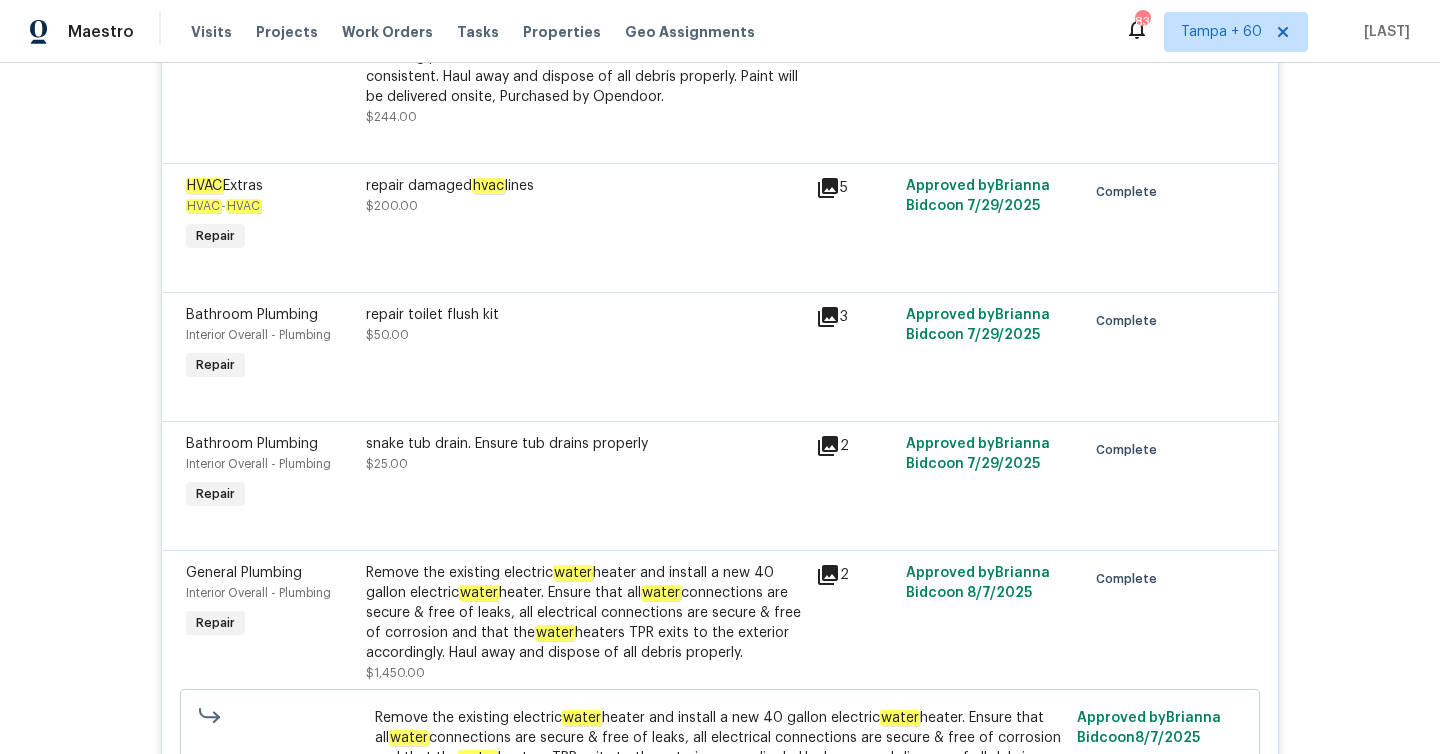 click 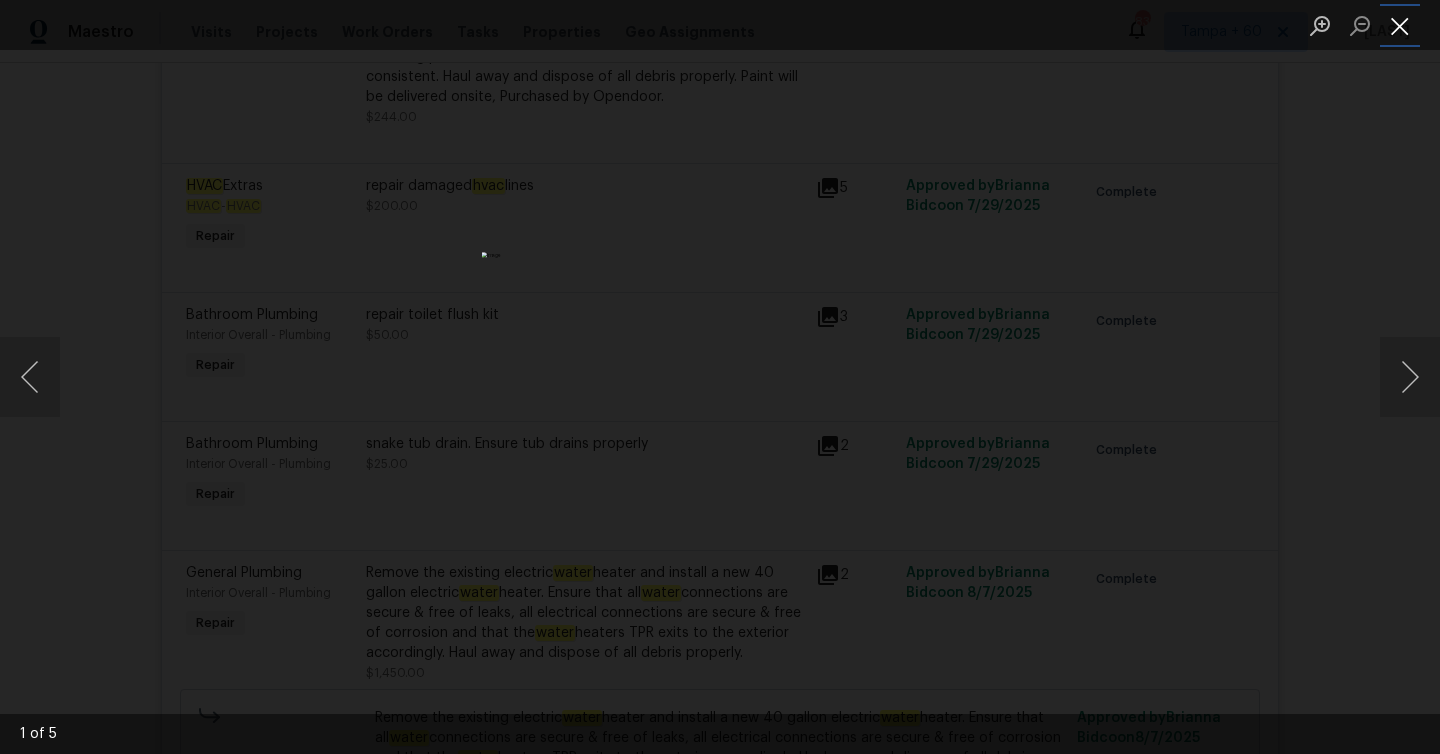 click at bounding box center [1400, 25] 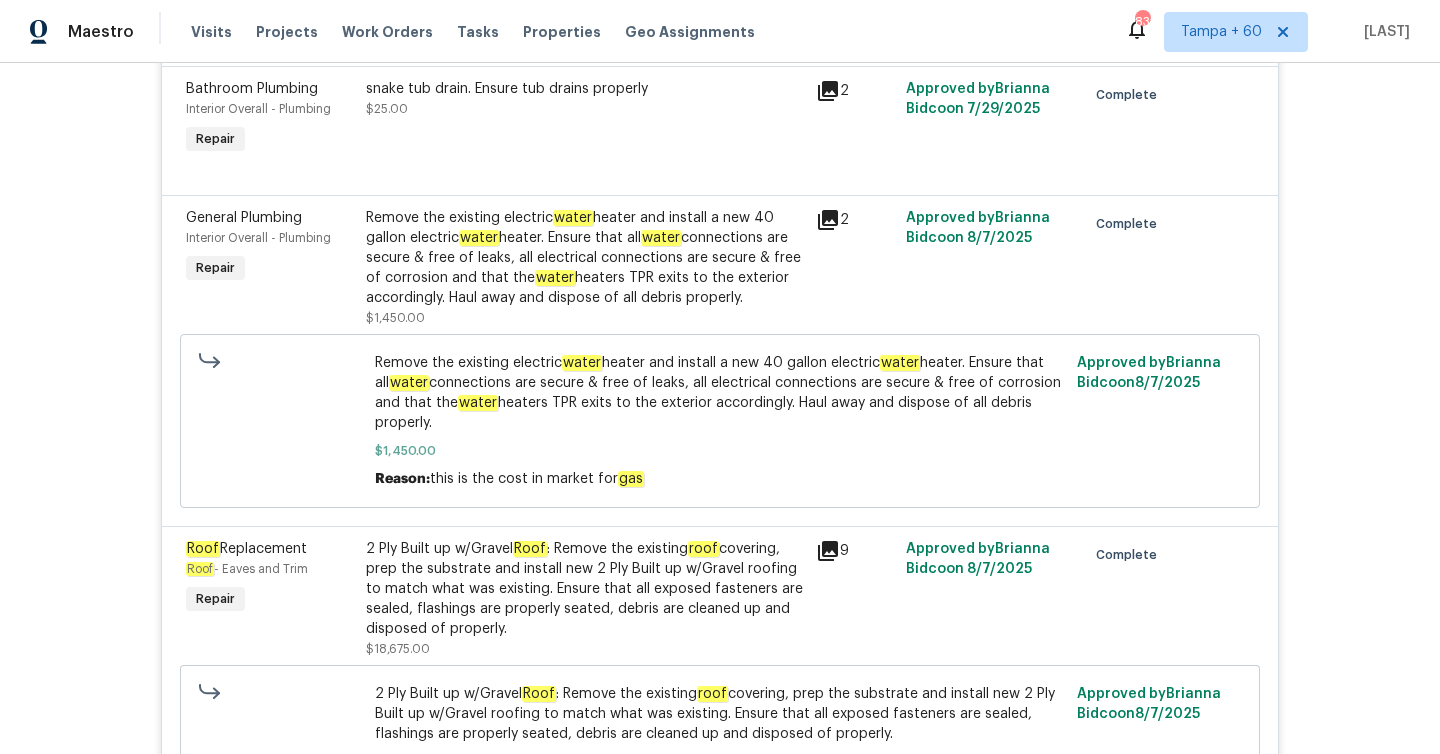 scroll, scrollTop: 1540, scrollLeft: 0, axis: vertical 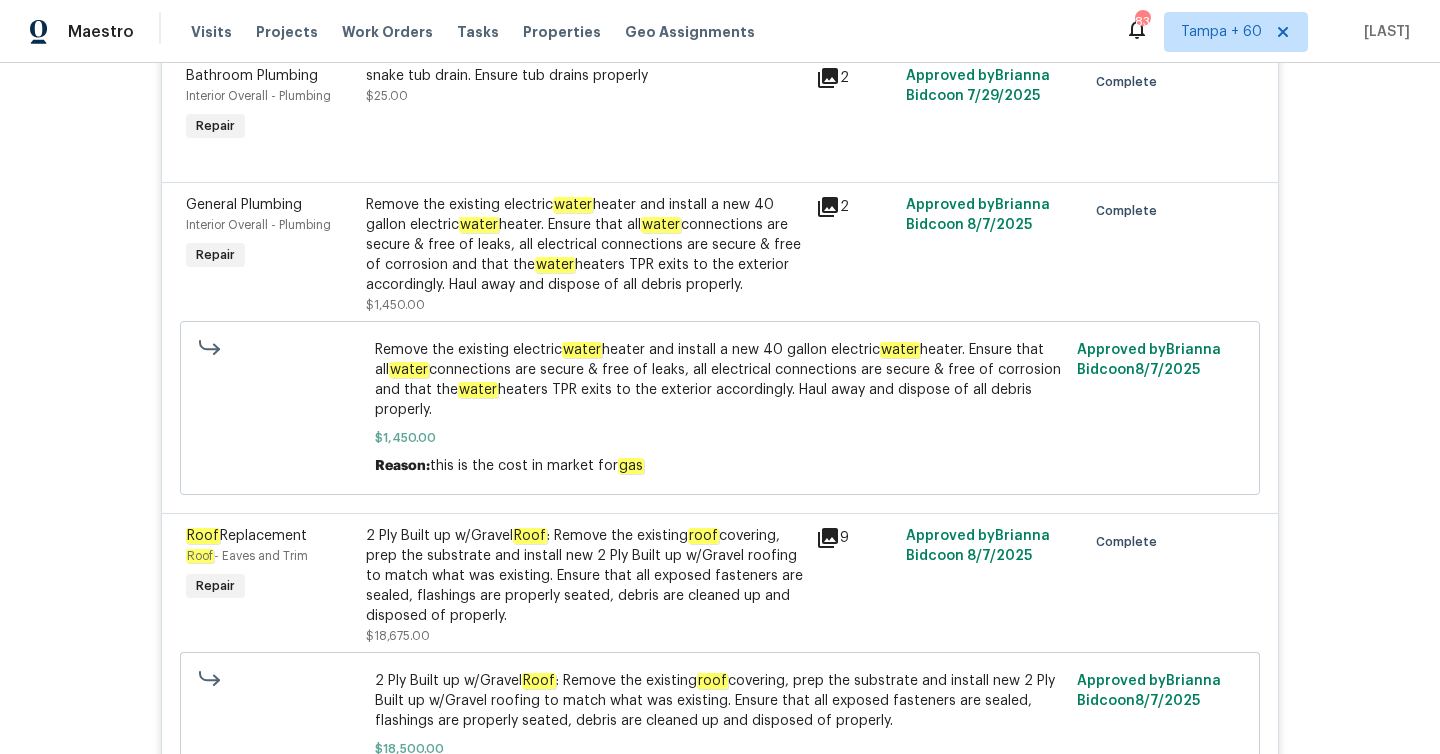 click on "Remove the existing electric  water  heater and install a new 40 gallon electric  water  heater. Ensure that all  water  connections are secure & free of leaks, all electrical connections are secure & free of corrosion and that the  water  heaters TPR exits to the exterior accordingly. Haul away and dispose of all debris properly." at bounding box center [585, 245] 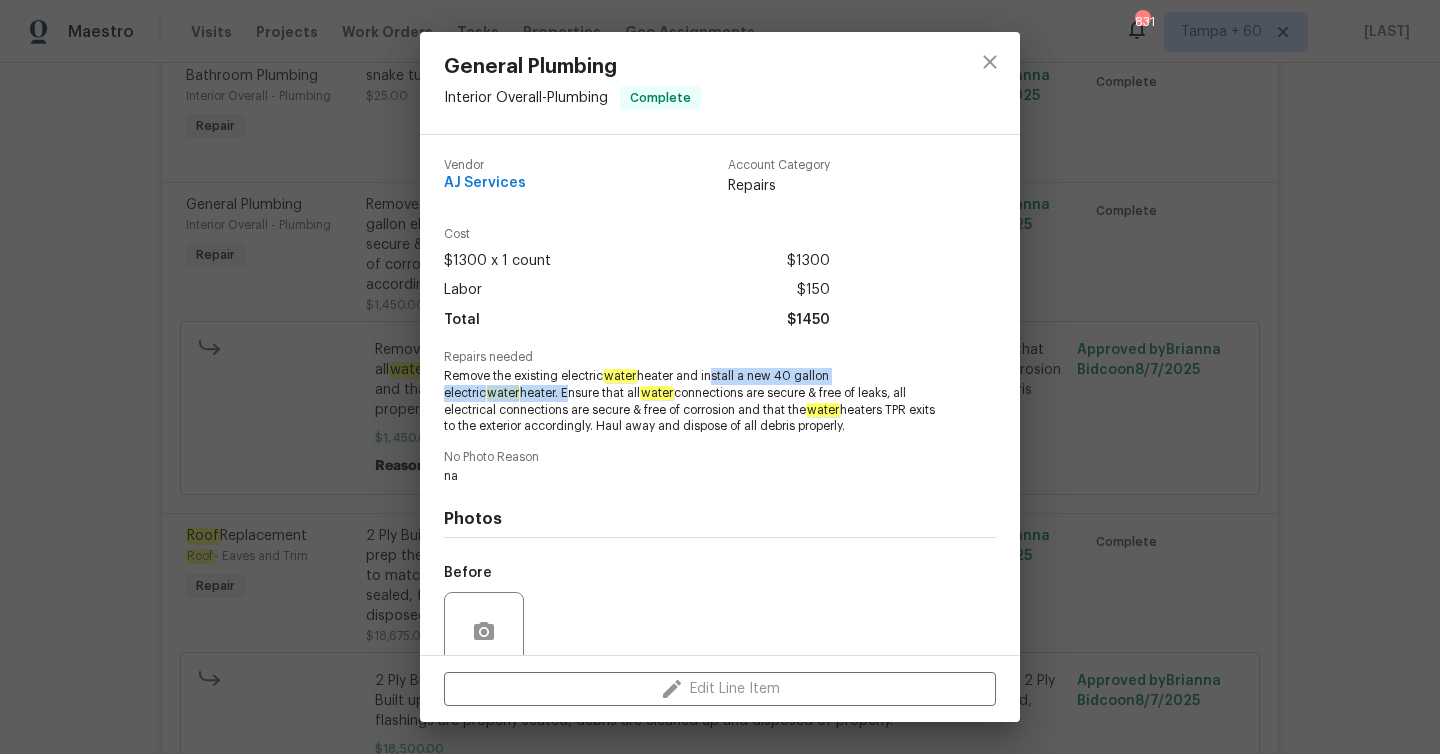drag, startPoint x: 710, startPoint y: 377, endPoint x: 487, endPoint y: 393, distance: 223.57326 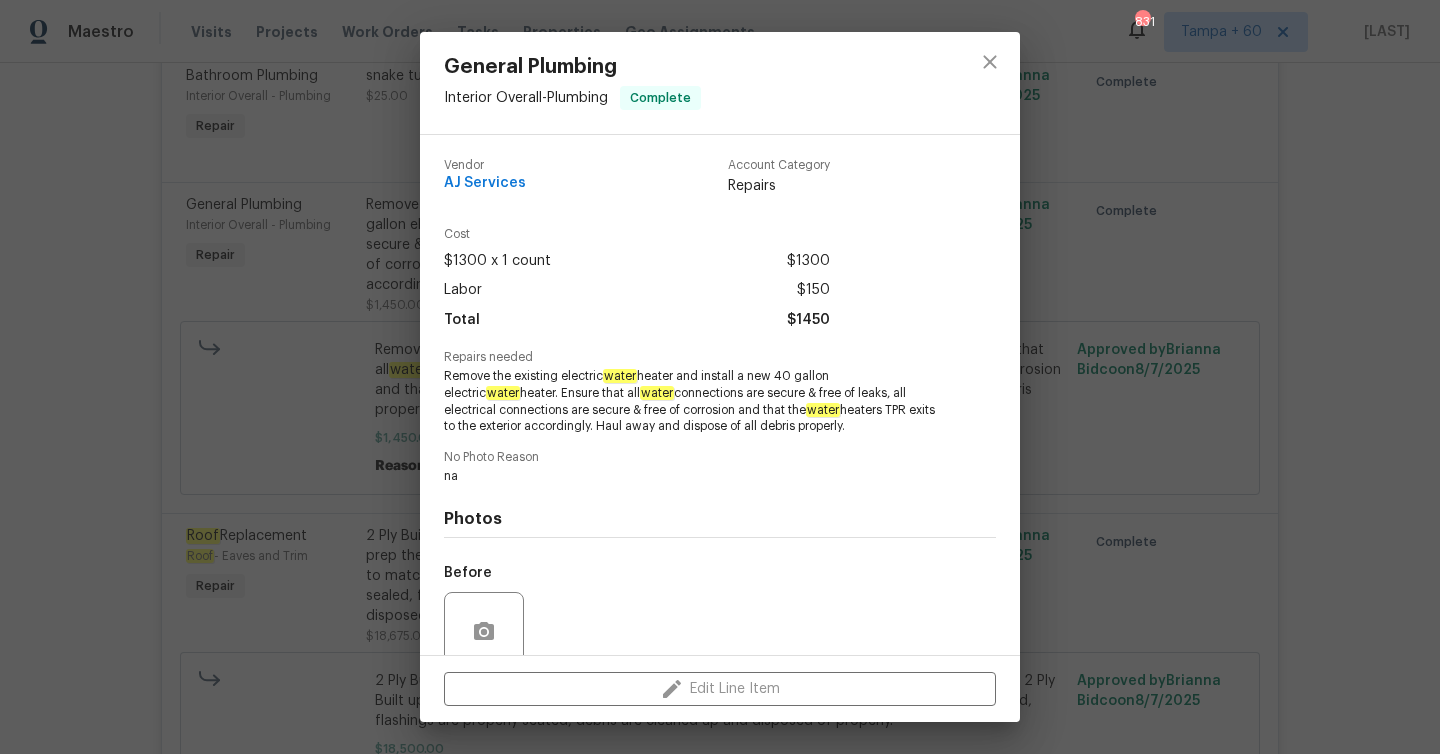 click on "General Plumbing Interior Overall  -  Plumbing Complete Vendor AJ Services Account Category Repairs Cost $1300 x 1 count $1300 Labor $150 Total $1450 Repairs needed Remove the existing electric  water  heater and install a new 40 gallon electric  water  heater. Ensure that all  water  connections are secure & free of leaks, all electrical connections are secure & free of corrosion and that the  water  heaters TPR exits to the exterior accordingly. Haul away and dispose of all debris properly. No Photo Reason na Photos Before After  Edit Line Item" at bounding box center (720, 377) 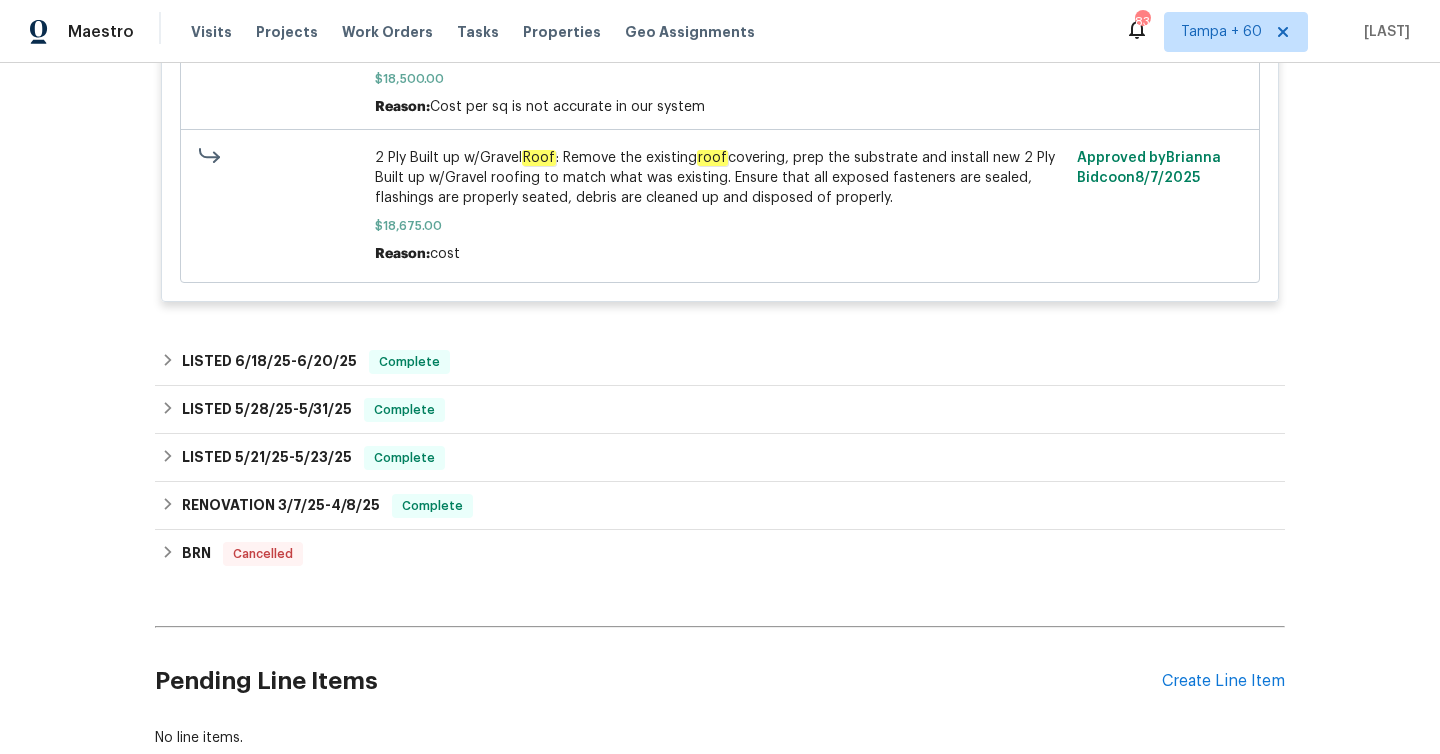 scroll, scrollTop: 2327, scrollLeft: 0, axis: vertical 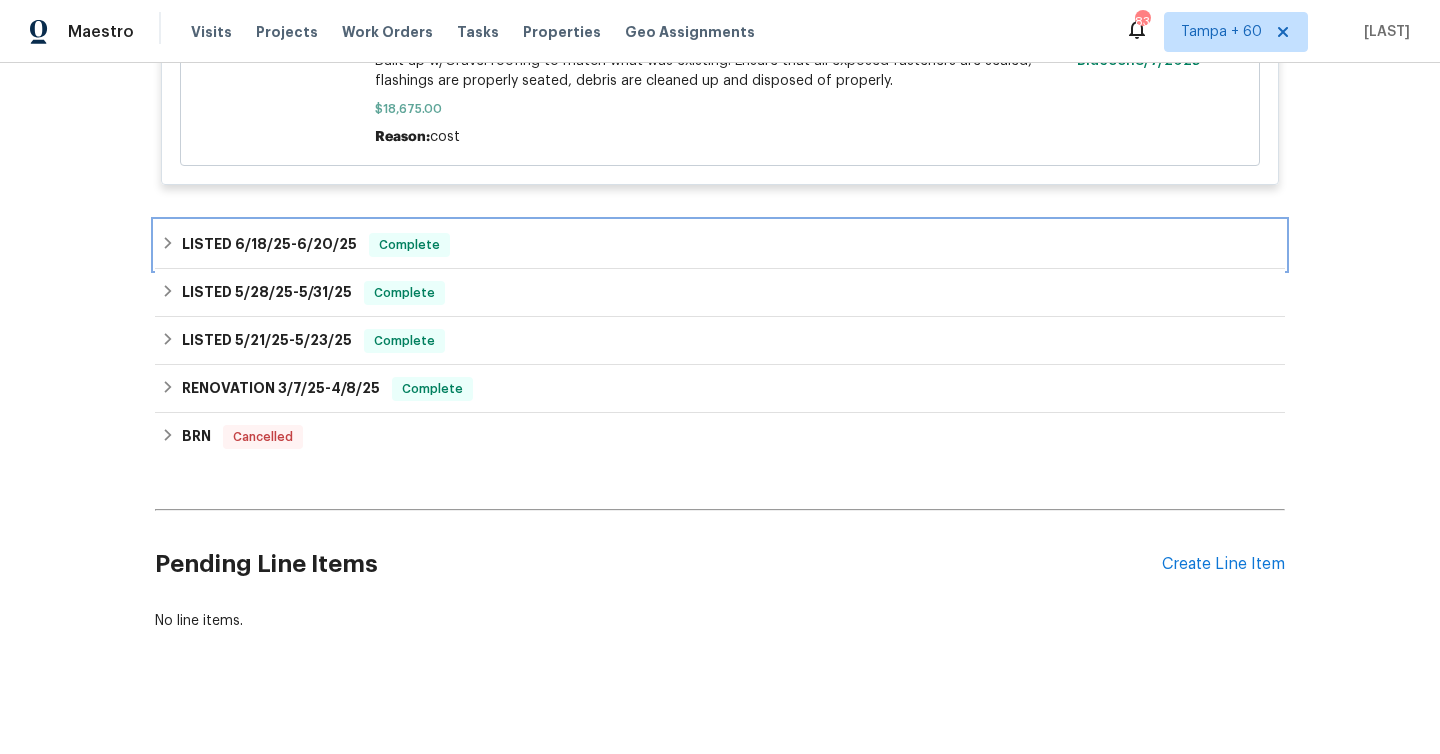 click on "6/20/25" at bounding box center [327, 244] 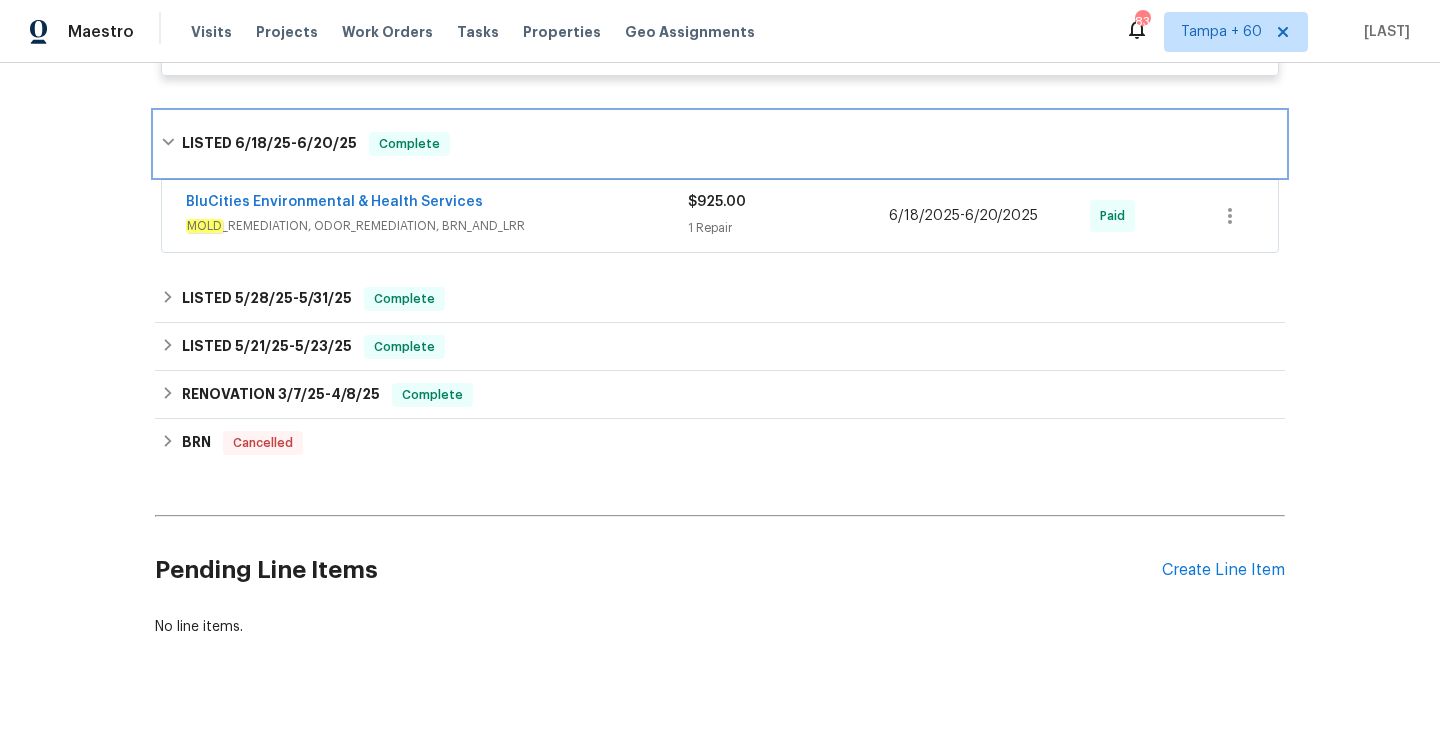 scroll, scrollTop: 2442, scrollLeft: 0, axis: vertical 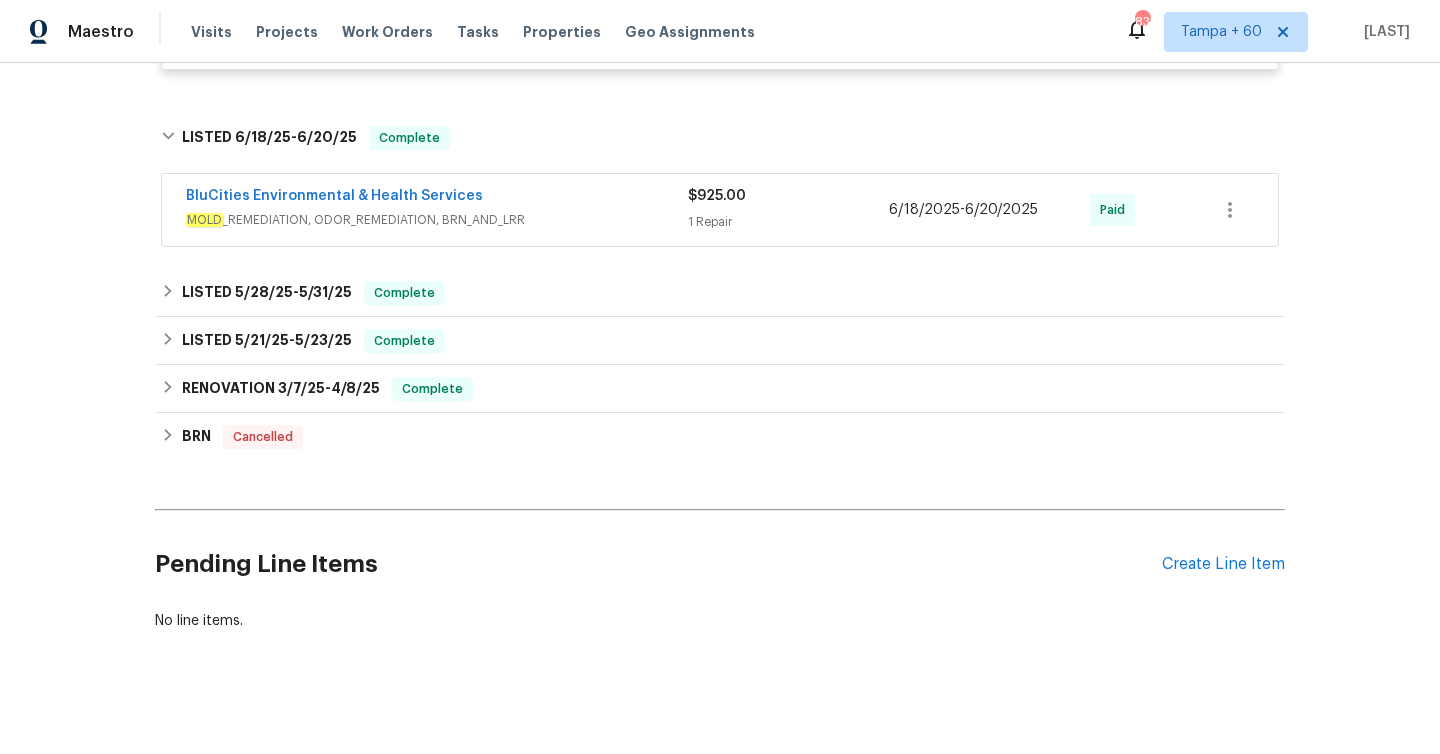 click on "1 Repair" at bounding box center (788, 222) 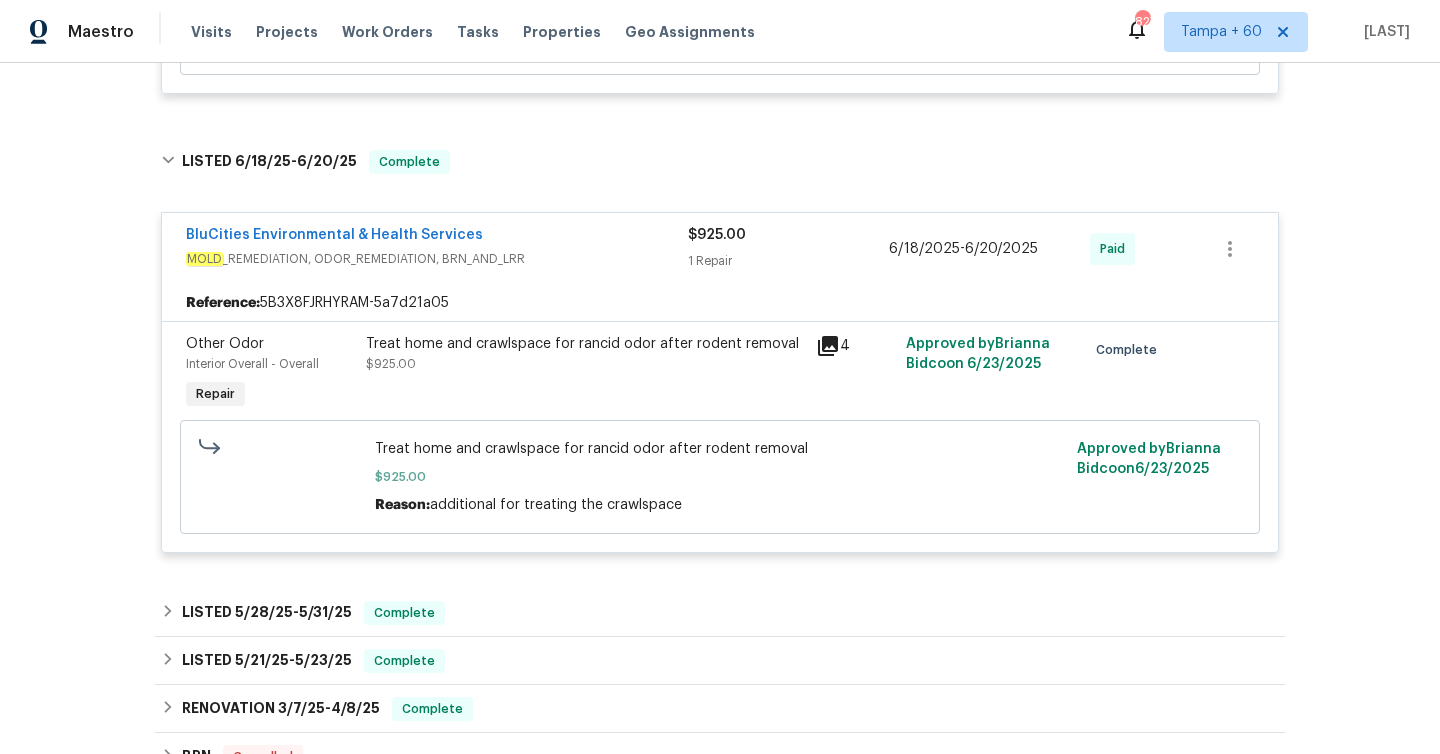 scroll, scrollTop: 2436, scrollLeft: 0, axis: vertical 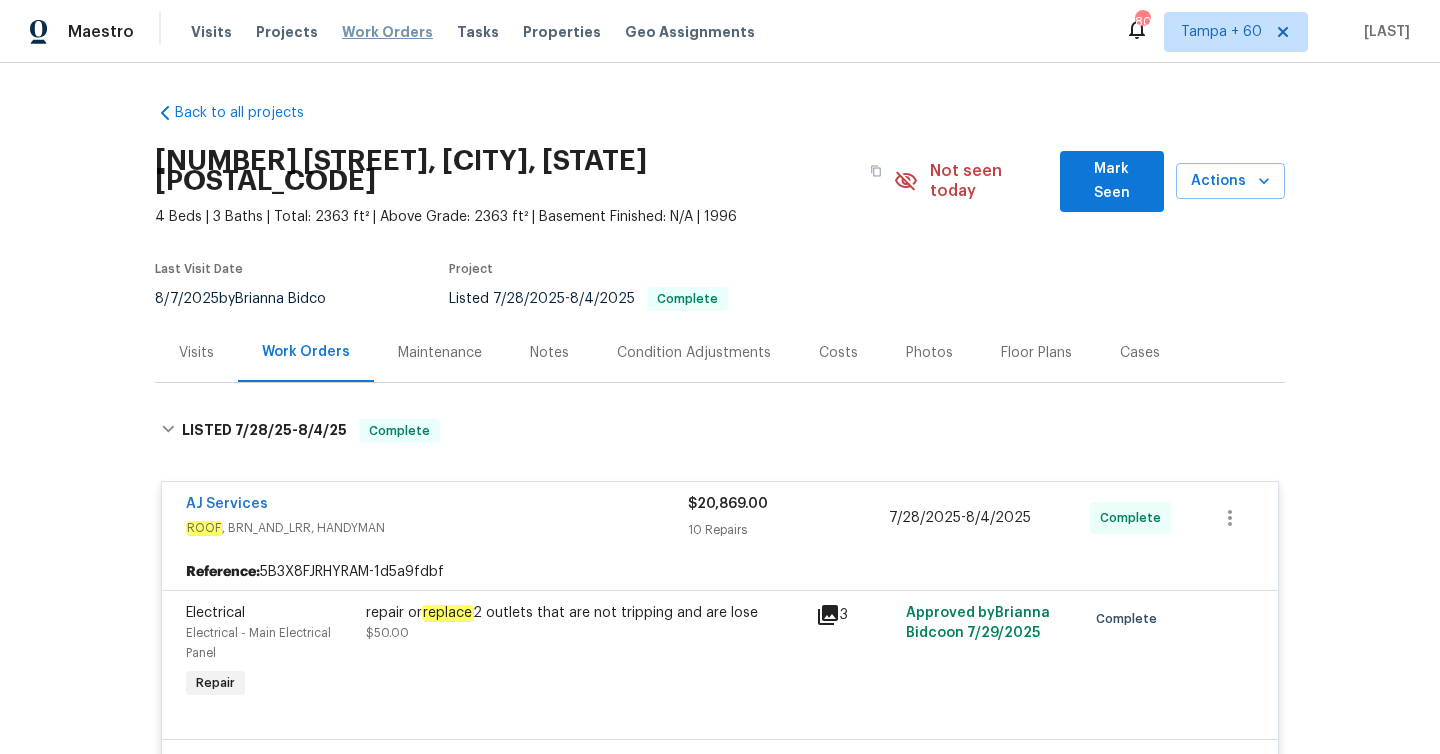 click on "Work Orders" at bounding box center (387, 32) 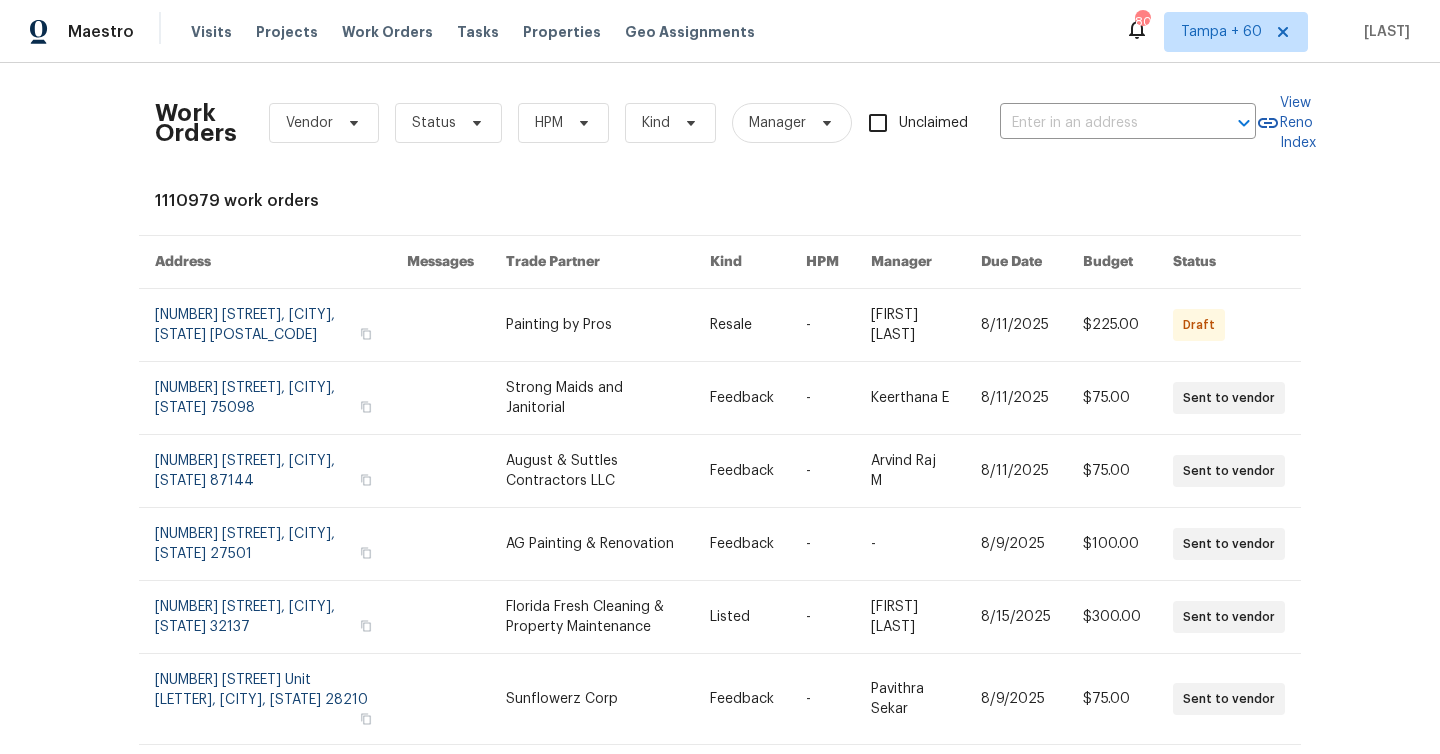 click on "Maestro Visits Projects Work Orders Tasks Properties Geo Assignments 800 Tampa + 60 Dinesh U" at bounding box center (720, 31) 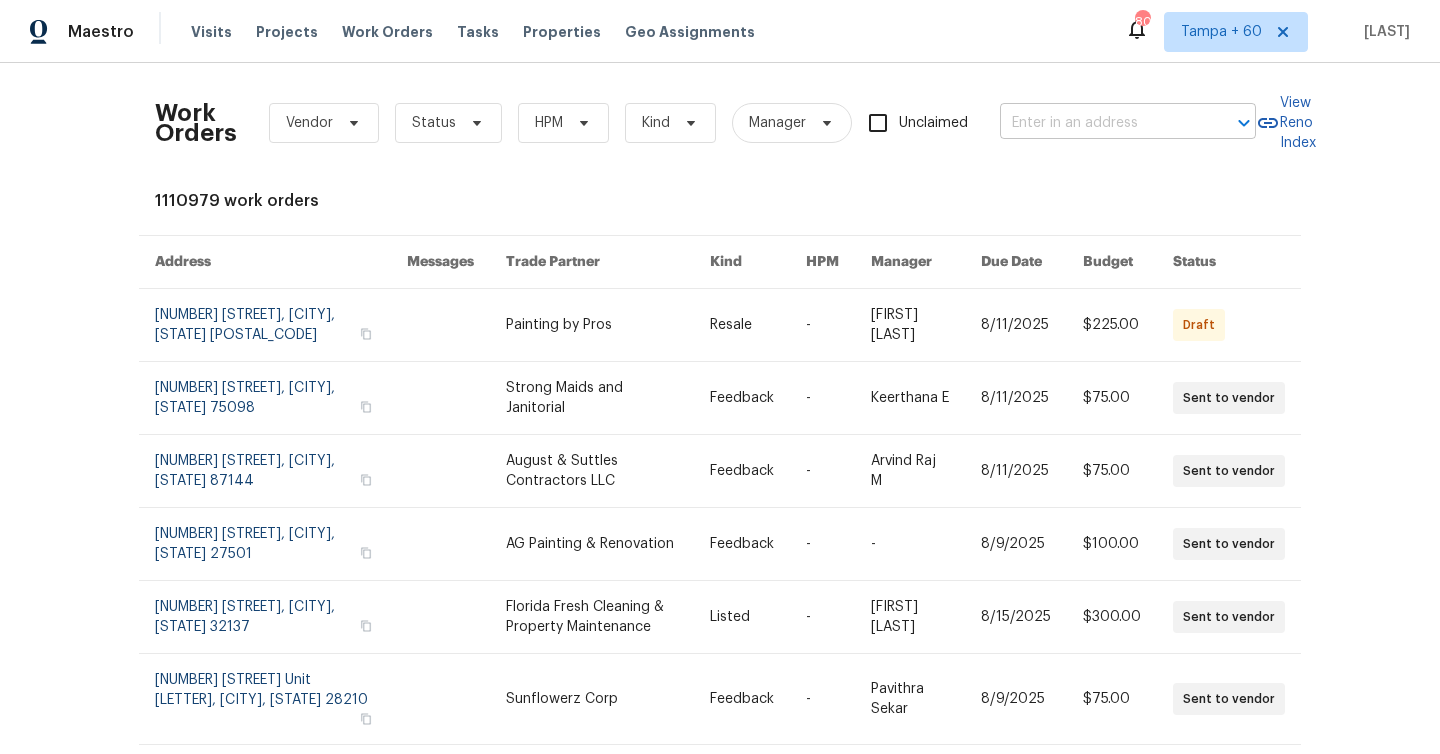 click at bounding box center (1100, 123) 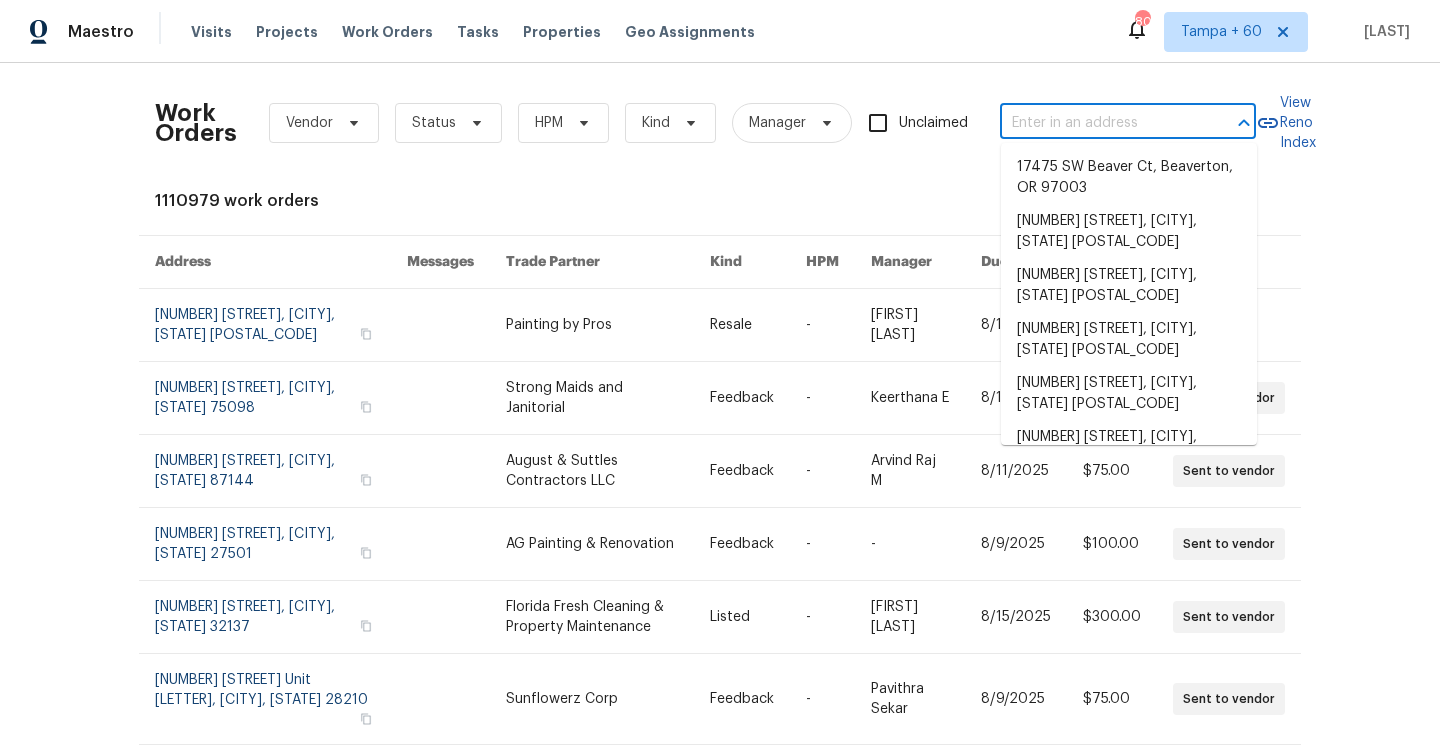 paste on "11264 N Schult Ter, Citrus Springs, FL 34434" 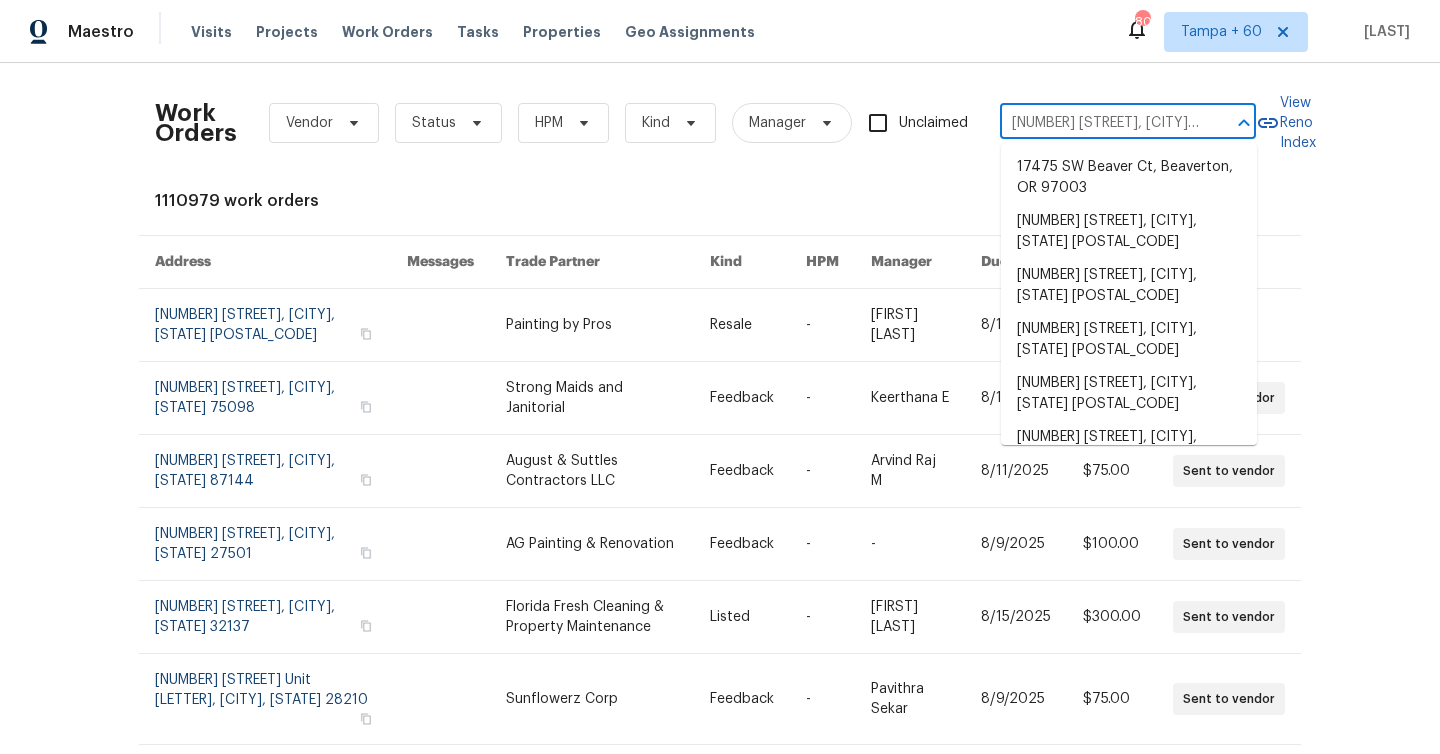 scroll, scrollTop: 0, scrollLeft: 100, axis: horizontal 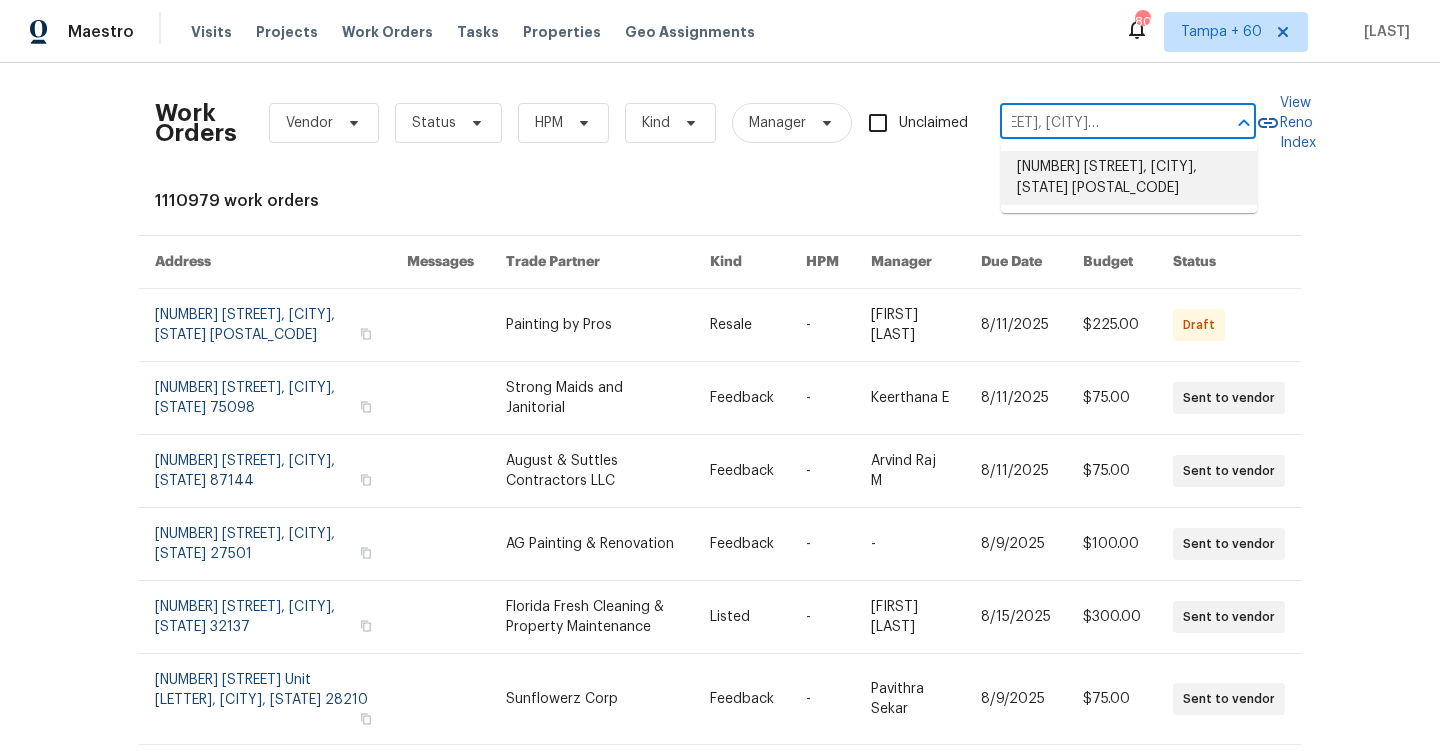 click on "11264 N Schult Ter, Citrus Springs, FL 34434" at bounding box center [1129, 178] 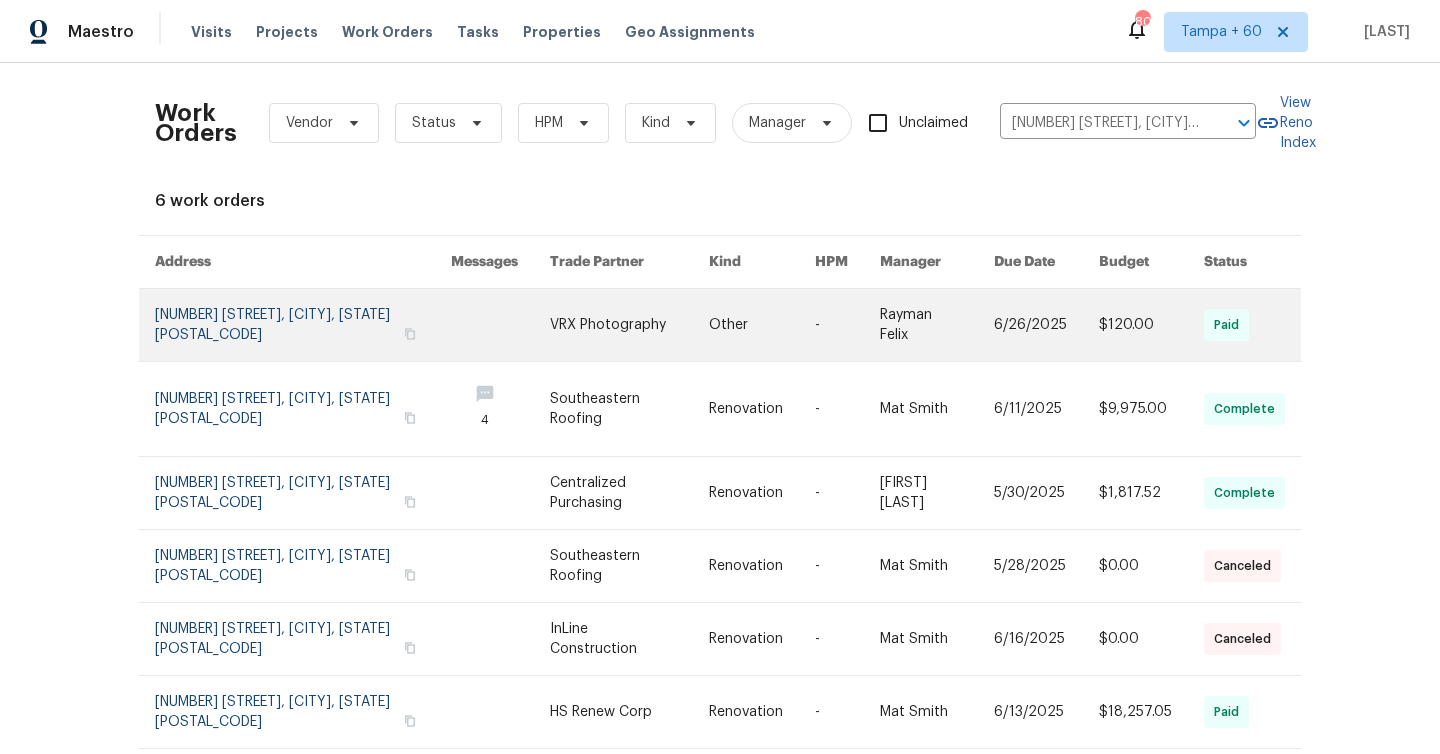 click at bounding box center (303, 325) 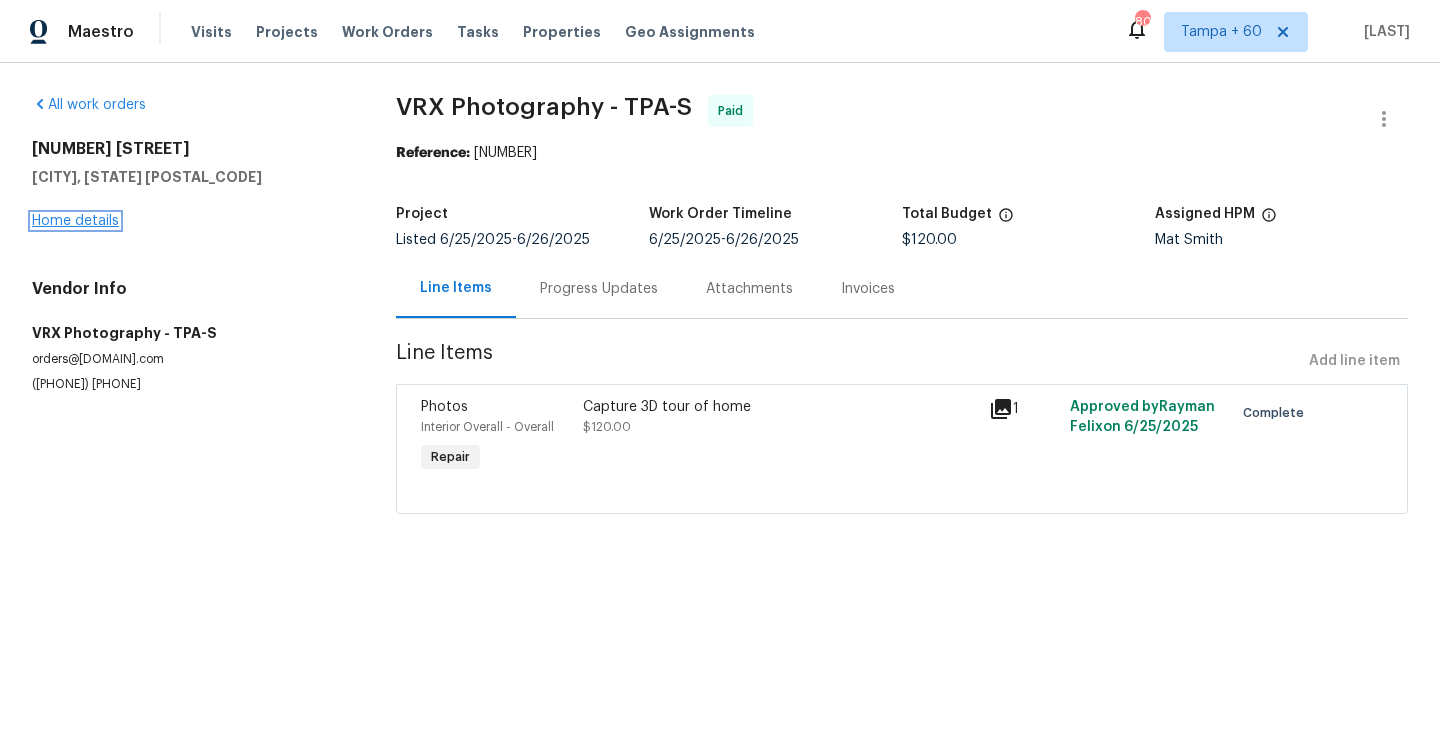 click on "Home details" at bounding box center (75, 221) 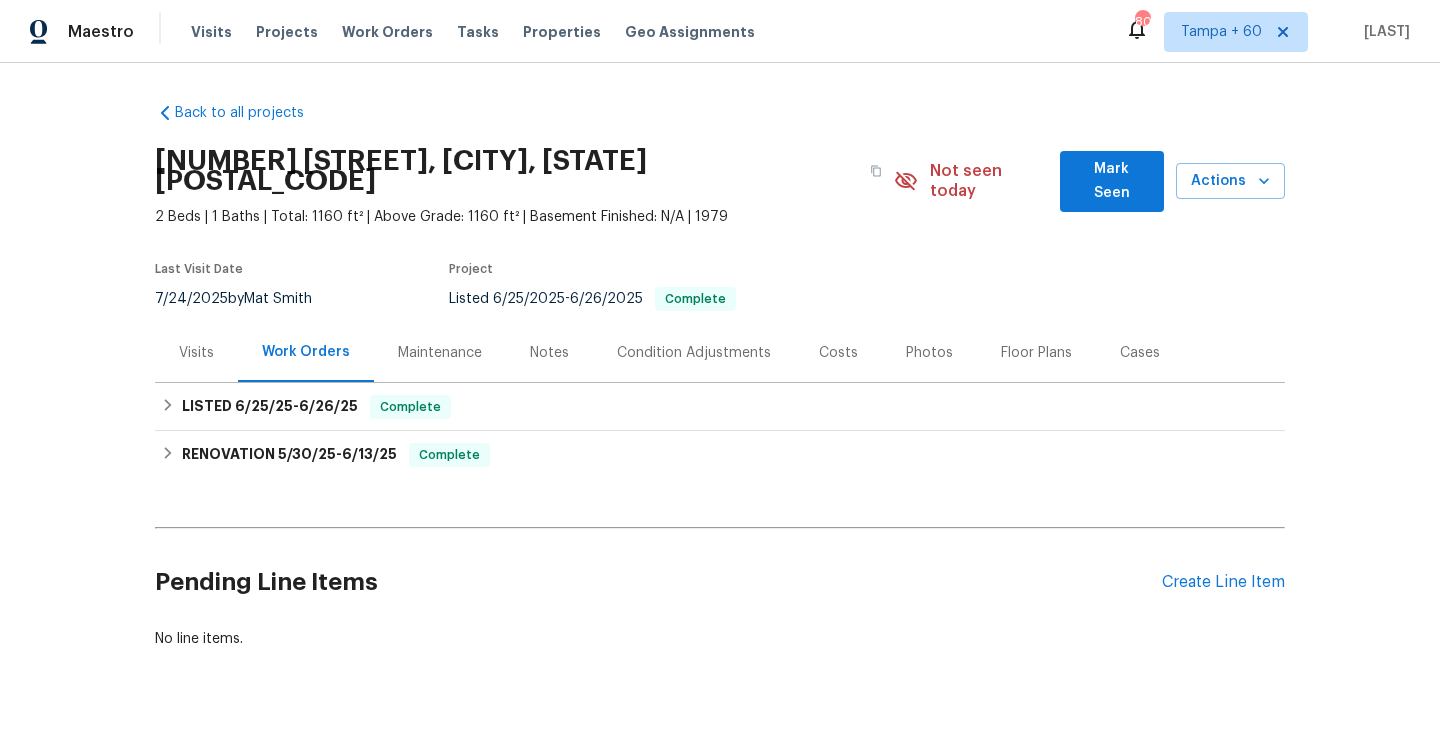 scroll, scrollTop: 11, scrollLeft: 0, axis: vertical 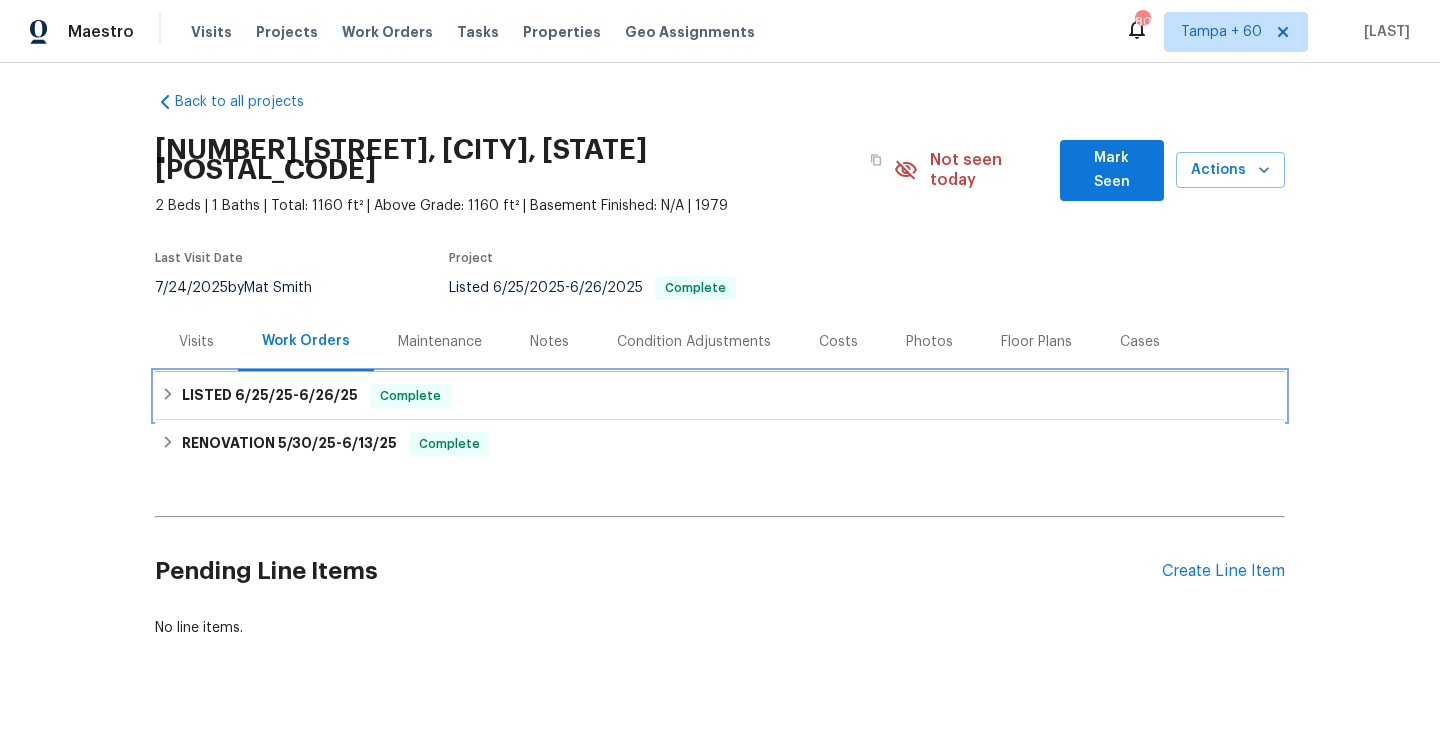 click on "6/26/25" at bounding box center [328, 395] 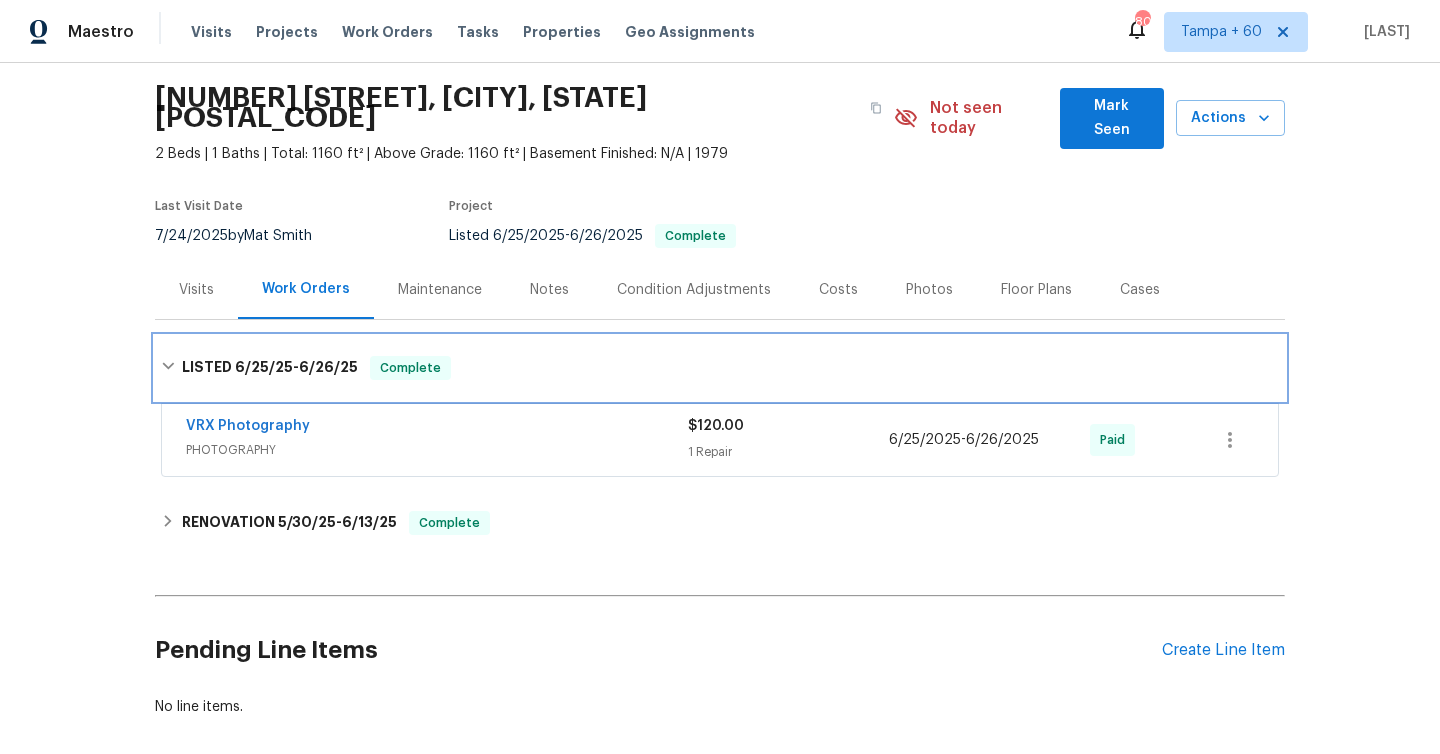 scroll, scrollTop: 142, scrollLeft: 0, axis: vertical 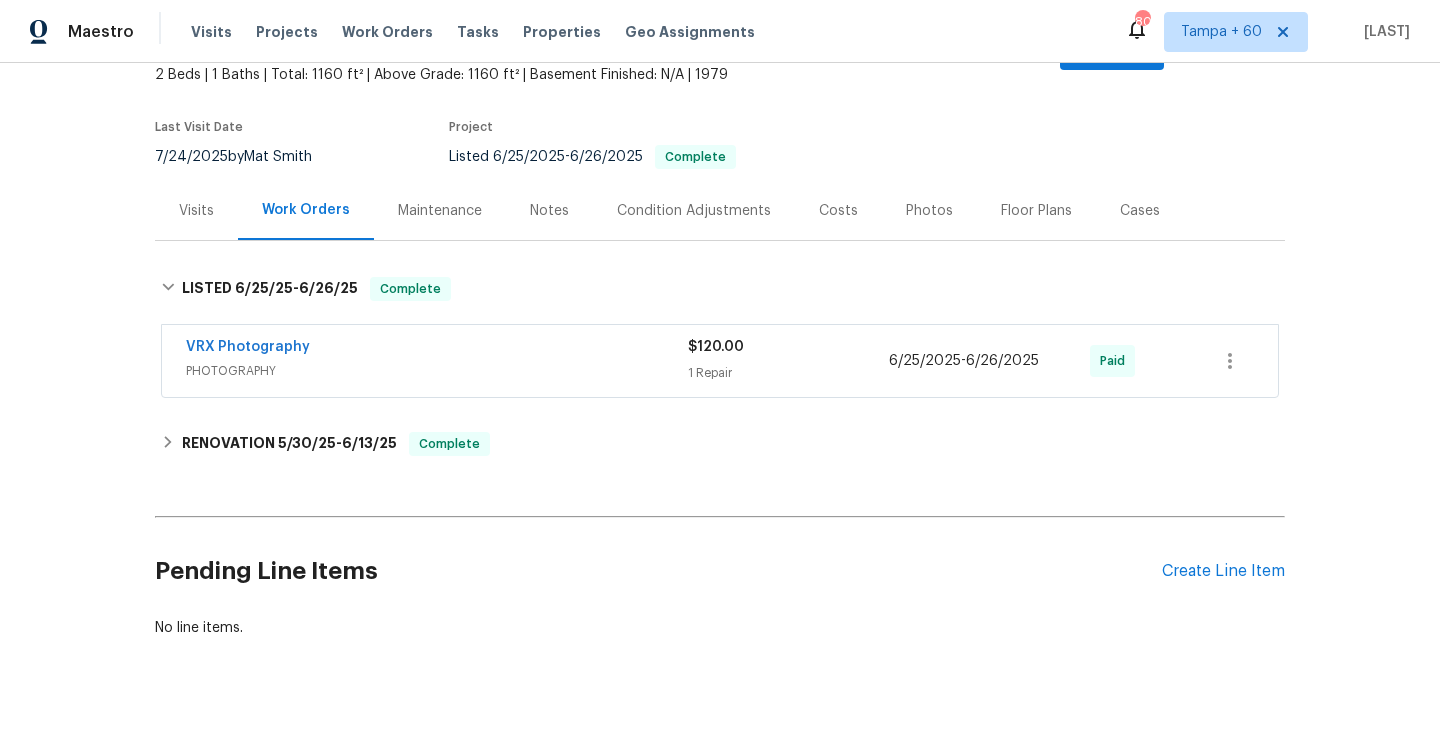 click on "$120.00 1 Repair" at bounding box center [788, 361] 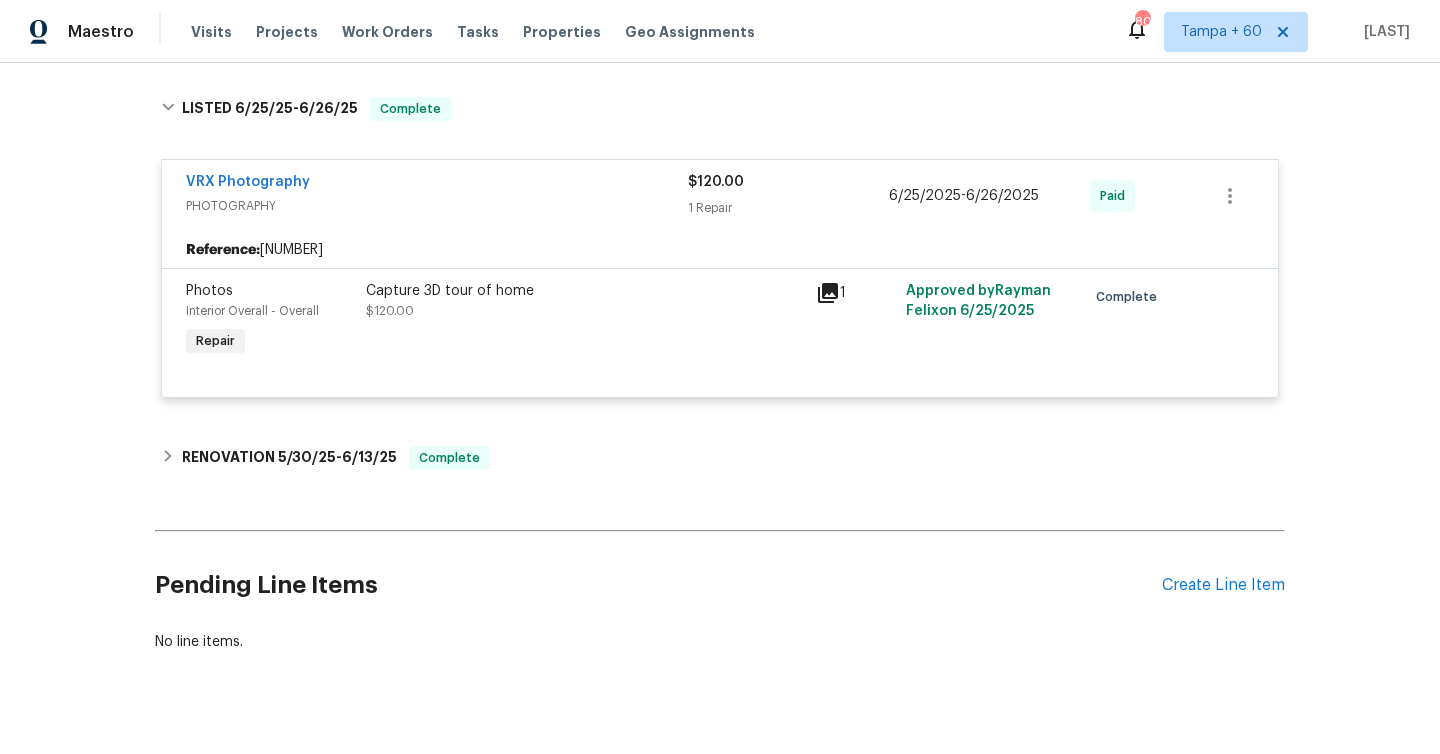 scroll, scrollTop: 336, scrollLeft: 0, axis: vertical 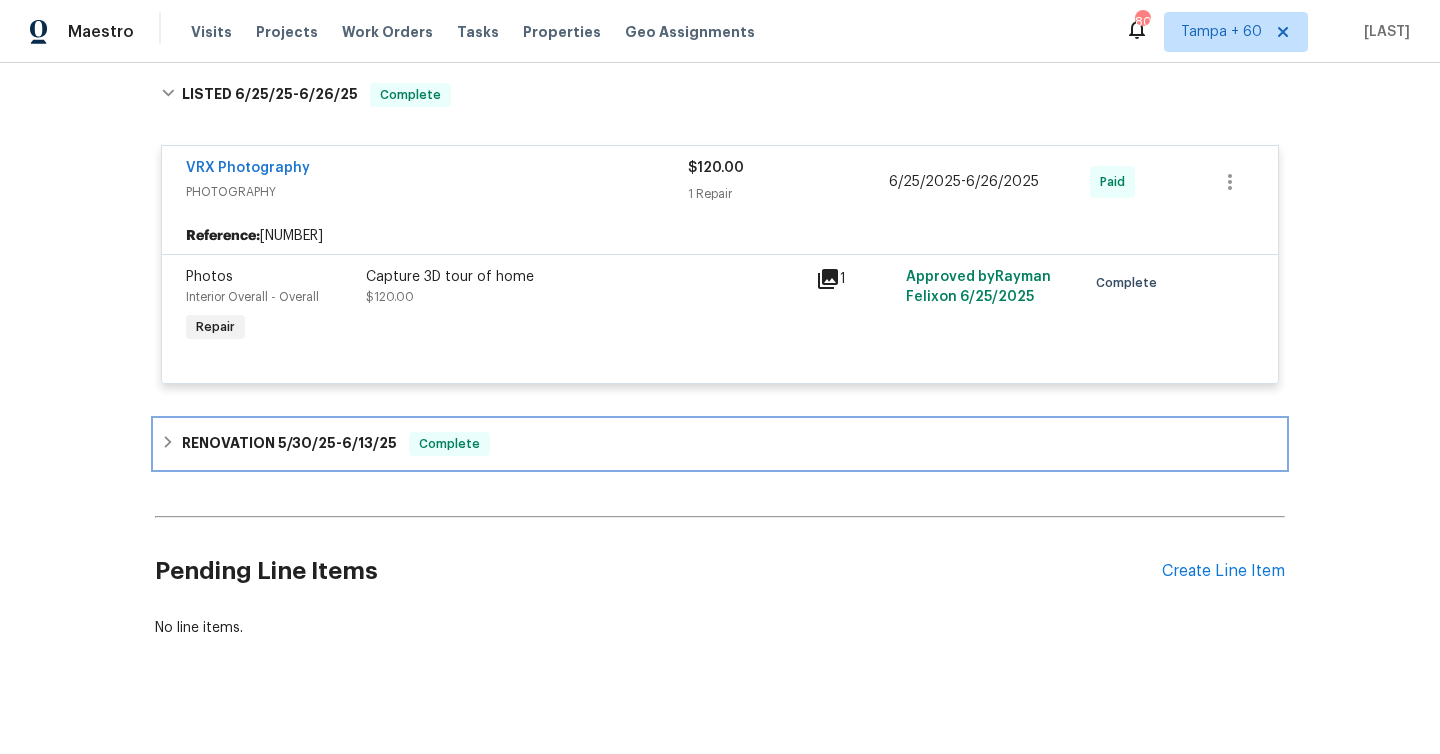 click on "RENOVATION   5/30/25  -  6/13/25" at bounding box center [289, 444] 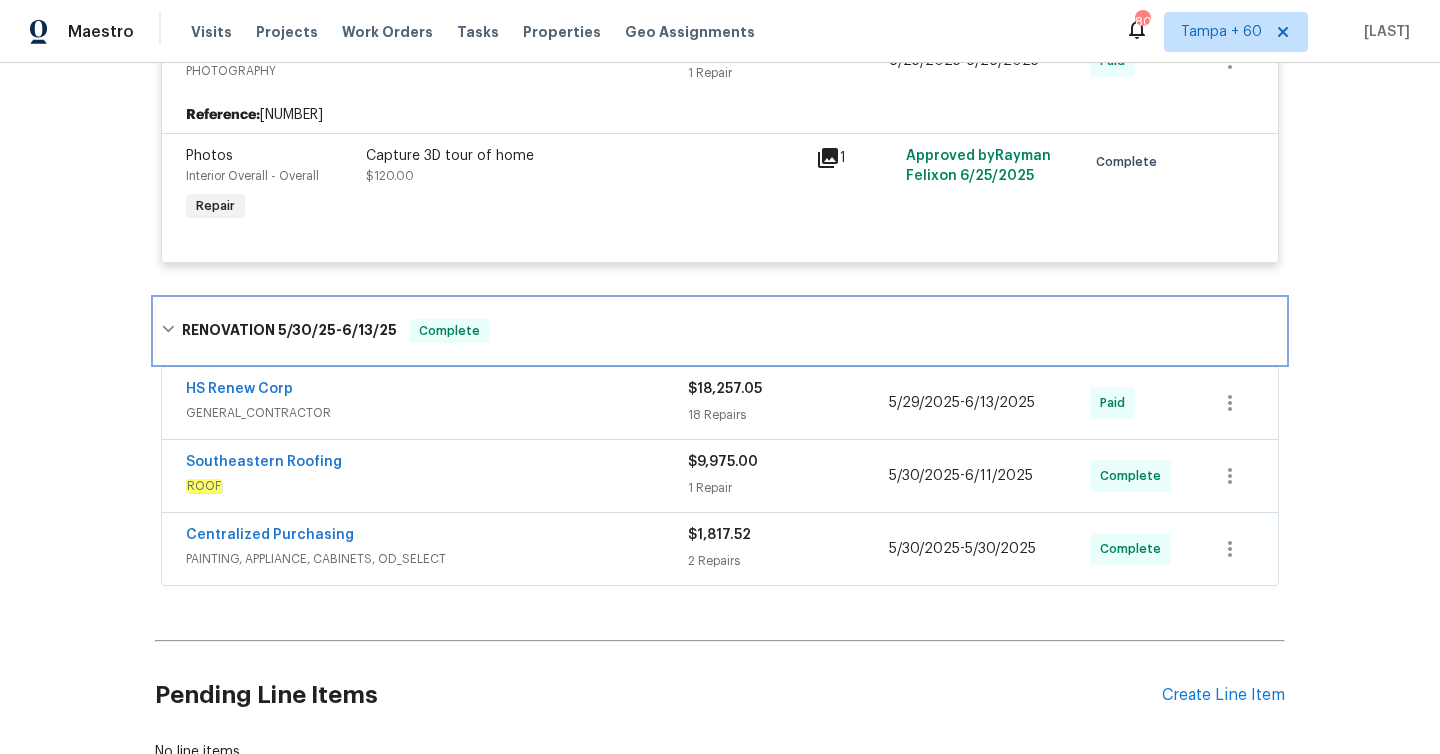 scroll, scrollTop: 502, scrollLeft: 0, axis: vertical 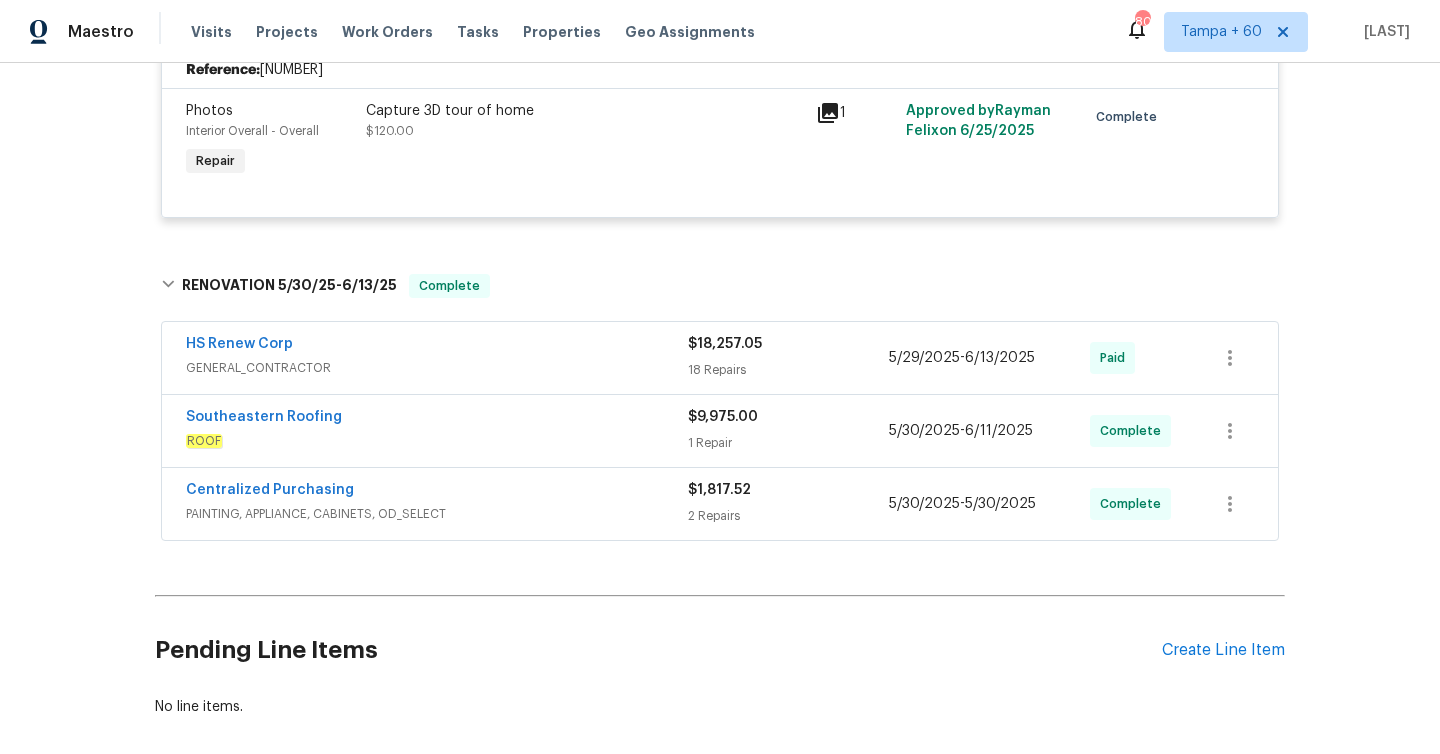 click on "$18,257.05 18 Repairs" at bounding box center (788, 358) 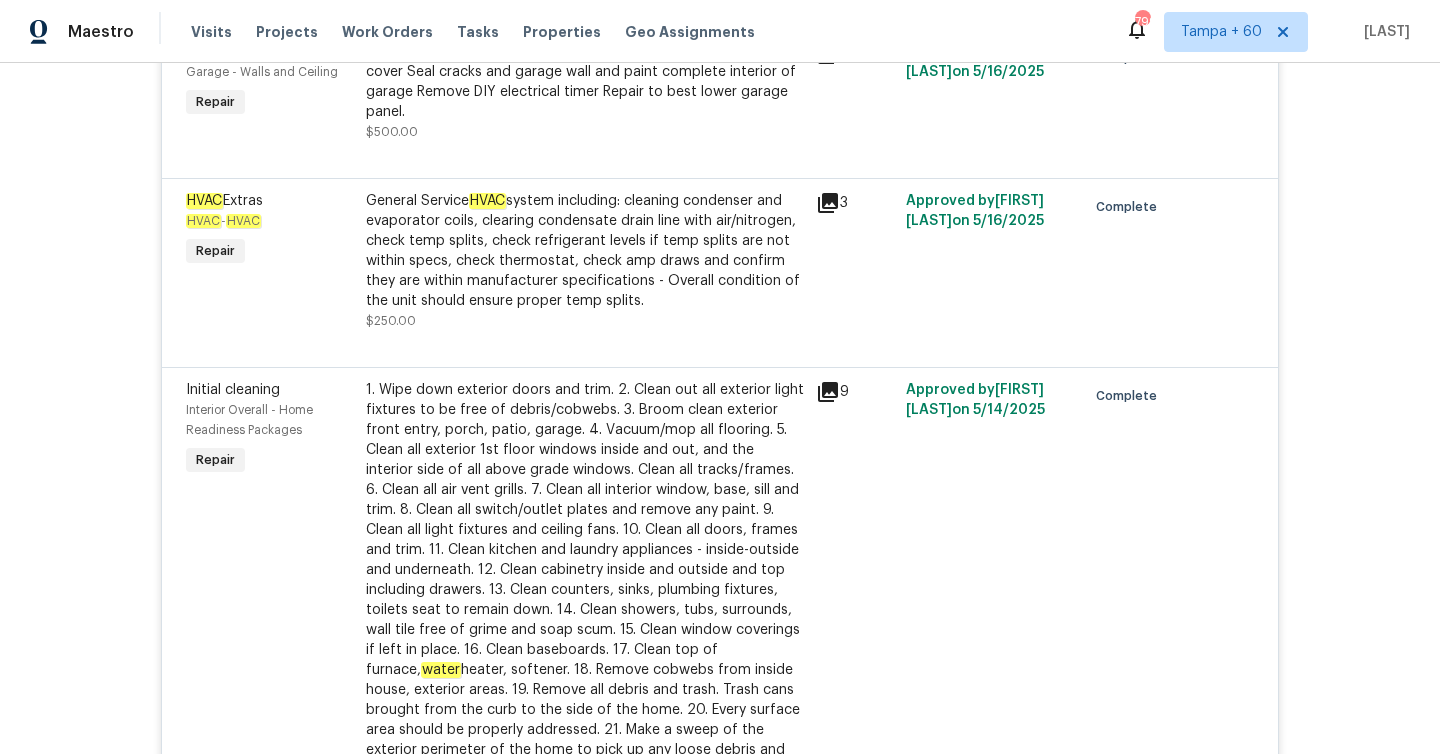 scroll, scrollTop: 2164, scrollLeft: 0, axis: vertical 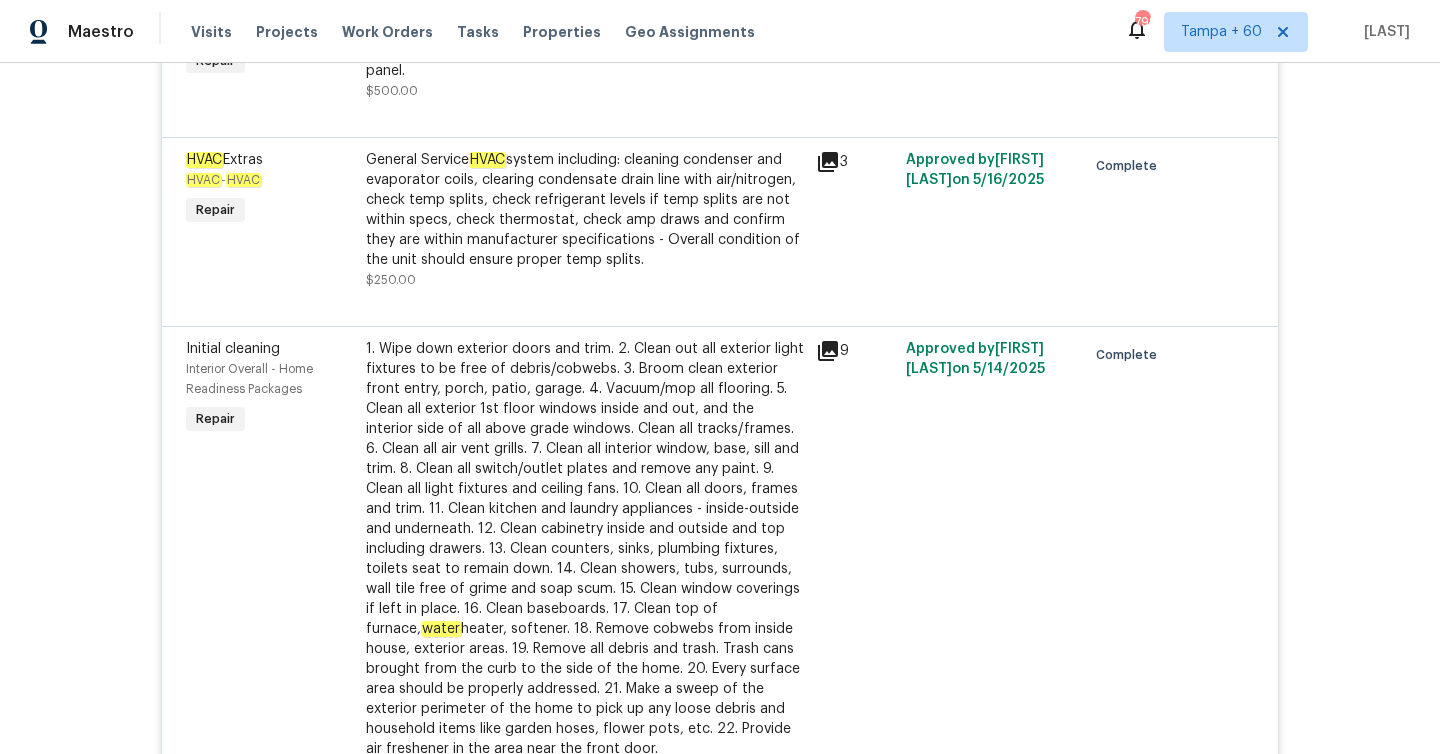 click on "General Service  HVAC  system including: cleaning condenser and evaporator coils, clearing condensate drain line with air/nitrogen, check temp splits, check refrigerant levels if temp splits are not within specs, check thermostat, check amp draws and confirm they are within manufacturer specifications - Overall condition of the unit should ensure proper temp splits." at bounding box center [585, 210] 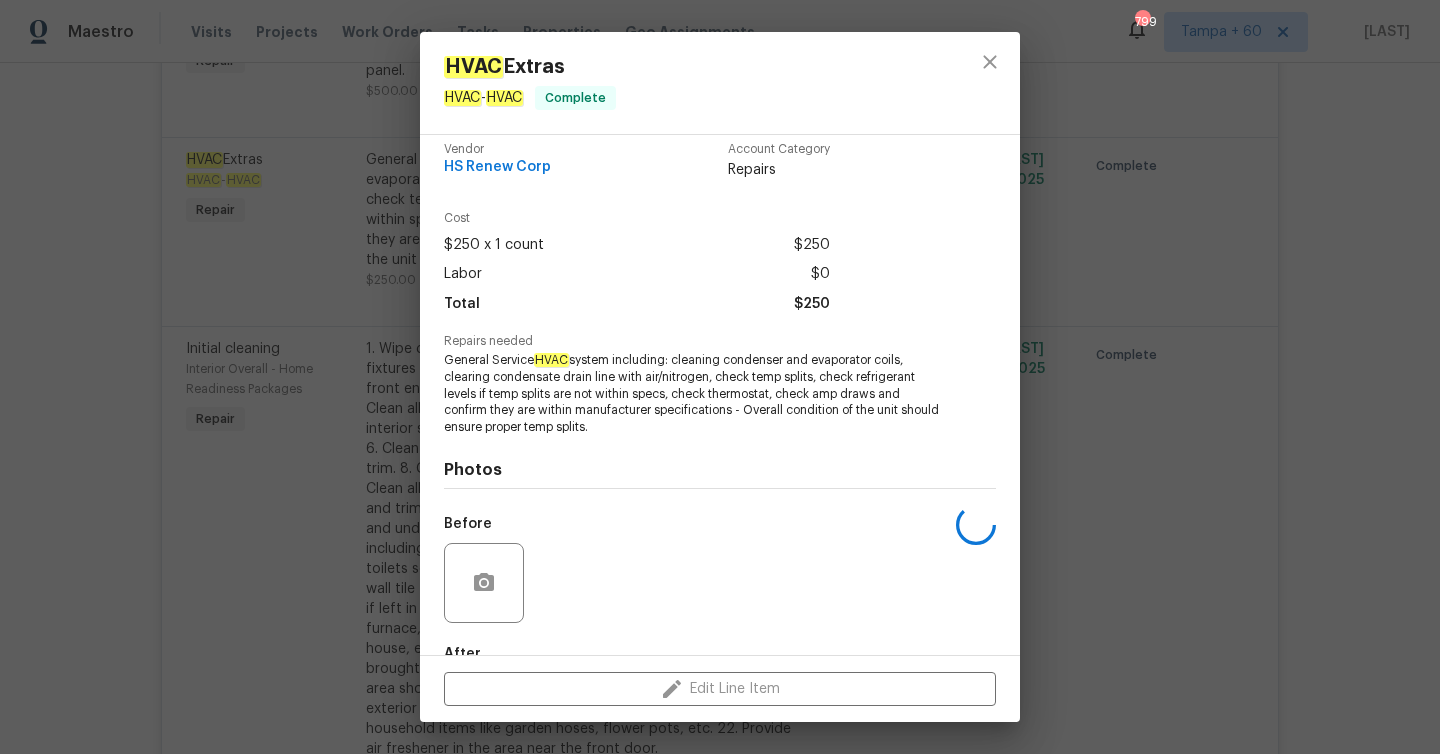 scroll, scrollTop: 17, scrollLeft: 0, axis: vertical 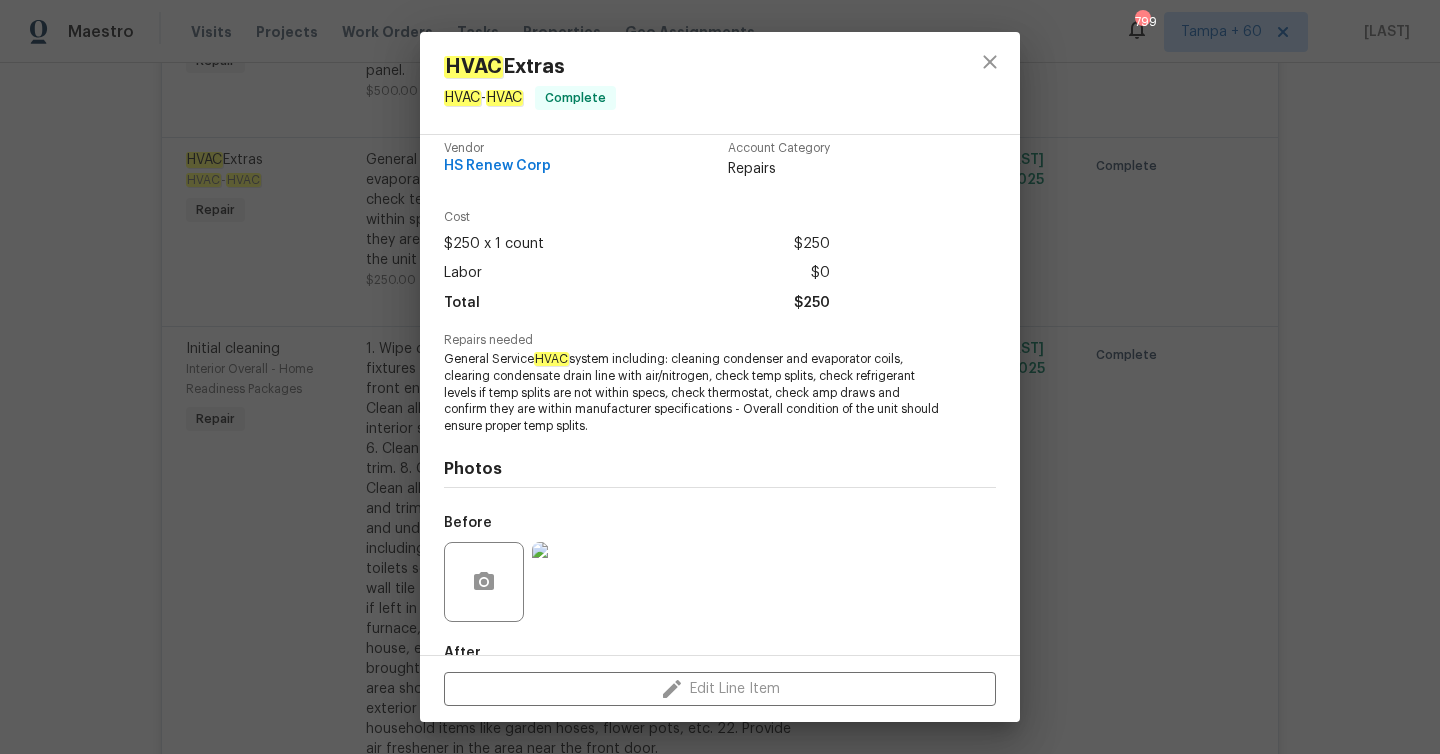 click on "HVAC  Extras HVAC  -  HVAC Complete Vendor HS Renew Corp Account Category Repairs Cost $250 x 1 count $250 Labor $0 Total $250 Repairs needed General Service  HVAC  system including: cleaning condenser and evaporator coils, clearing condensate drain line with air/nitrogen, check temp splits, check refrigerant levels if temp splits are not within specs, check thermostat, check amp draws and confirm they are within manufacturer specifications - Overall condition of the unit should ensure proper temp splits. Photos Before After  Edit Line Item" at bounding box center [720, 377] 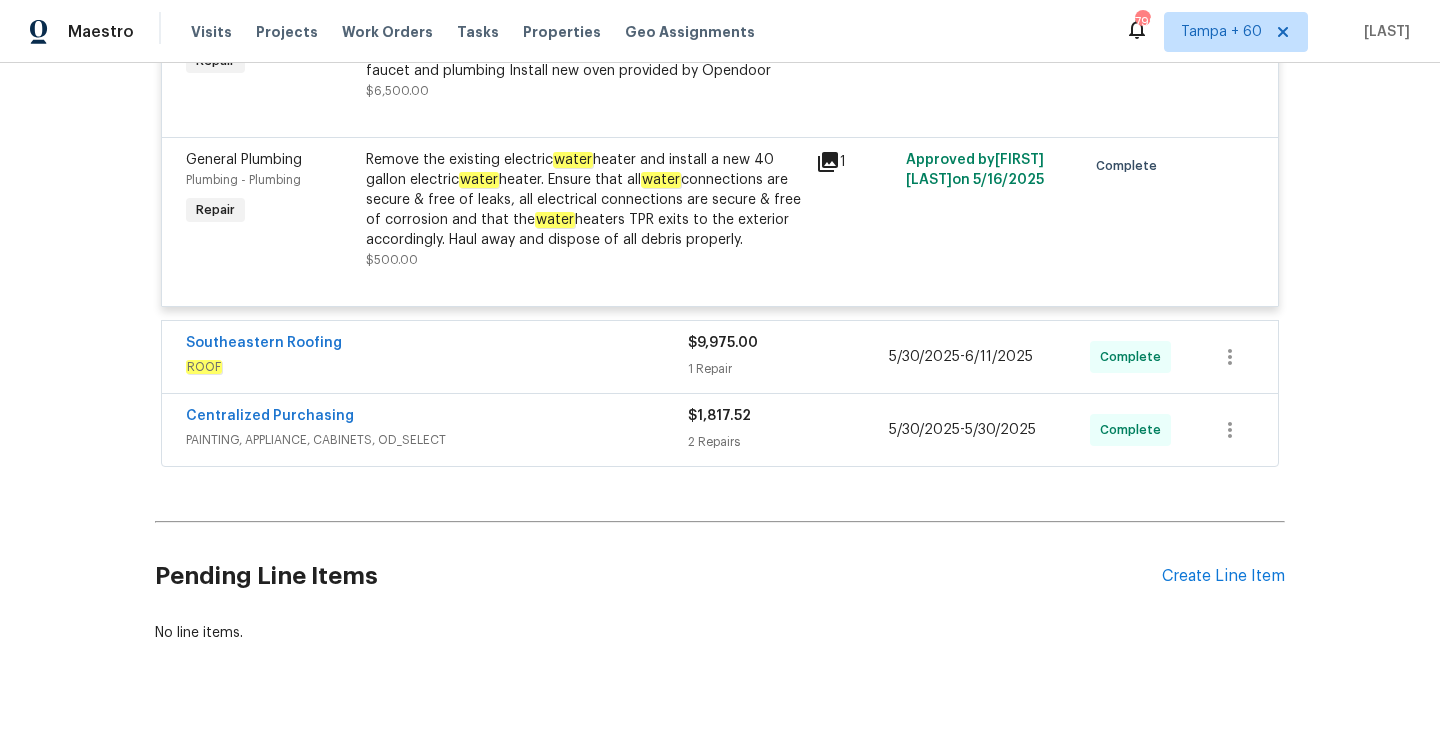 scroll, scrollTop: 4040, scrollLeft: 0, axis: vertical 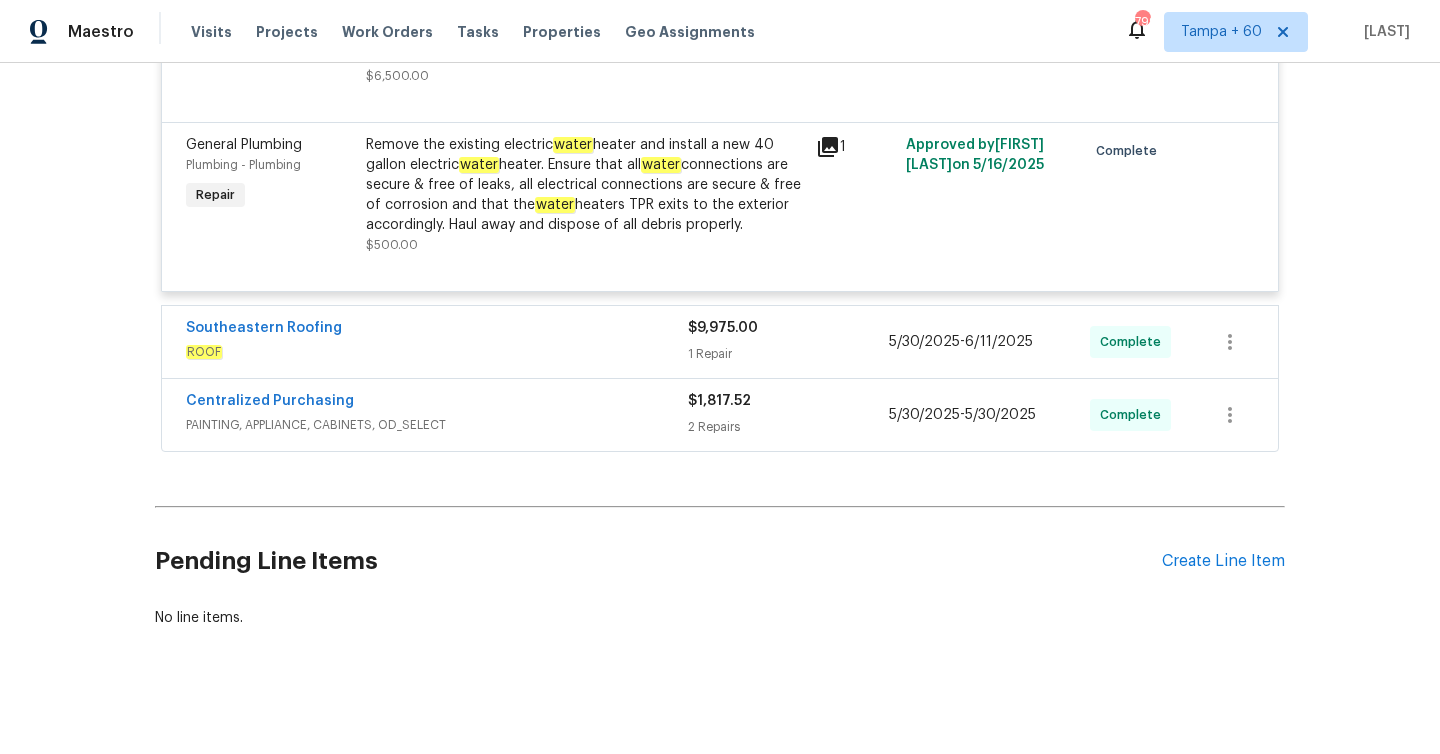 click on "1 Repair" at bounding box center [788, 354] 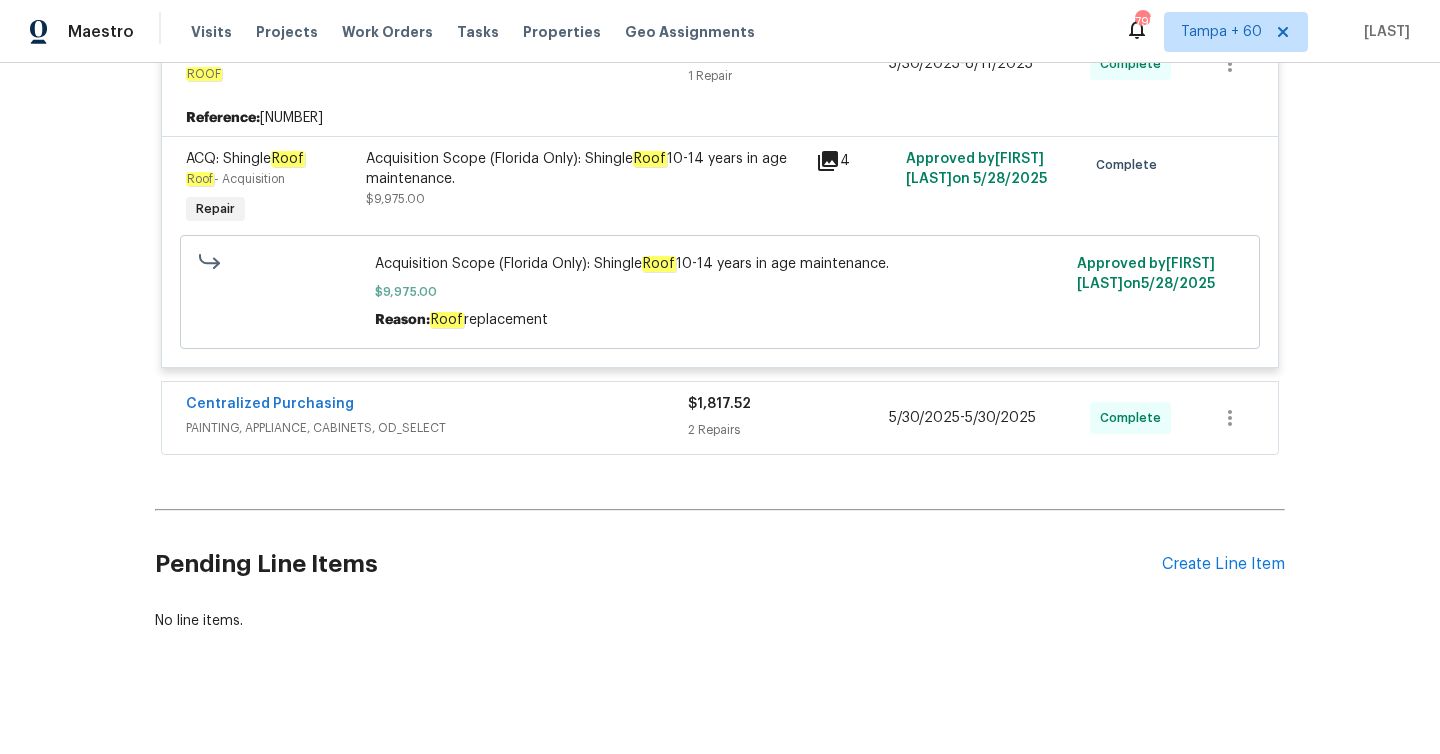 scroll, scrollTop: 4323, scrollLeft: 0, axis: vertical 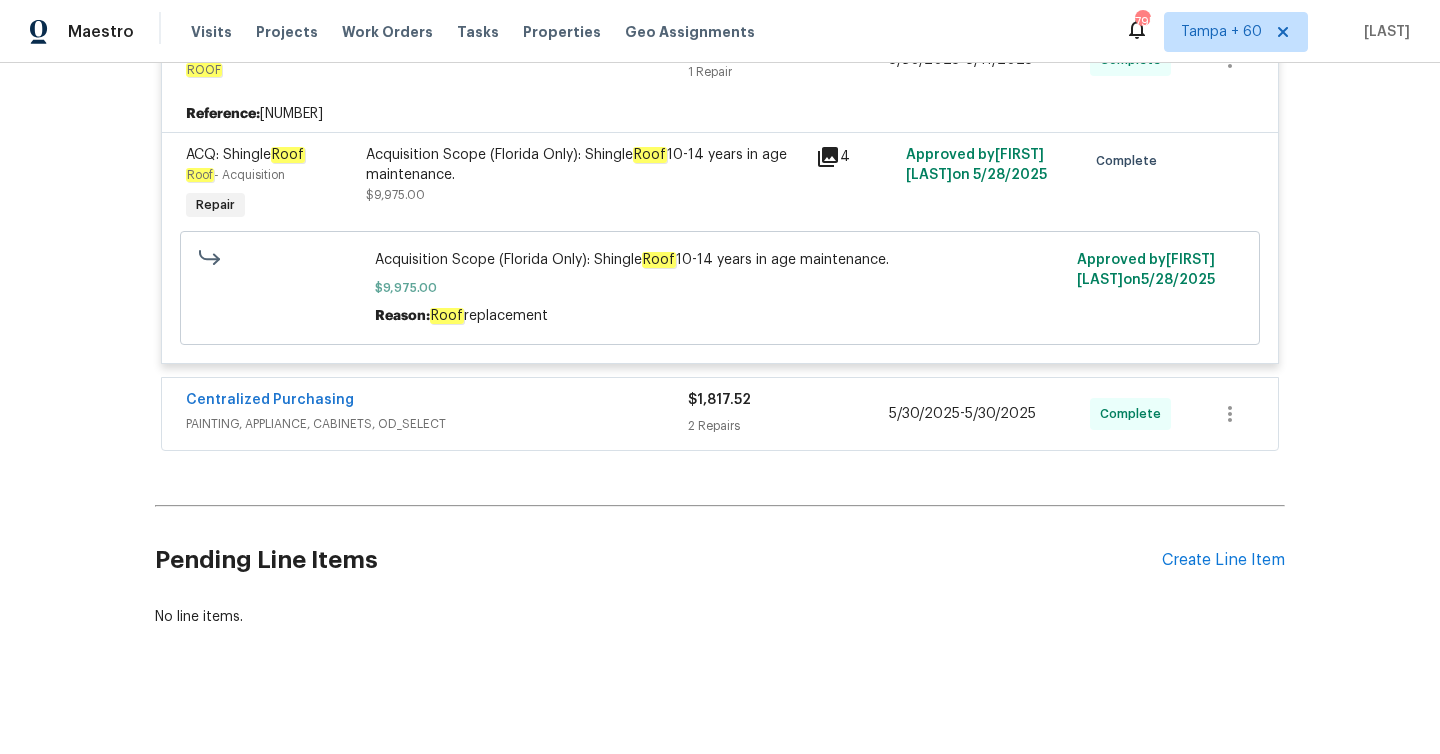 click on "$1,817.52" at bounding box center (788, 400) 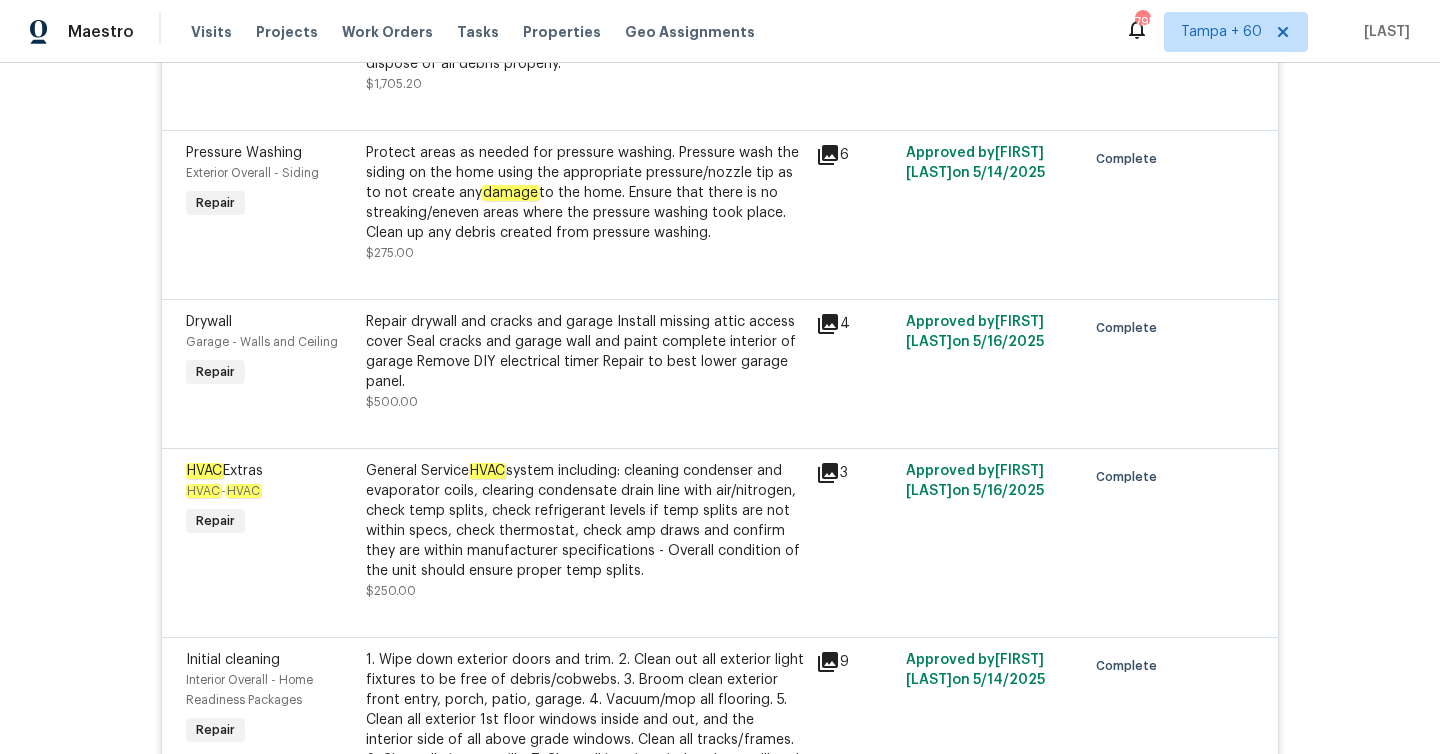 scroll, scrollTop: 1525, scrollLeft: 0, axis: vertical 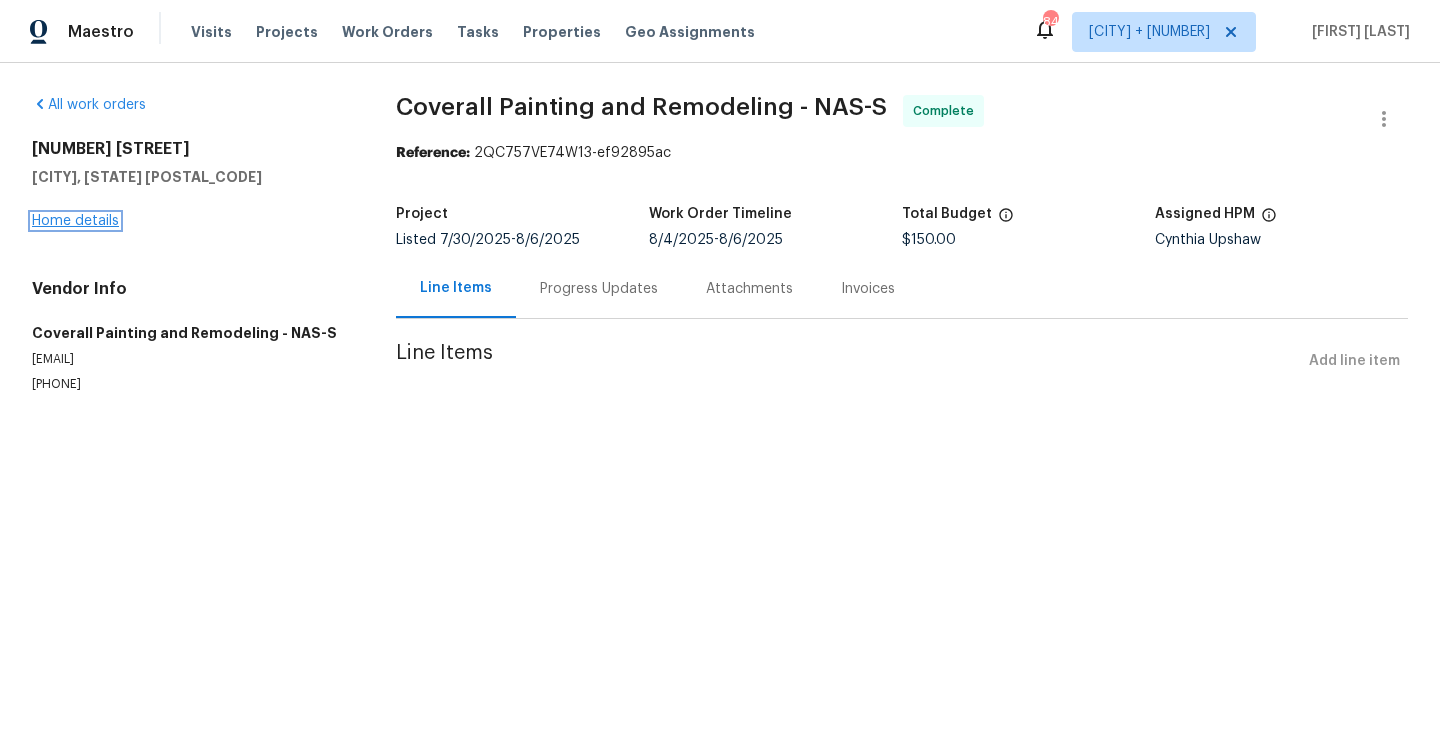 click on "Home details" at bounding box center [75, 221] 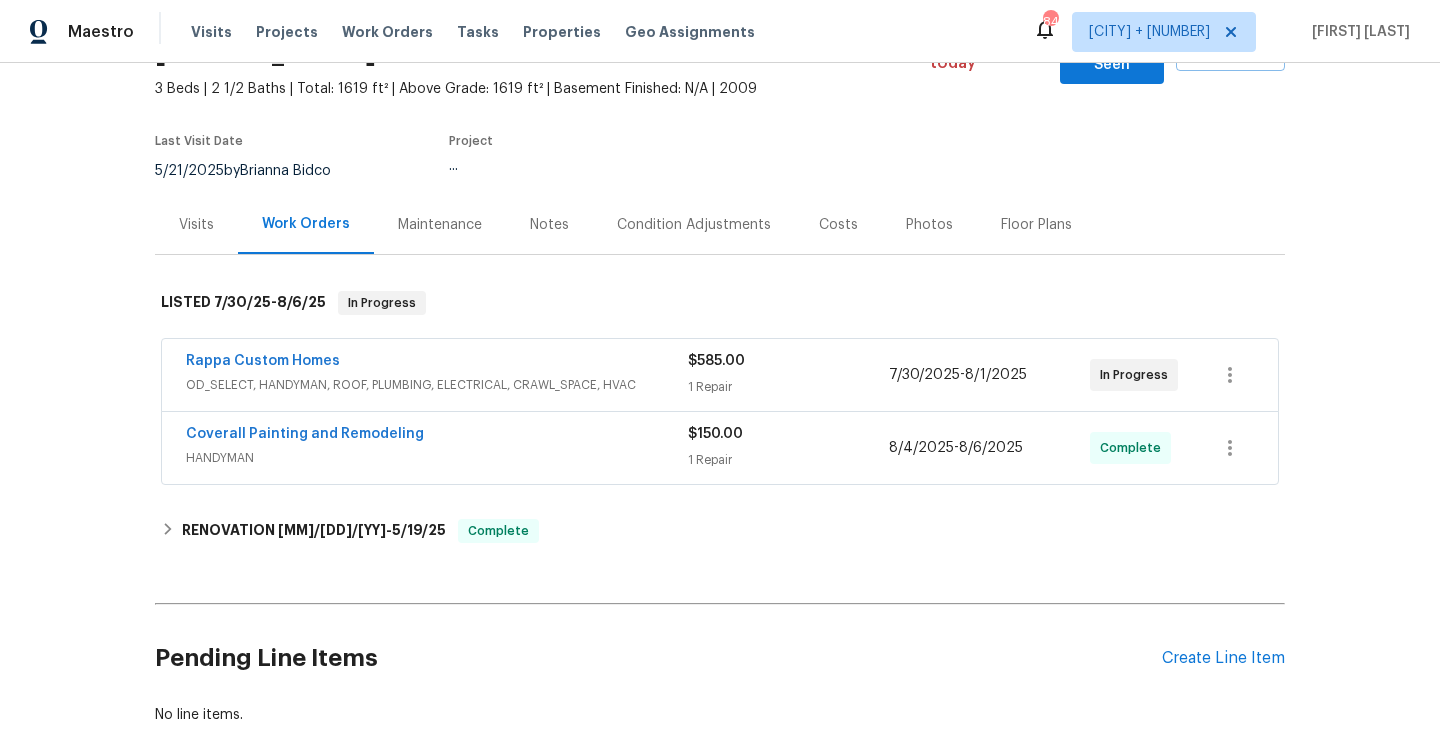 scroll, scrollTop: 140, scrollLeft: 0, axis: vertical 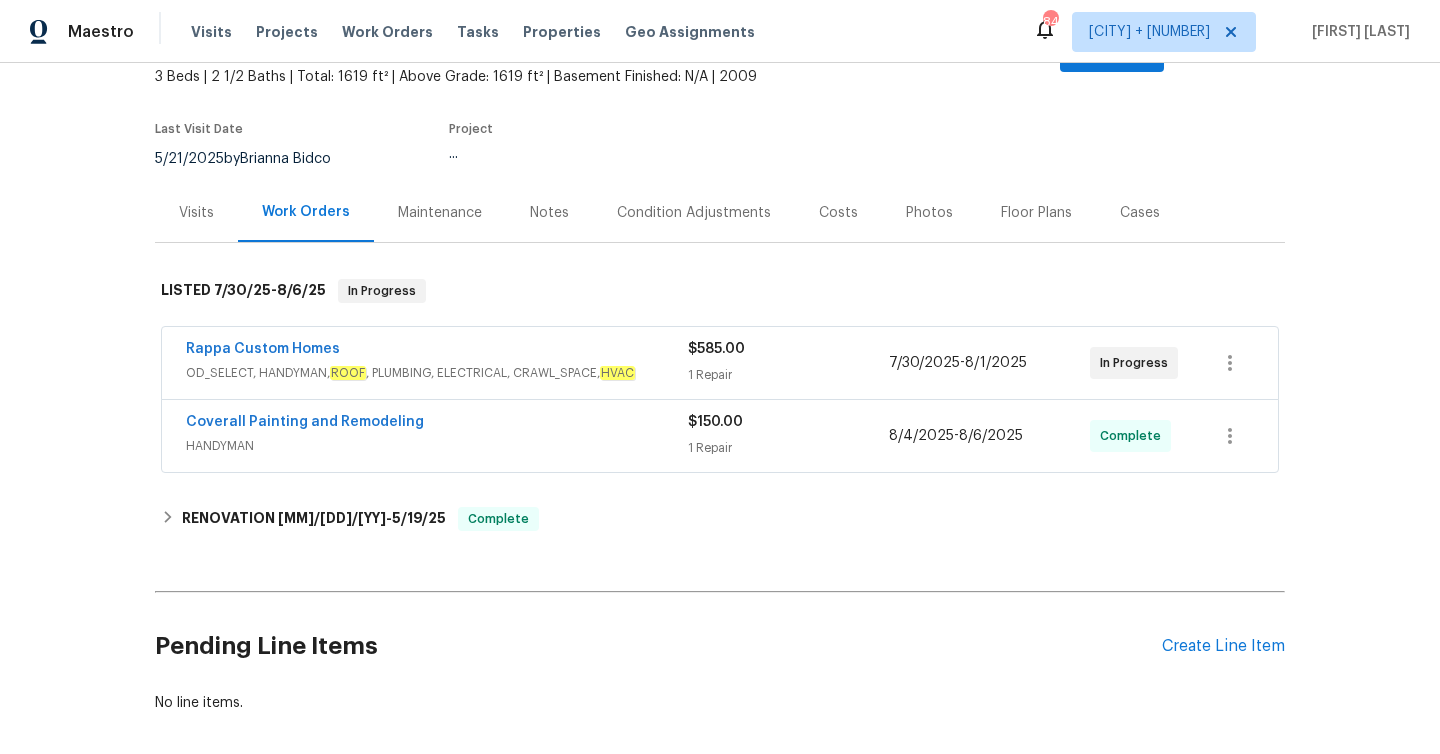 click on "1 Repair" at bounding box center [788, 375] 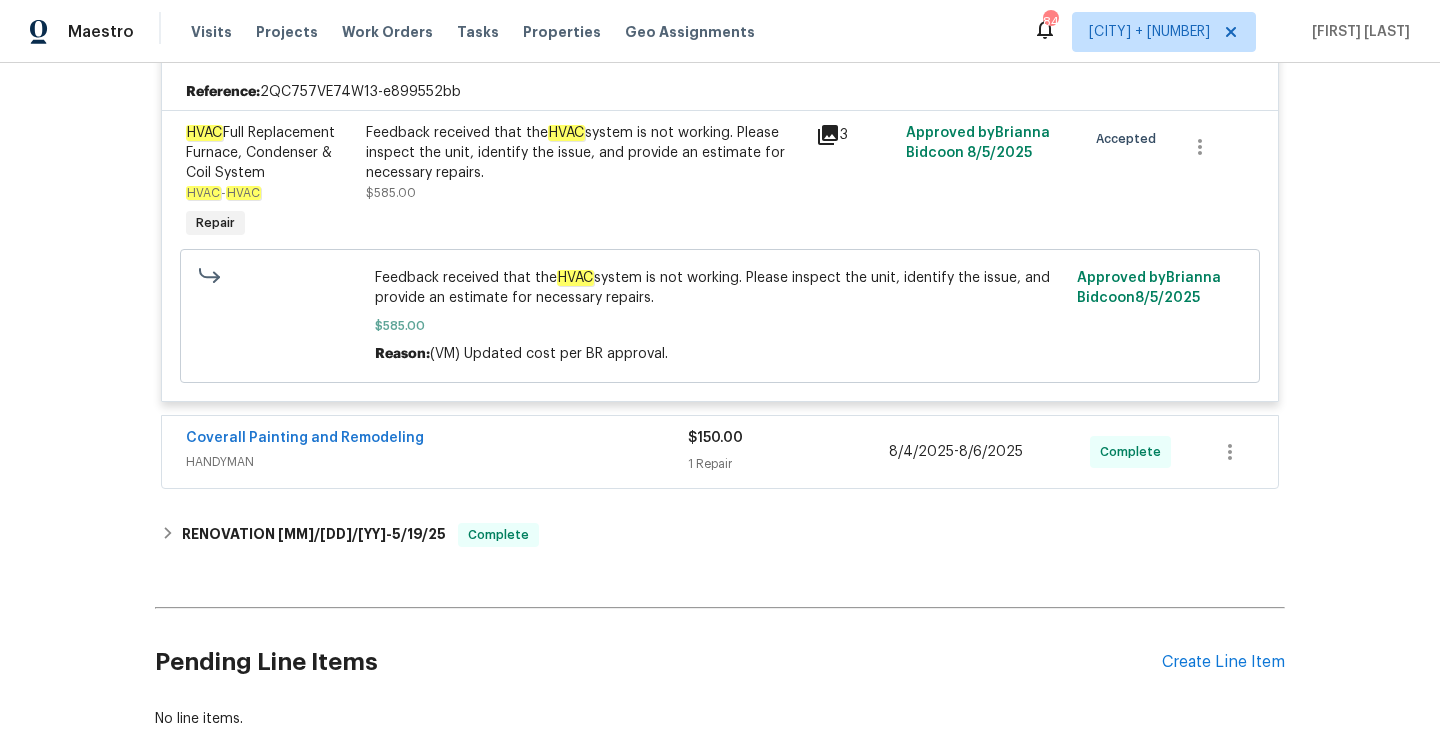 scroll, scrollTop: 0, scrollLeft: 0, axis: both 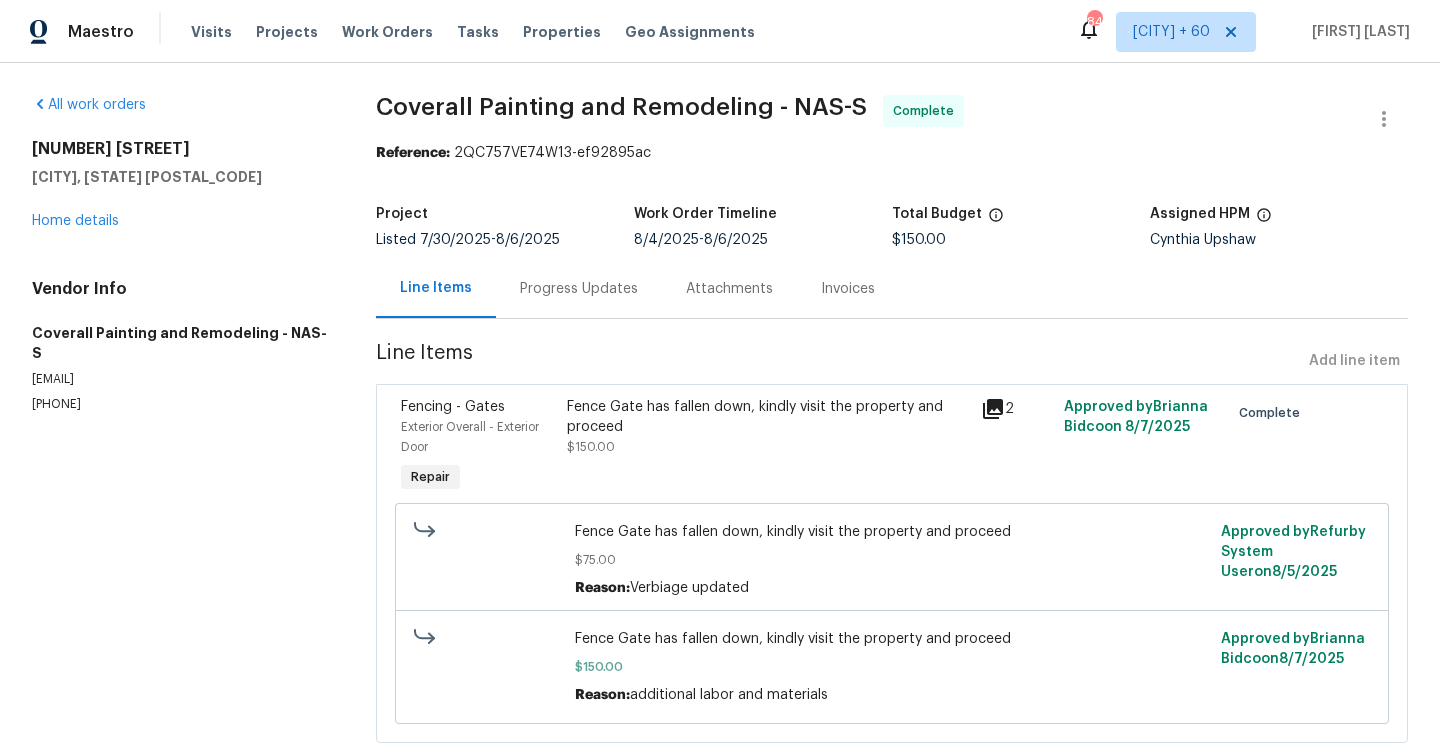 click on "Progress Updates" at bounding box center [579, 288] 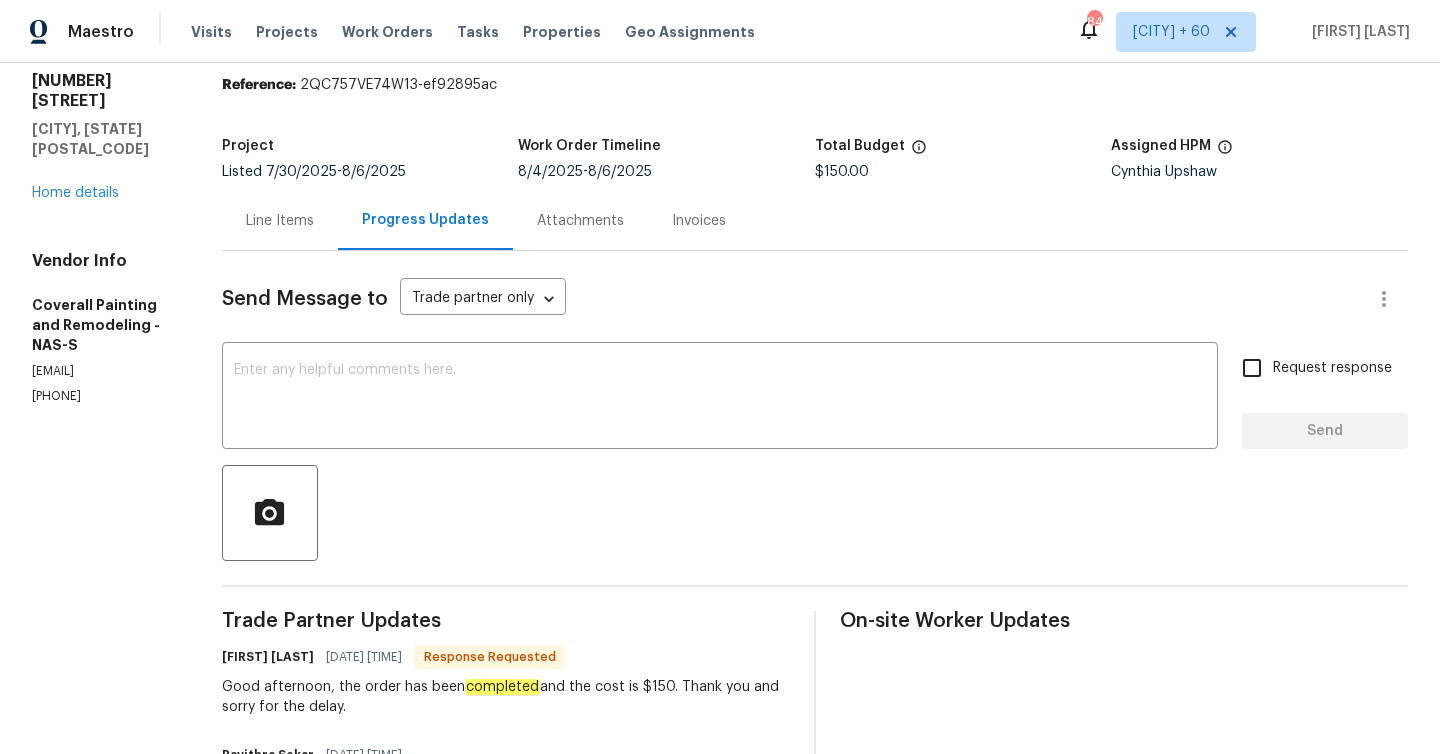 scroll, scrollTop: 0, scrollLeft: 0, axis: both 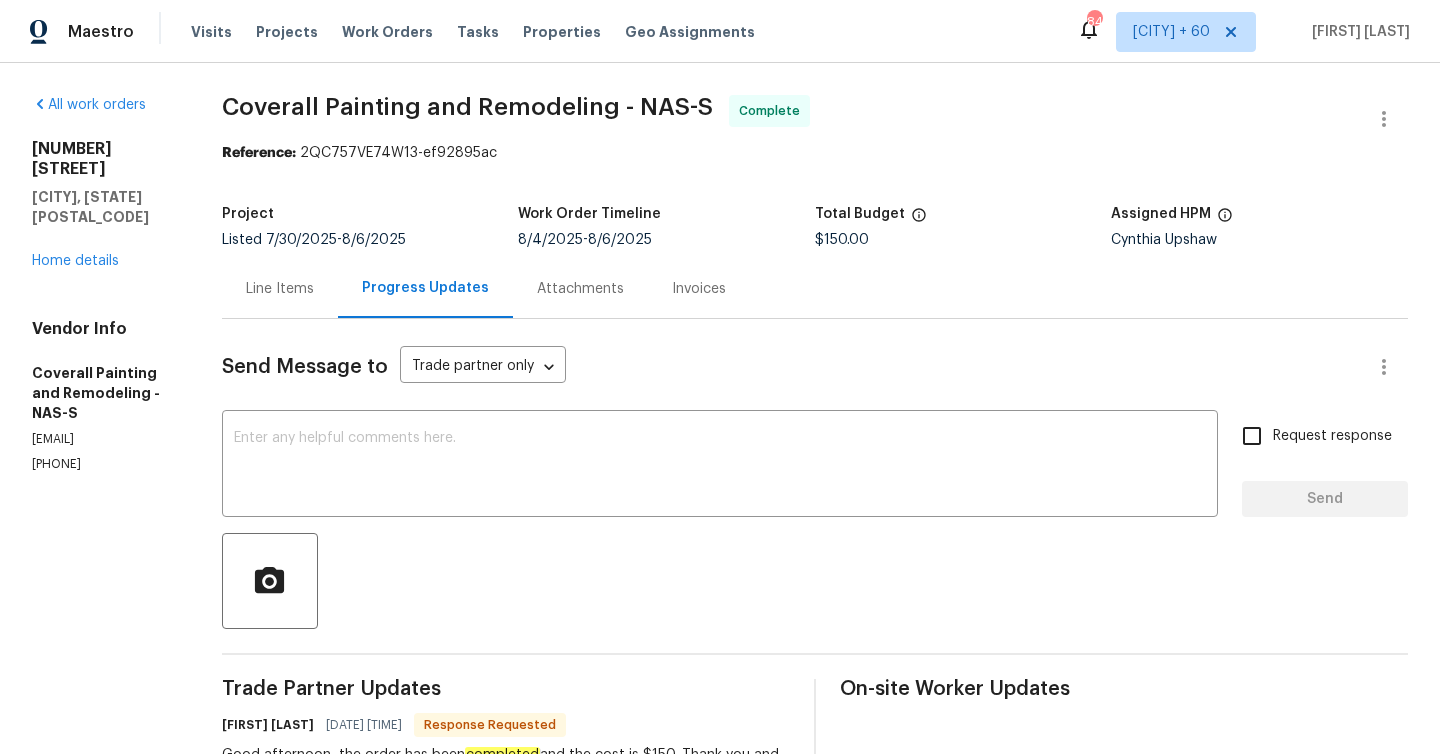 click on "Line Items" at bounding box center [280, 288] 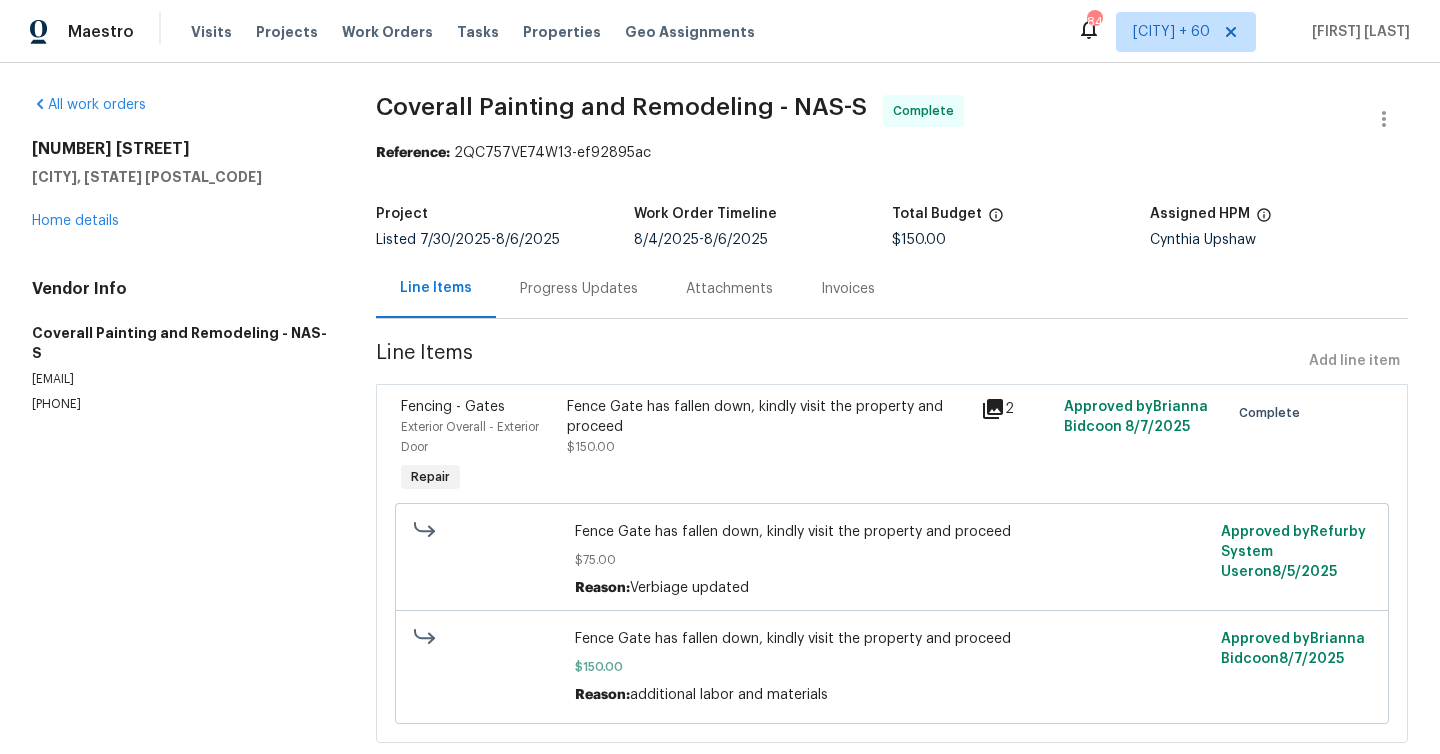 scroll, scrollTop: 47, scrollLeft: 0, axis: vertical 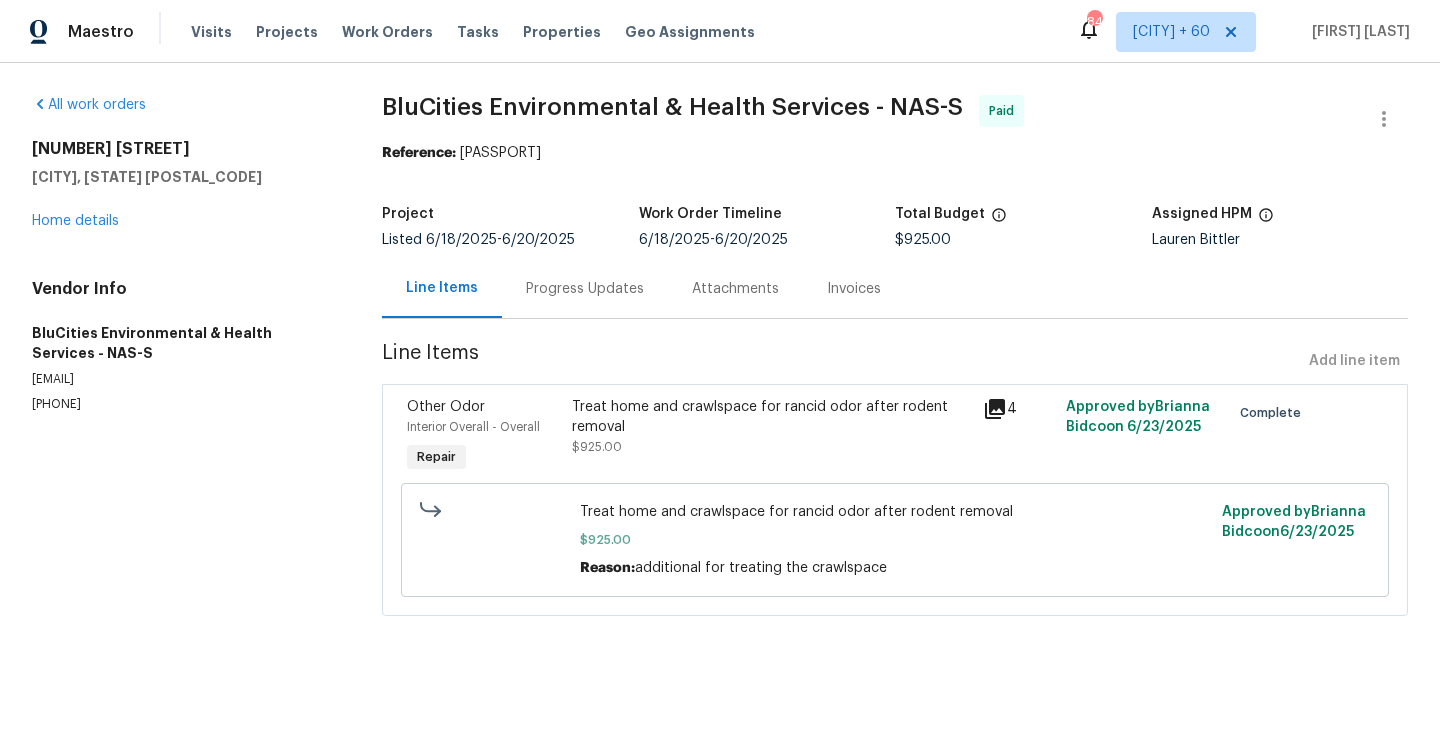 click on "BluCities Environmental & Health Services - NAS-S" at bounding box center [183, 343] 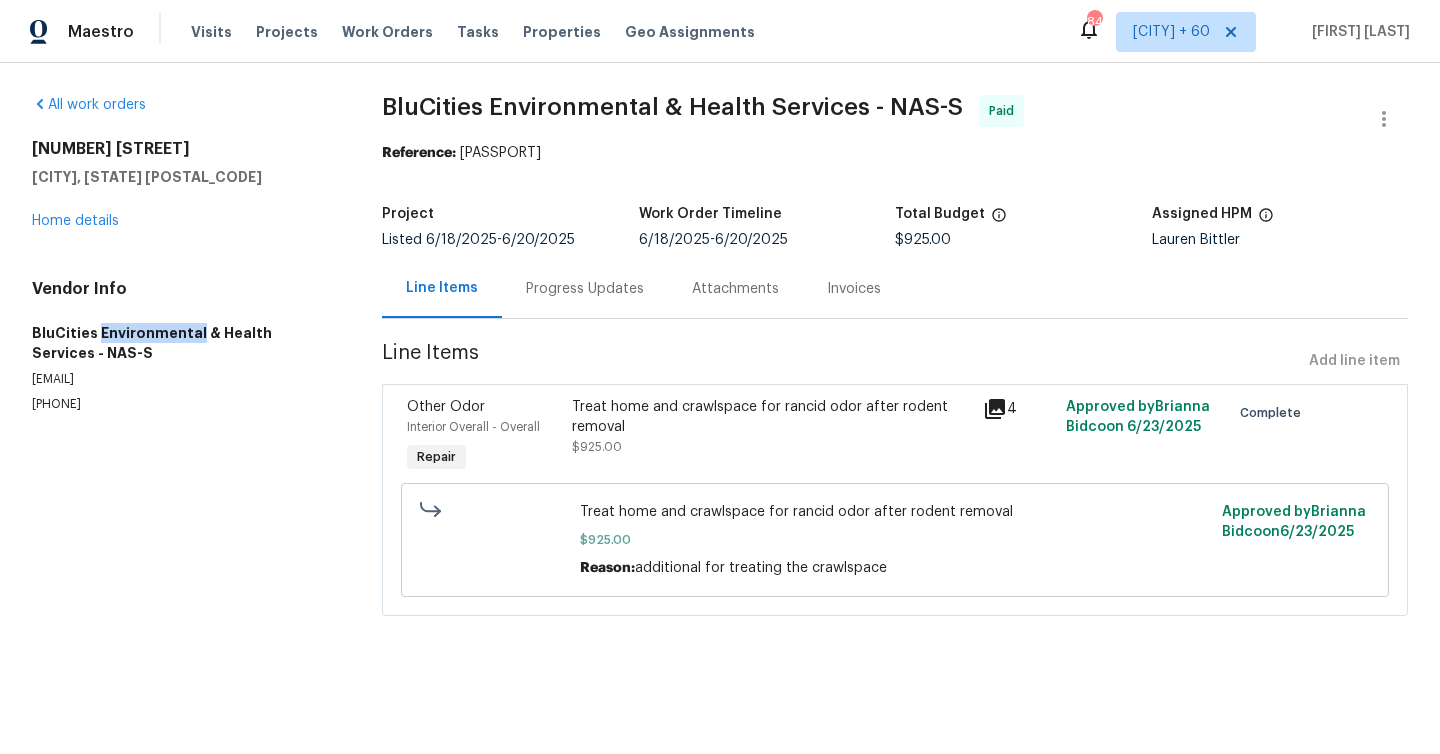click on "BluCities Environmental & Health Services - NAS-S" at bounding box center [183, 343] 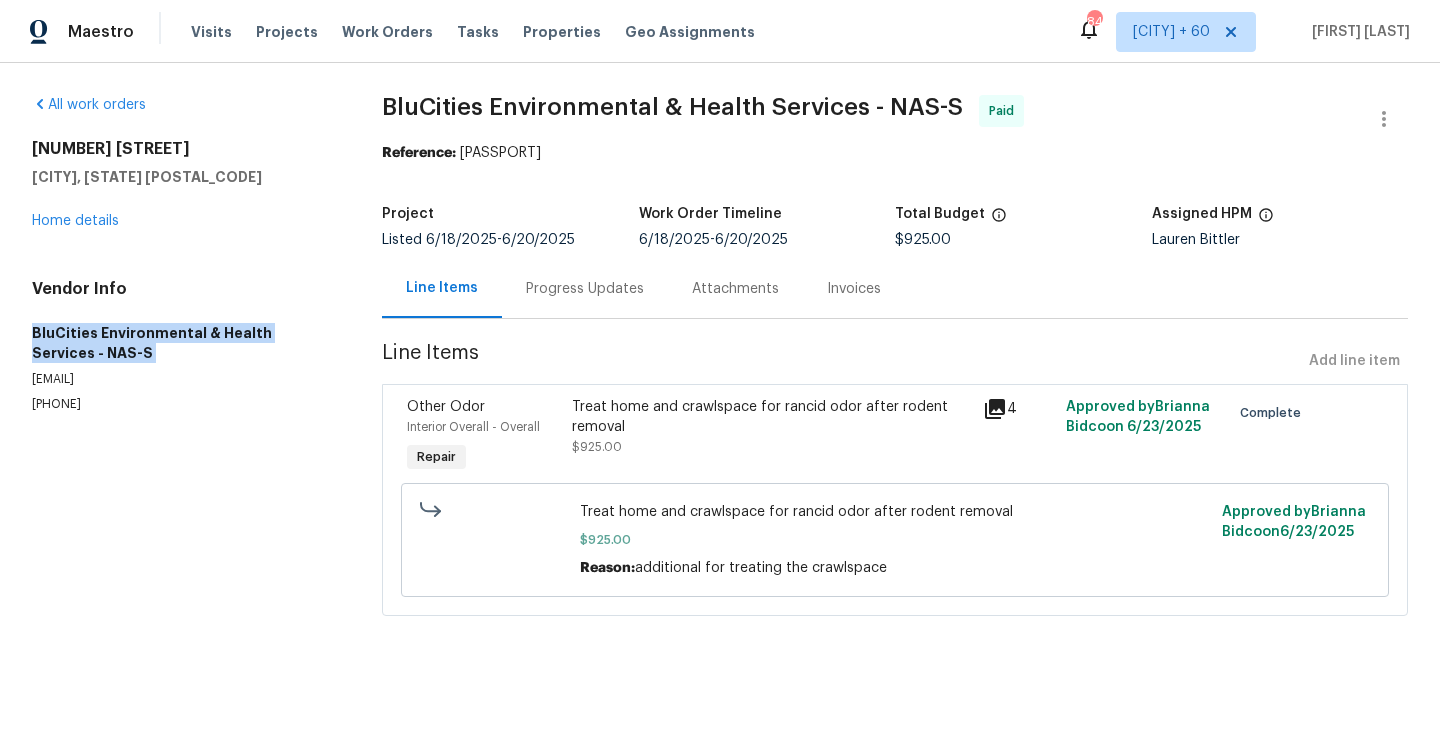 copy on "BluCities Environmental & Health Services - NAS-S" 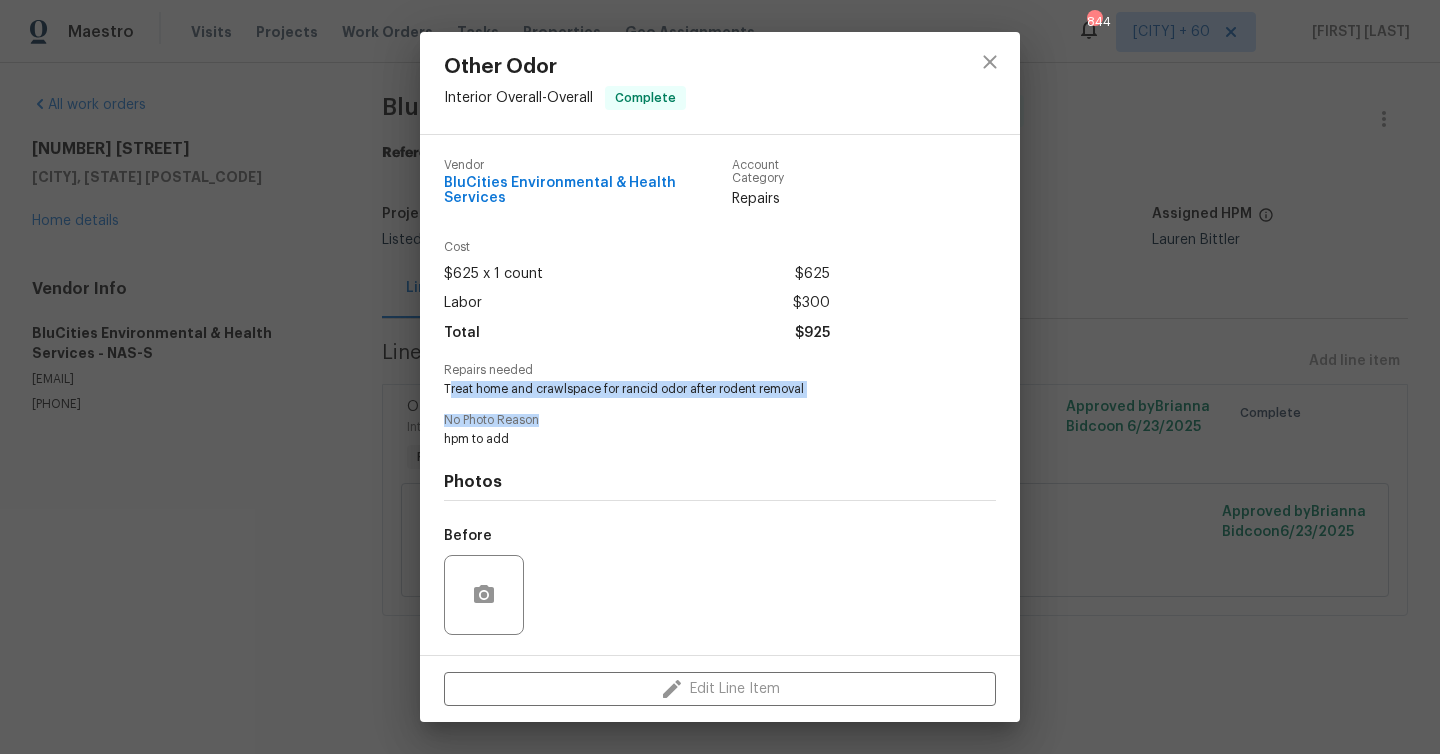 drag, startPoint x: 448, startPoint y: 378, endPoint x: 805, endPoint y: 407, distance: 358.17593 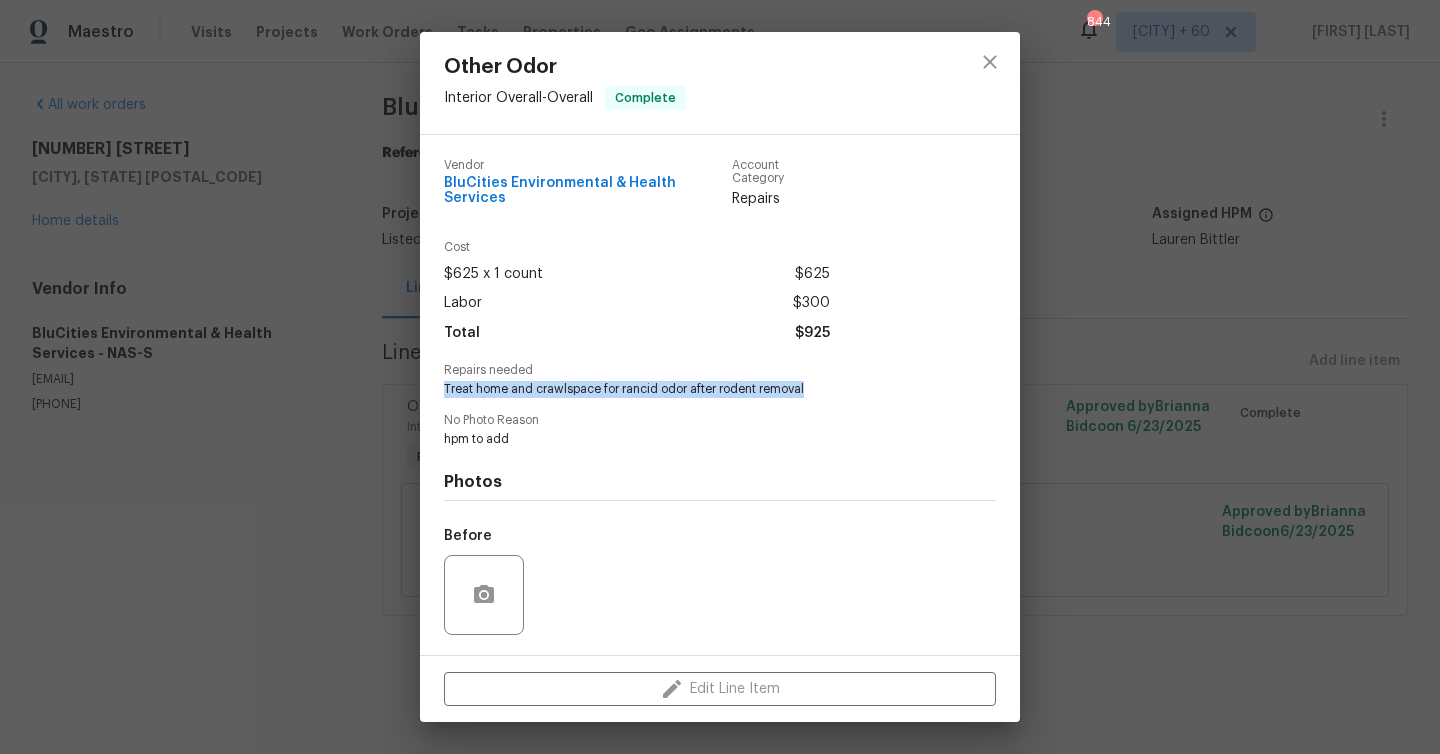 drag, startPoint x: 437, startPoint y: 374, endPoint x: 814, endPoint y: 382, distance: 377.08487 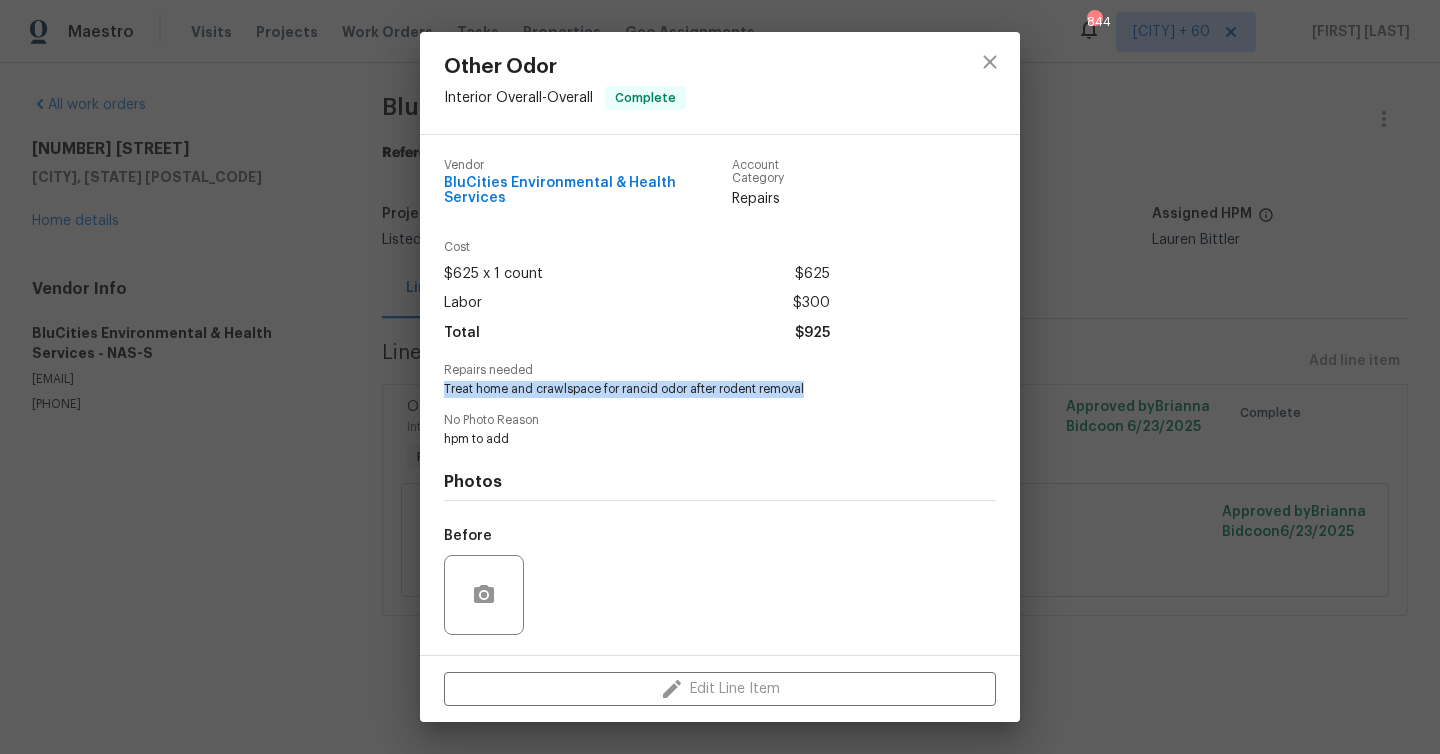 click on "Other Odor Interior Overall  -  Overall Complete Vendor BluCities Environmental & Health Services Account Category Repairs Cost $625 x 1 count $625 Labor $300 Total $925 Repairs needed Treat home and crawlspace for rancid odor after rodent removal No Photo Reason hpm to add  Photos Before After  Edit Line Item" at bounding box center [720, 377] 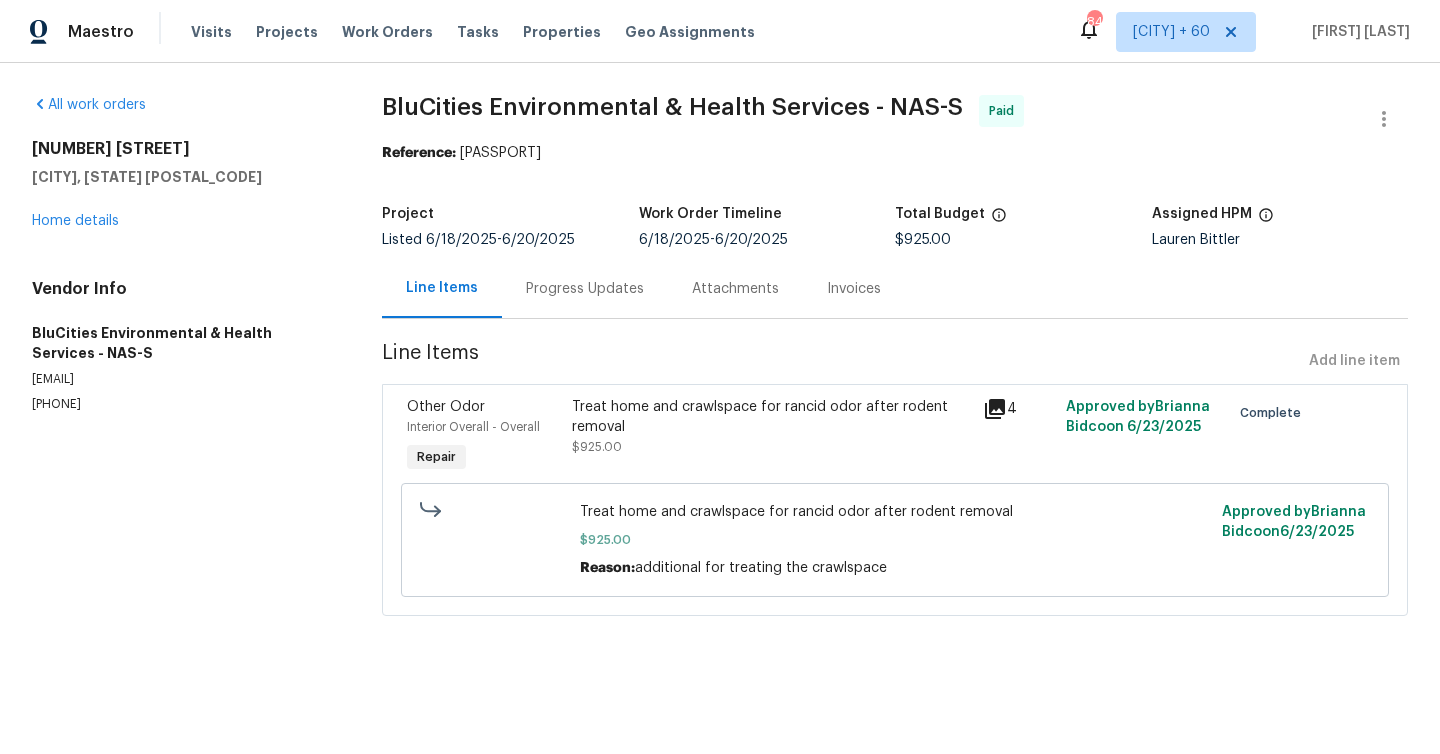 click on "BluCities Environmental & Health Services - NAS-S" at bounding box center (183, 343) 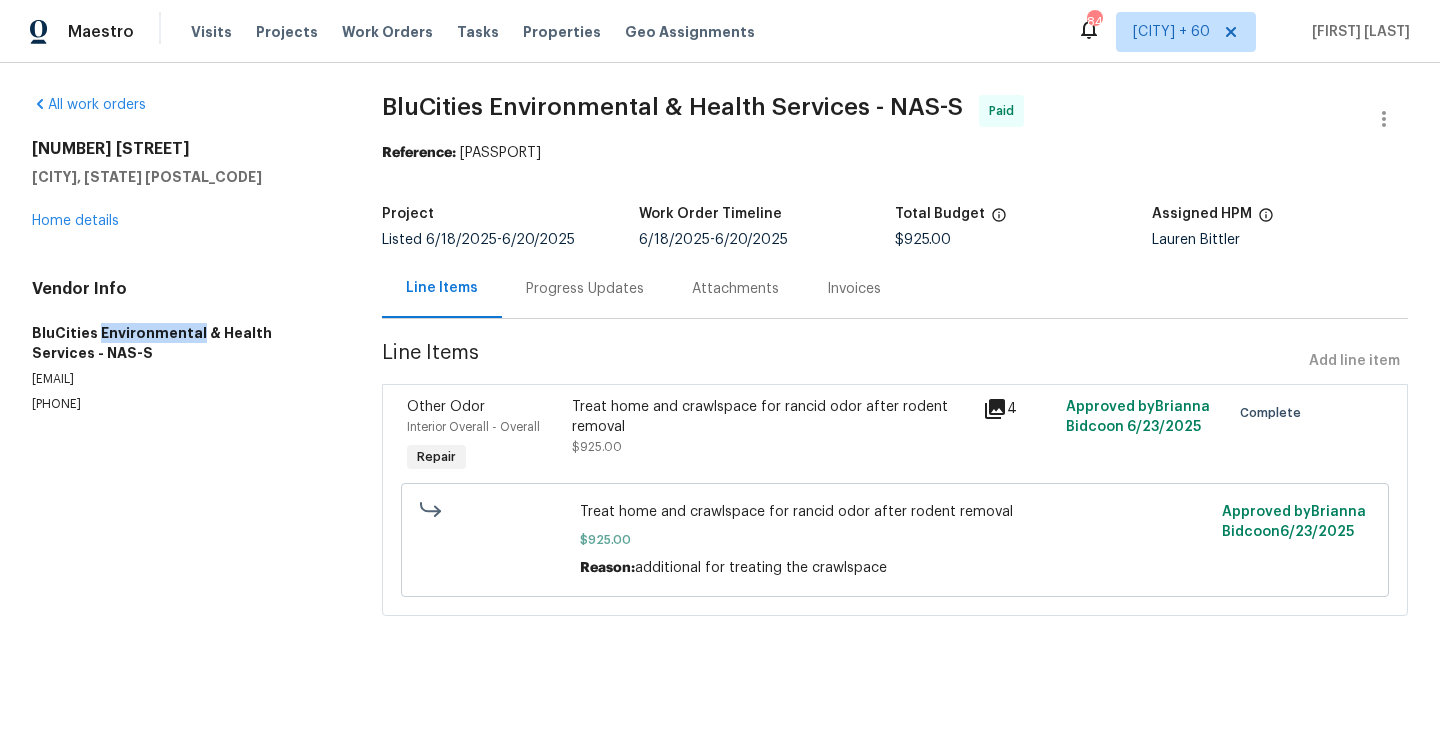 click on "BluCities Environmental & Health Services - NAS-S" at bounding box center [183, 343] 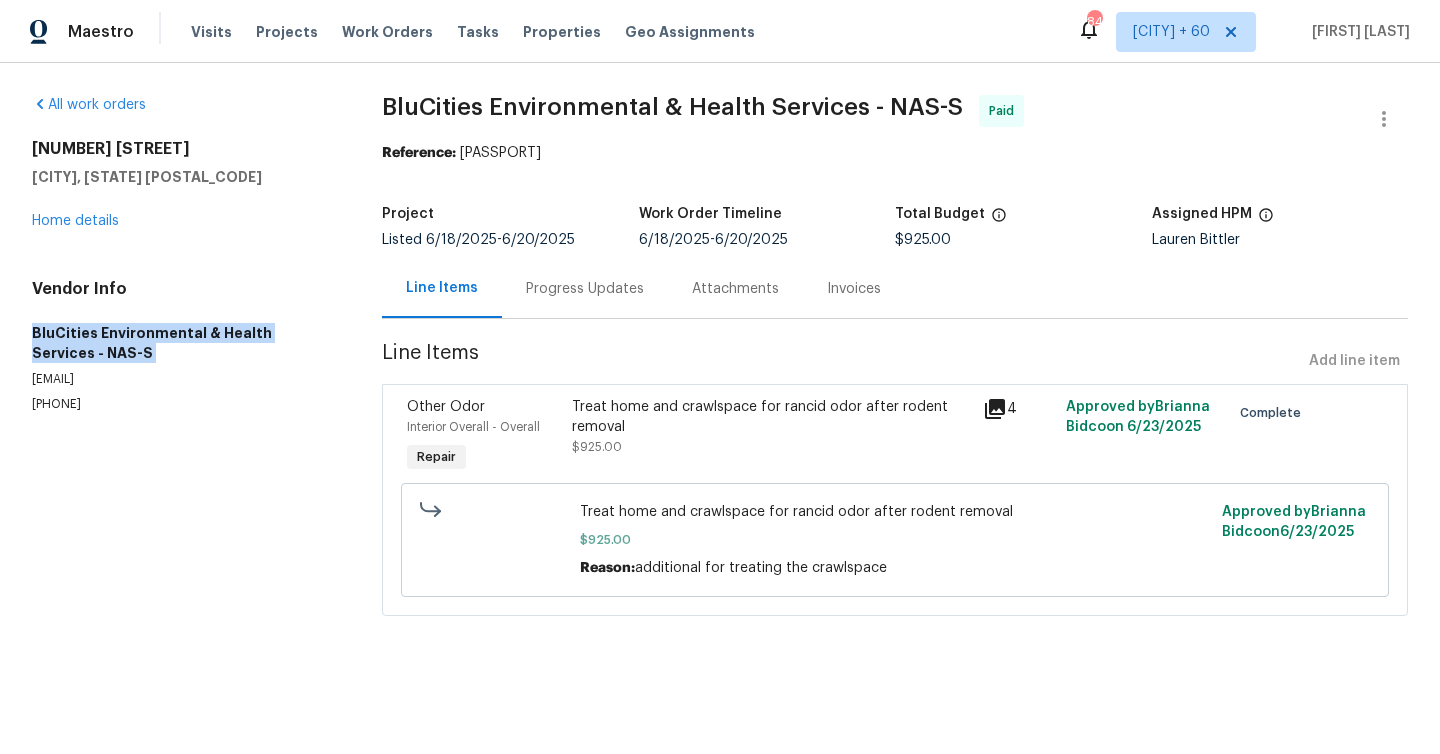 copy on "BluCities Environmental & Health Services - NAS-S" 